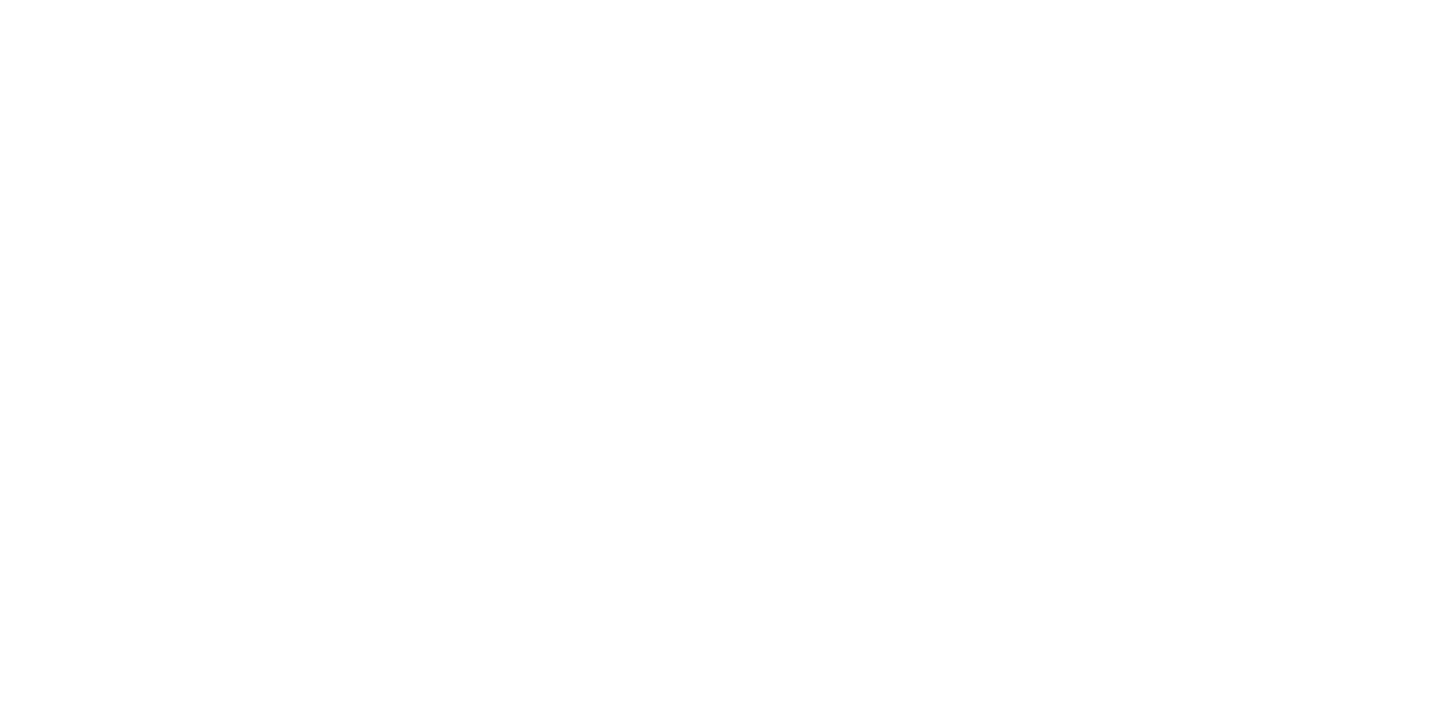 scroll, scrollTop: 0, scrollLeft: 0, axis: both 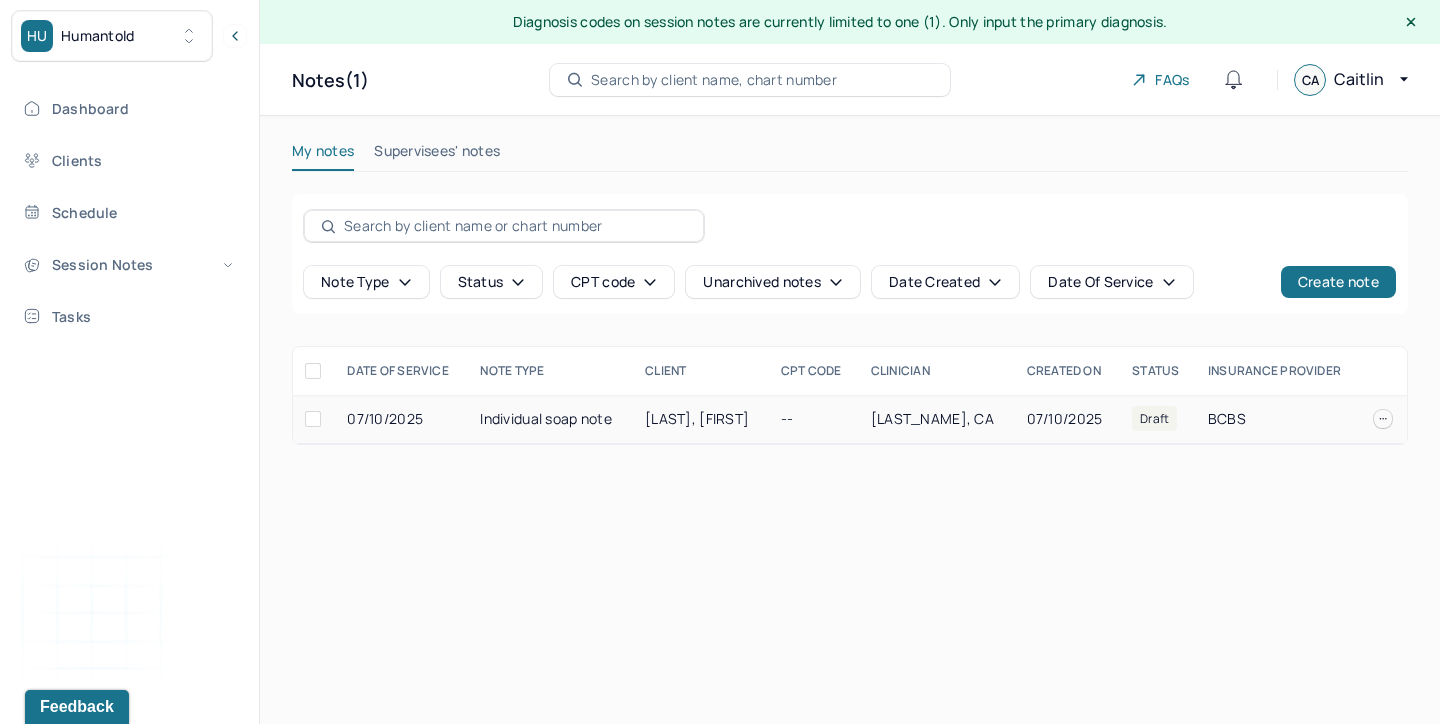 click on "[LAST], [FIRST]" at bounding box center [697, 418] 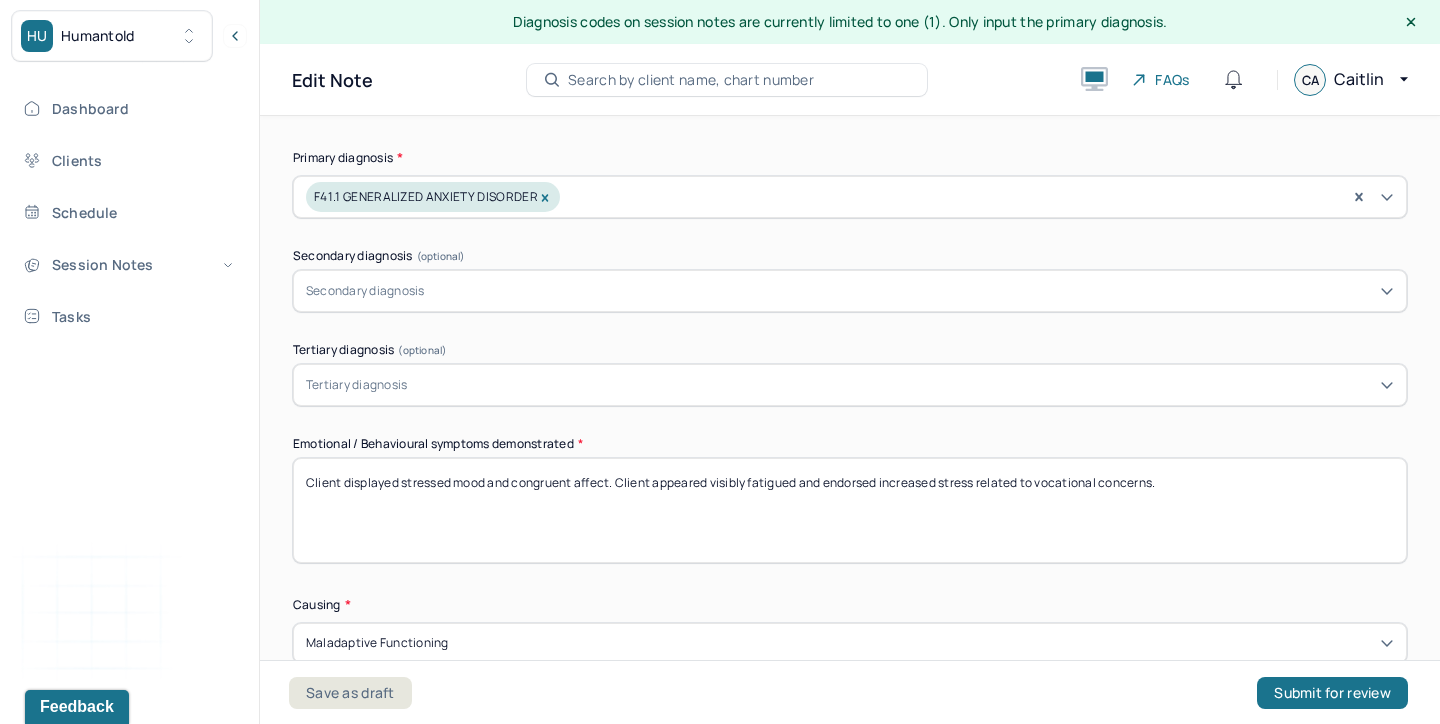 scroll, scrollTop: 818, scrollLeft: 0, axis: vertical 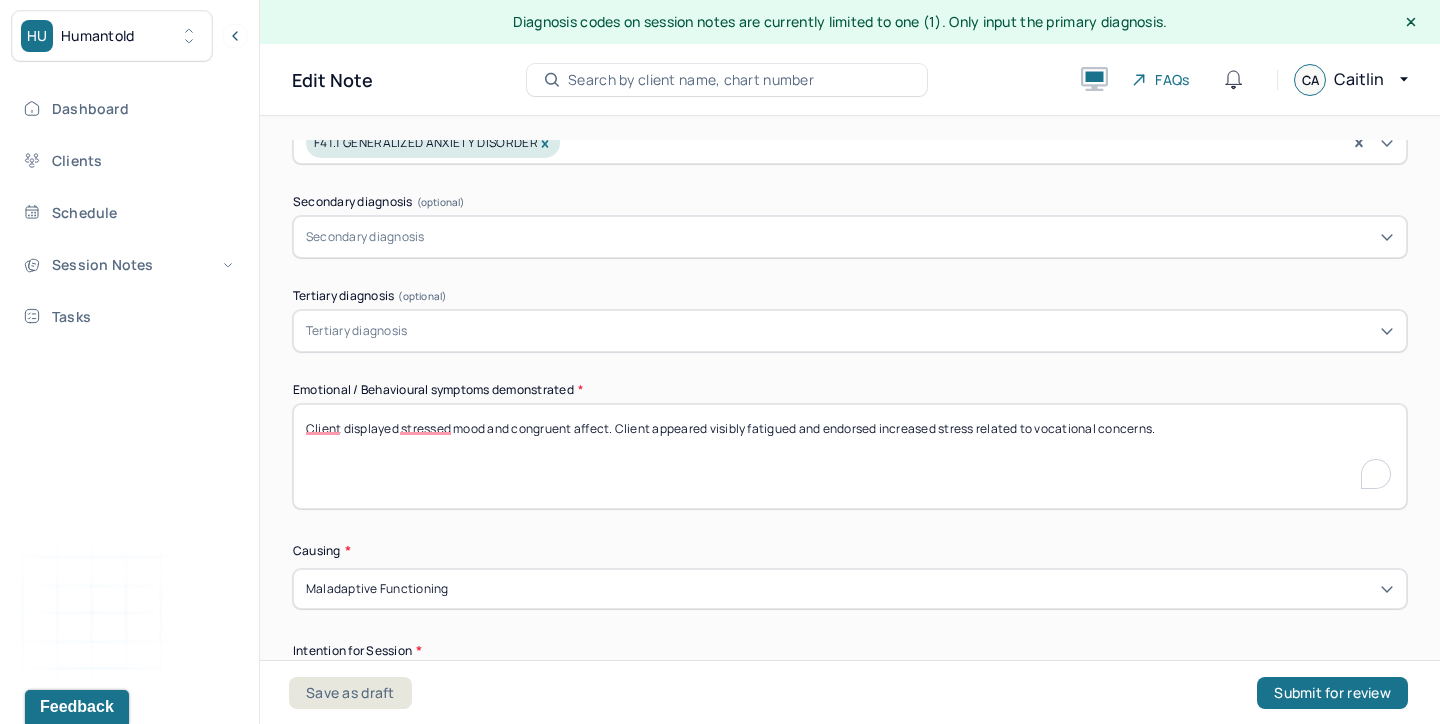 drag, startPoint x: 1234, startPoint y: 437, endPoint x: 344, endPoint y: 414, distance: 890.2971 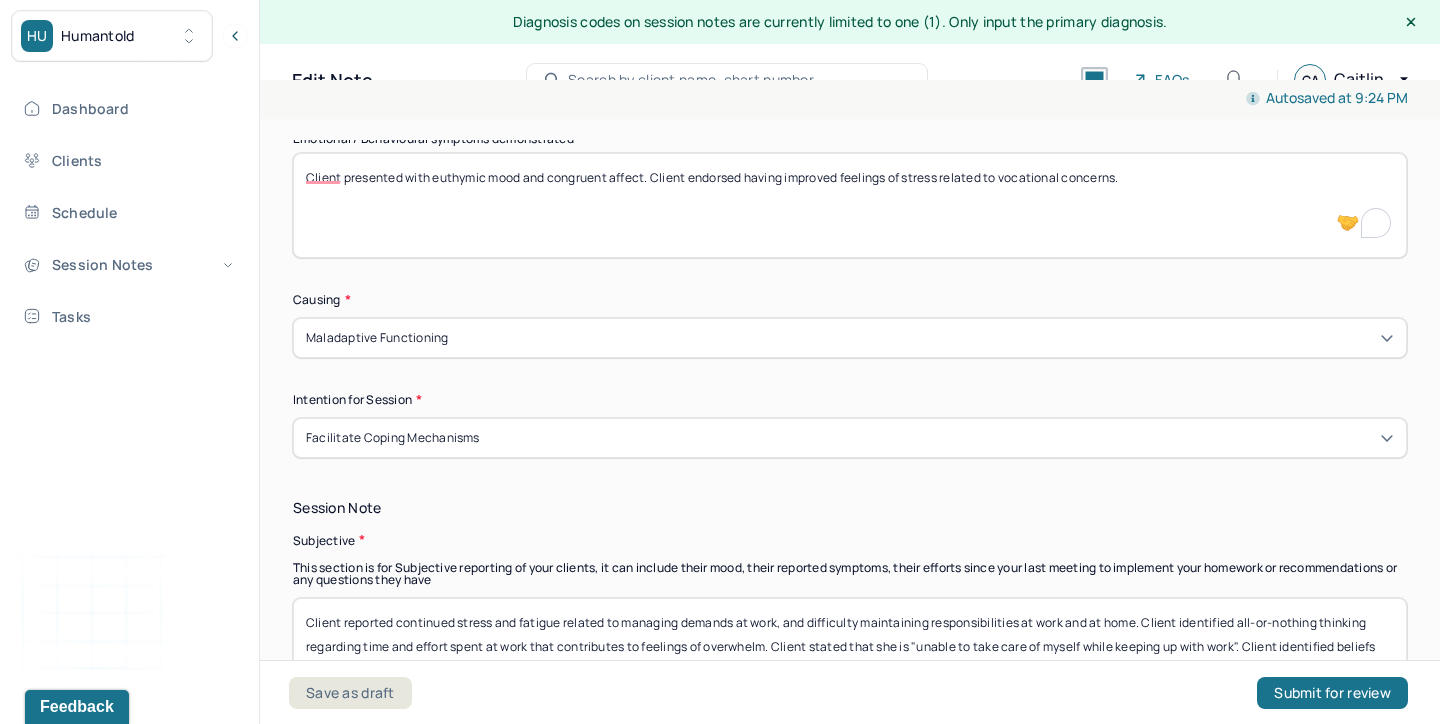 scroll, scrollTop: 1071, scrollLeft: 0, axis: vertical 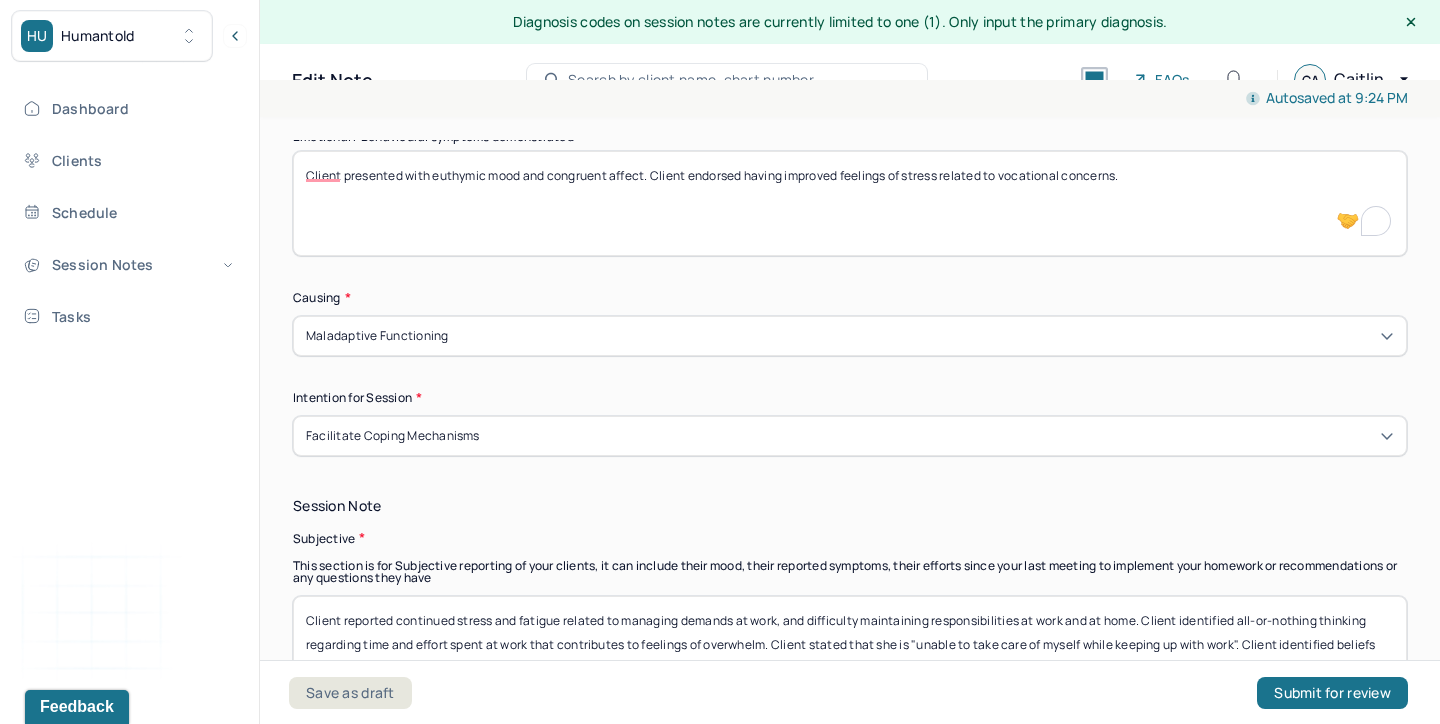 type on "Client presented with euthymic mood and congruent affect. Client endorsed having improved feelings of stress related to vocational concerns." 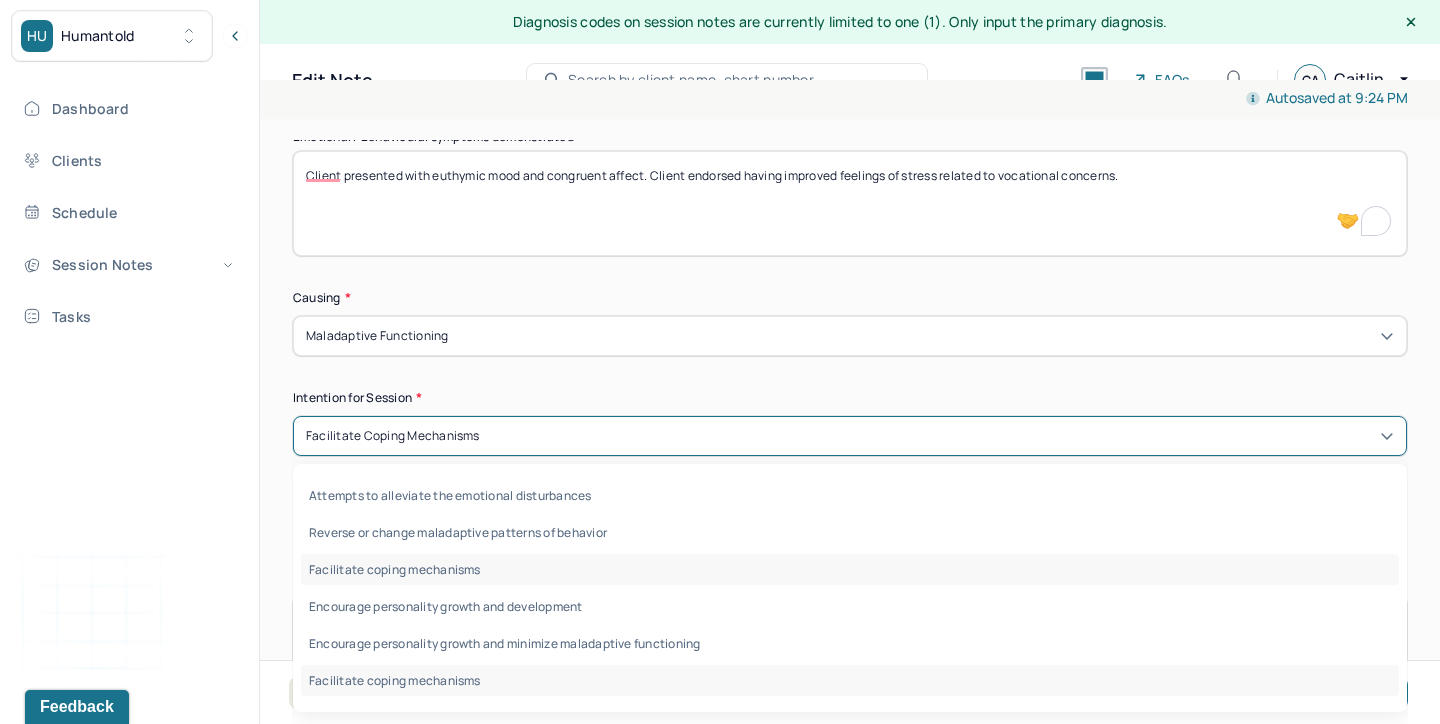 click on "Facilitate coping mechanisms" at bounding box center (850, 436) 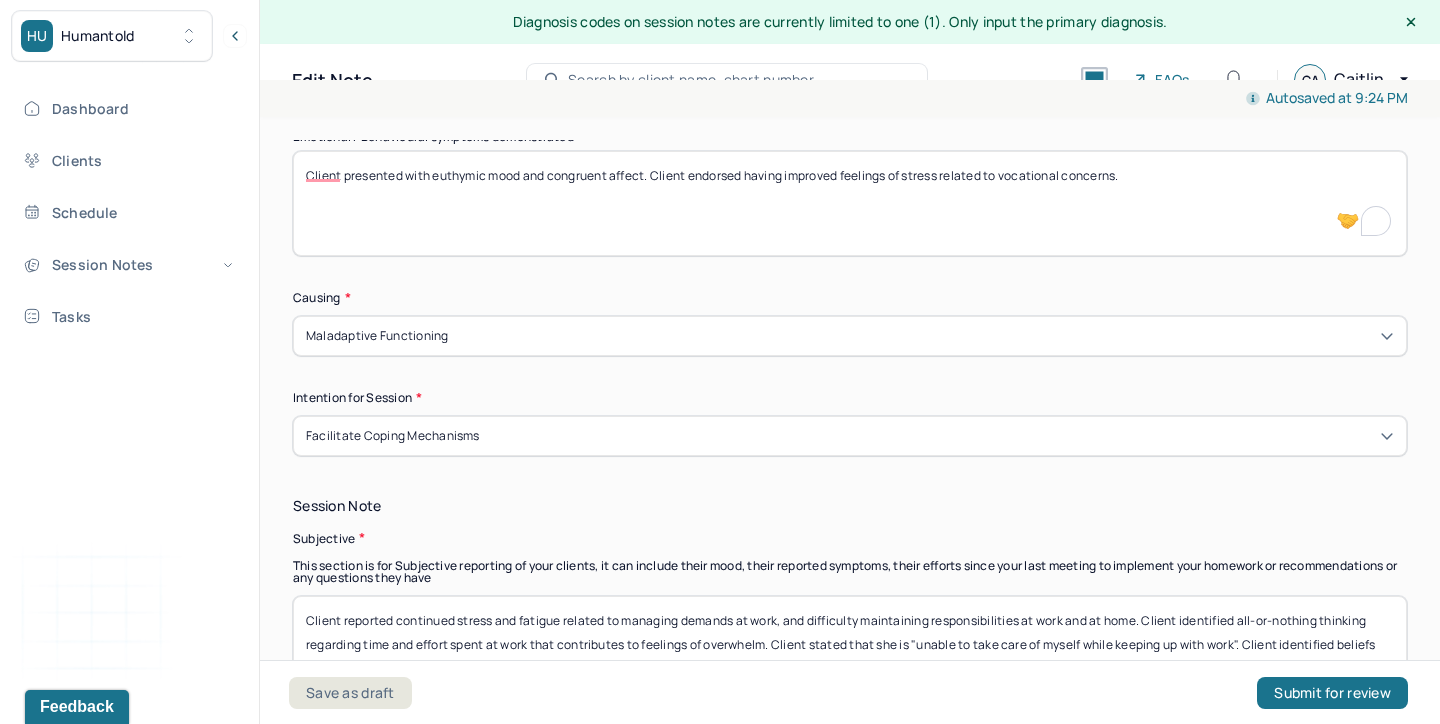 scroll, scrollTop: 1103, scrollLeft: 0, axis: vertical 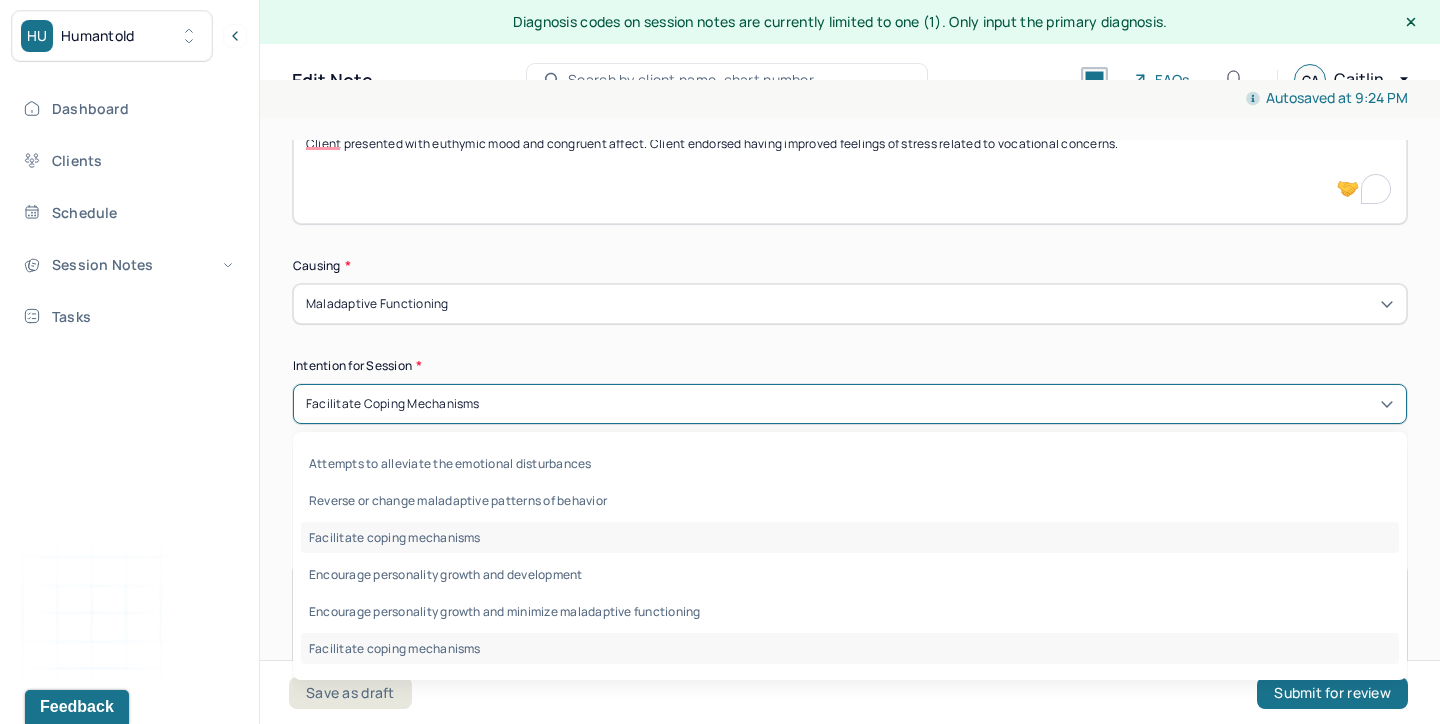click on "Facilitate coping mechanisms" at bounding box center [850, 404] 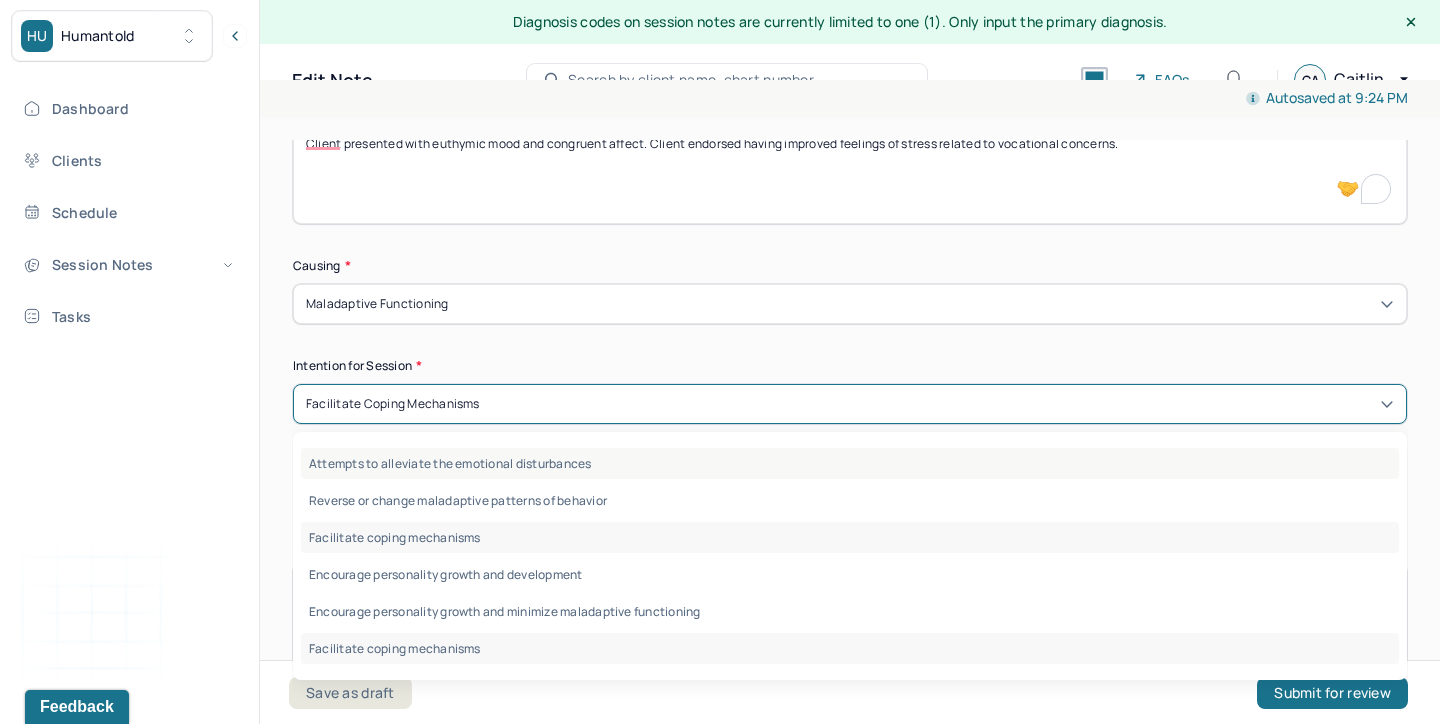 click on "Attempts to alleviate the emotional disturbances" at bounding box center [850, 463] 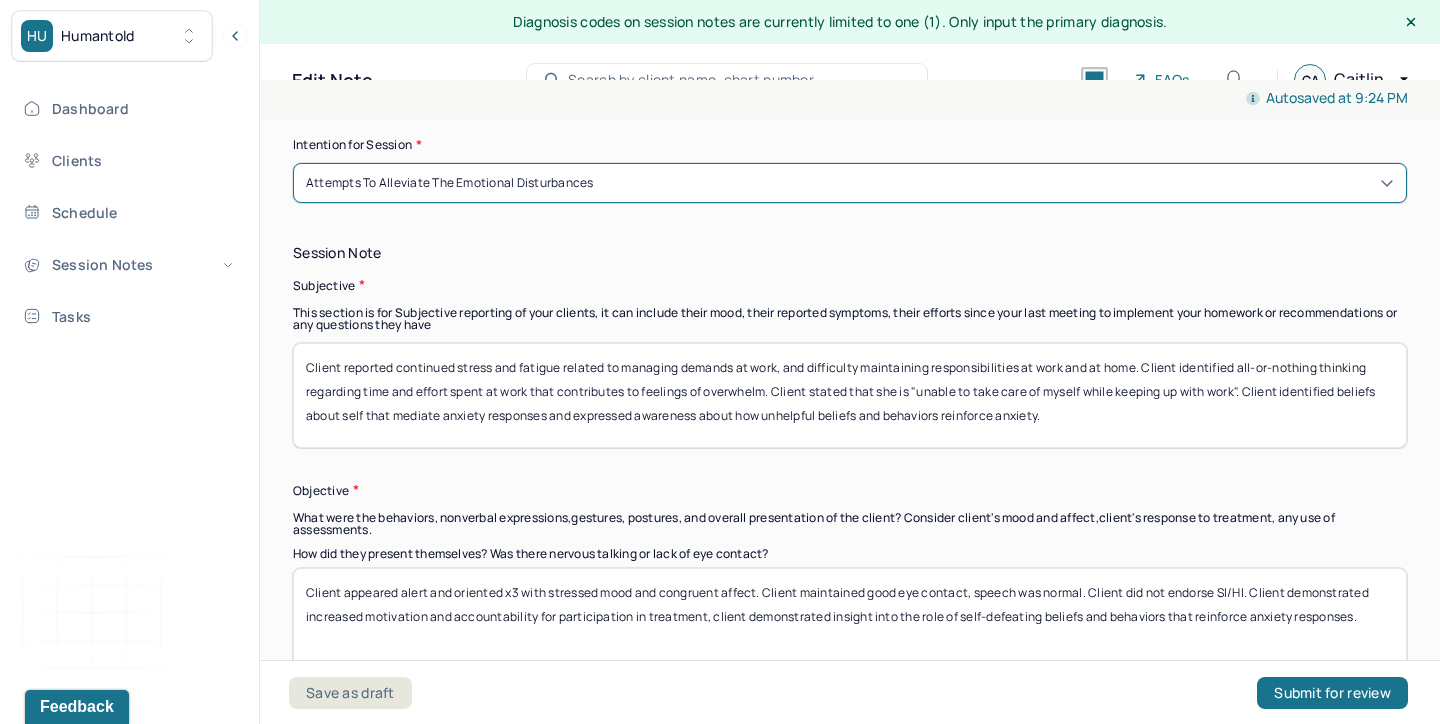 scroll, scrollTop: 1325, scrollLeft: 0, axis: vertical 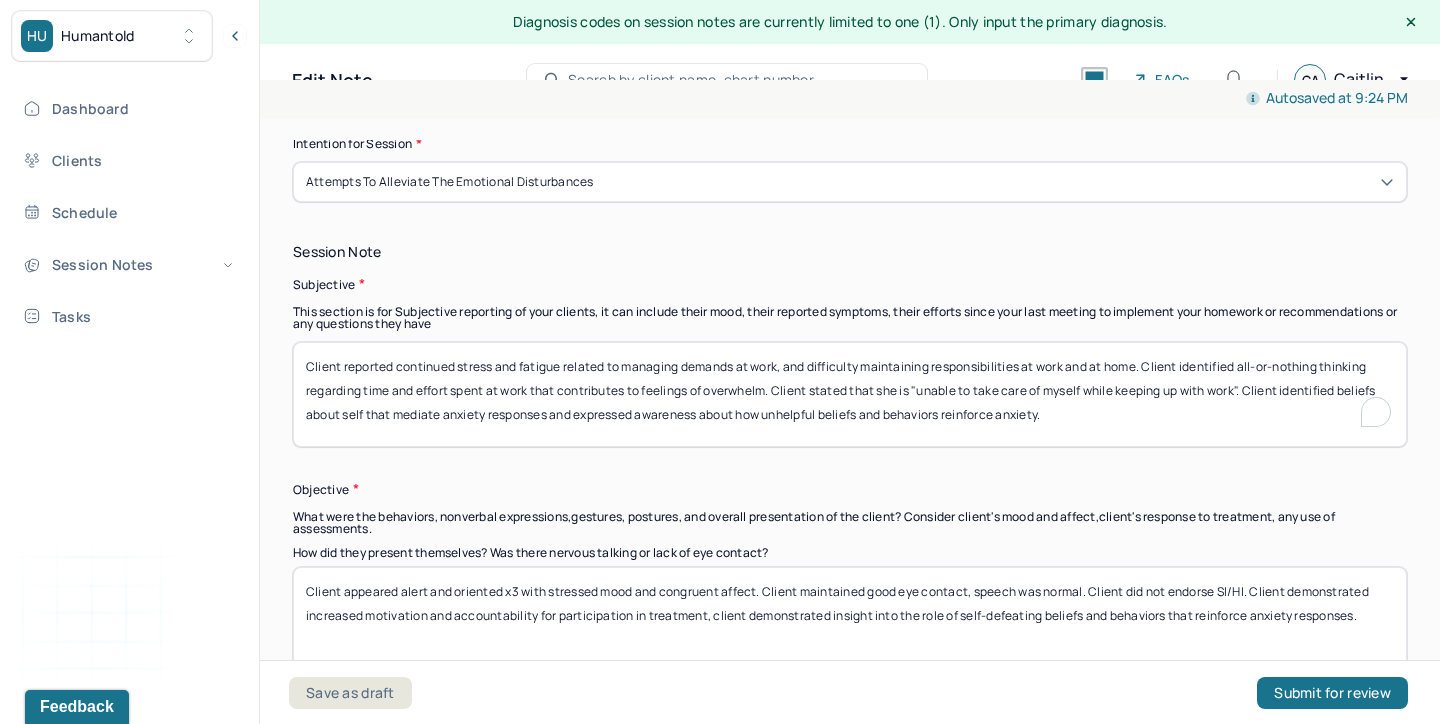 drag, startPoint x: 618, startPoint y: 433, endPoint x: 261, endPoint y: 335, distance: 370.2067 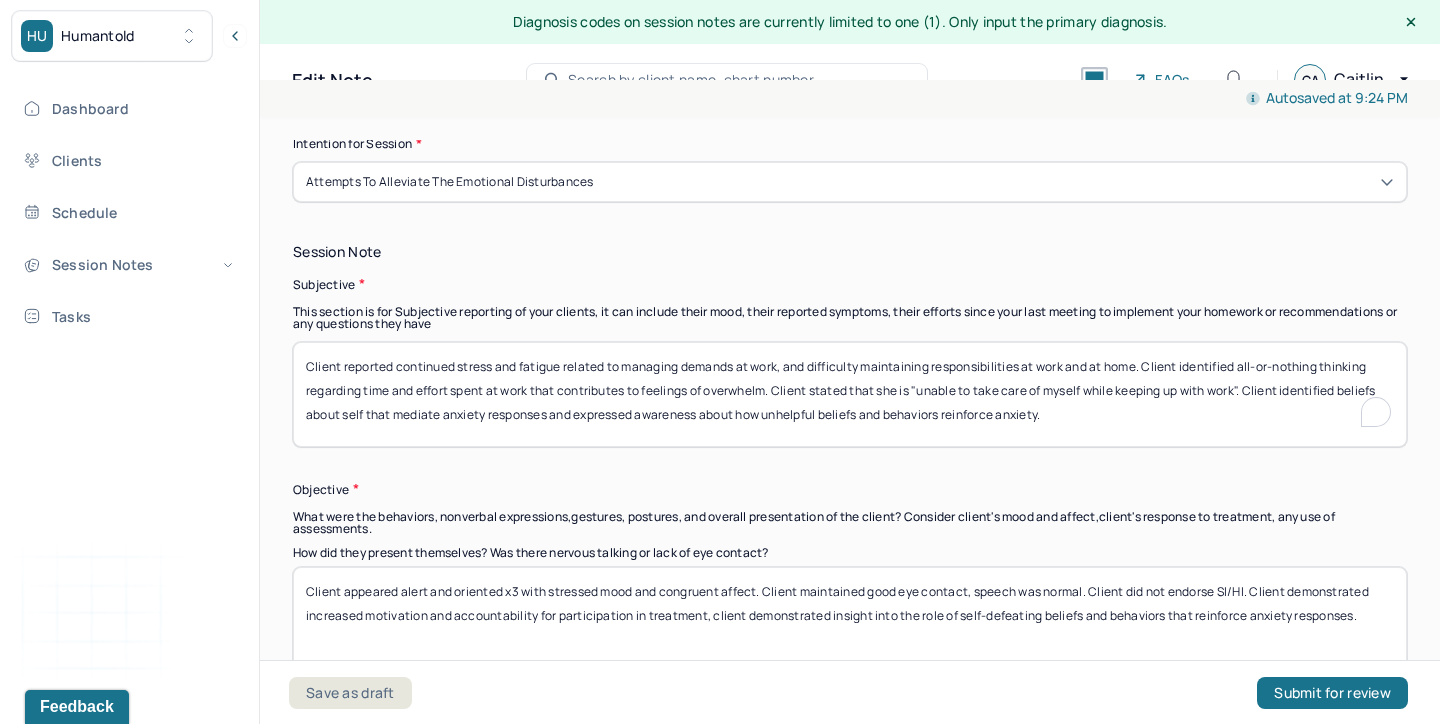 click on "Autosaved at 9:24 PM Appointment Details     Client name [NAME] [LAST] Date of service 07/10/2025 Time 7:00pm - 7:55pm Duration 55mins Appointment type individual therapy Provider name [NAME] [LAST] Modifier 1 95 Telemedicine Note type Individual soap note Appointment Details     Client name [NAME] [LAST] Date of service 07/10/2025 Time 7:00pm - 7:55pm Duration 55mins Appointment type individual therapy Provider name [NAME] [LAST] Modifier 1 95 Telemedicine Note type Individual soap note   Load previous session note   Instructions The fields marked with an asterisk ( * ) are required before you can submit your notes. Before you can submit your session notes, they must be signed. You have the option to save your notes as a draft before making a submission. Appointment location * Teletherapy Client Teletherapy Location Home Office Other Provider Teletherapy Location Home Office Other Consent was received for the teletherapy session The teletherapy session was conducted via video Primary diagnosis" at bounding box center (850, 438) 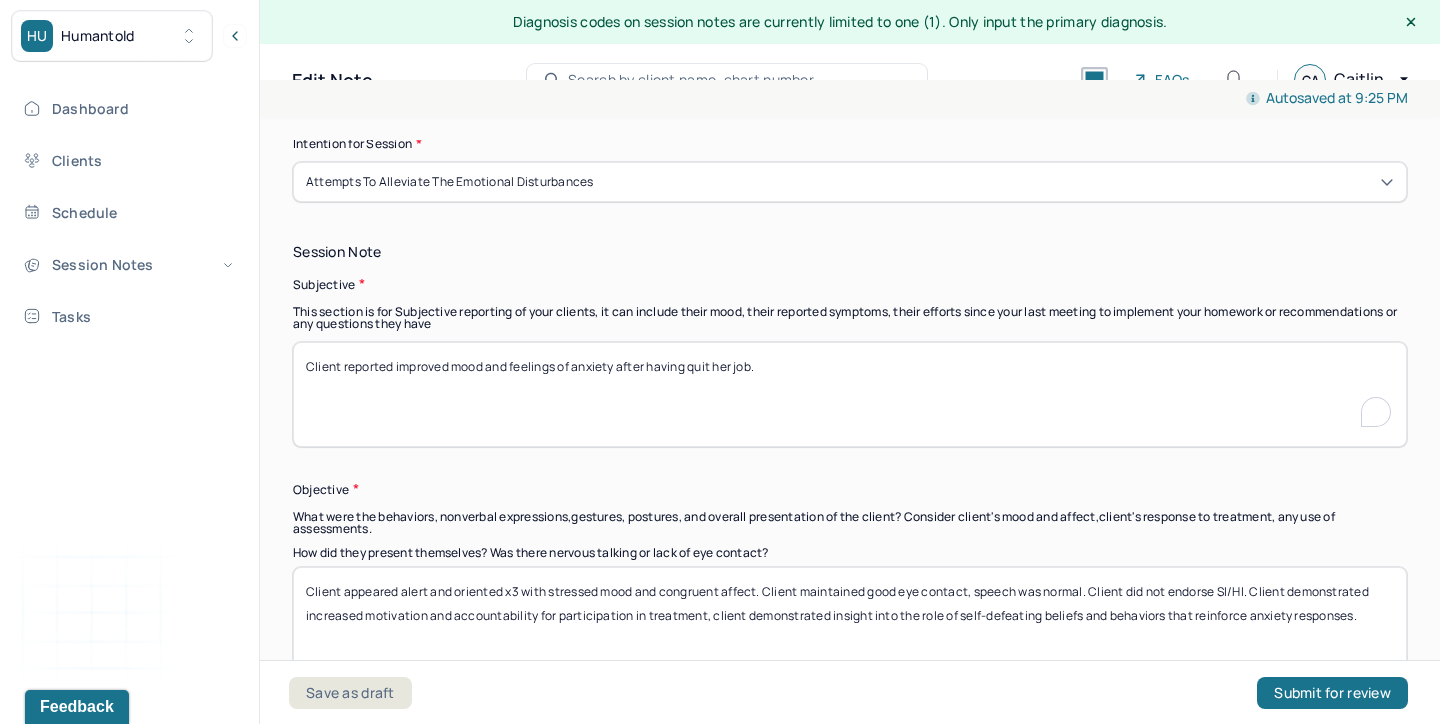click on "Client reported improved mood and feelings of anxiety after having quit her job." at bounding box center [850, 394] 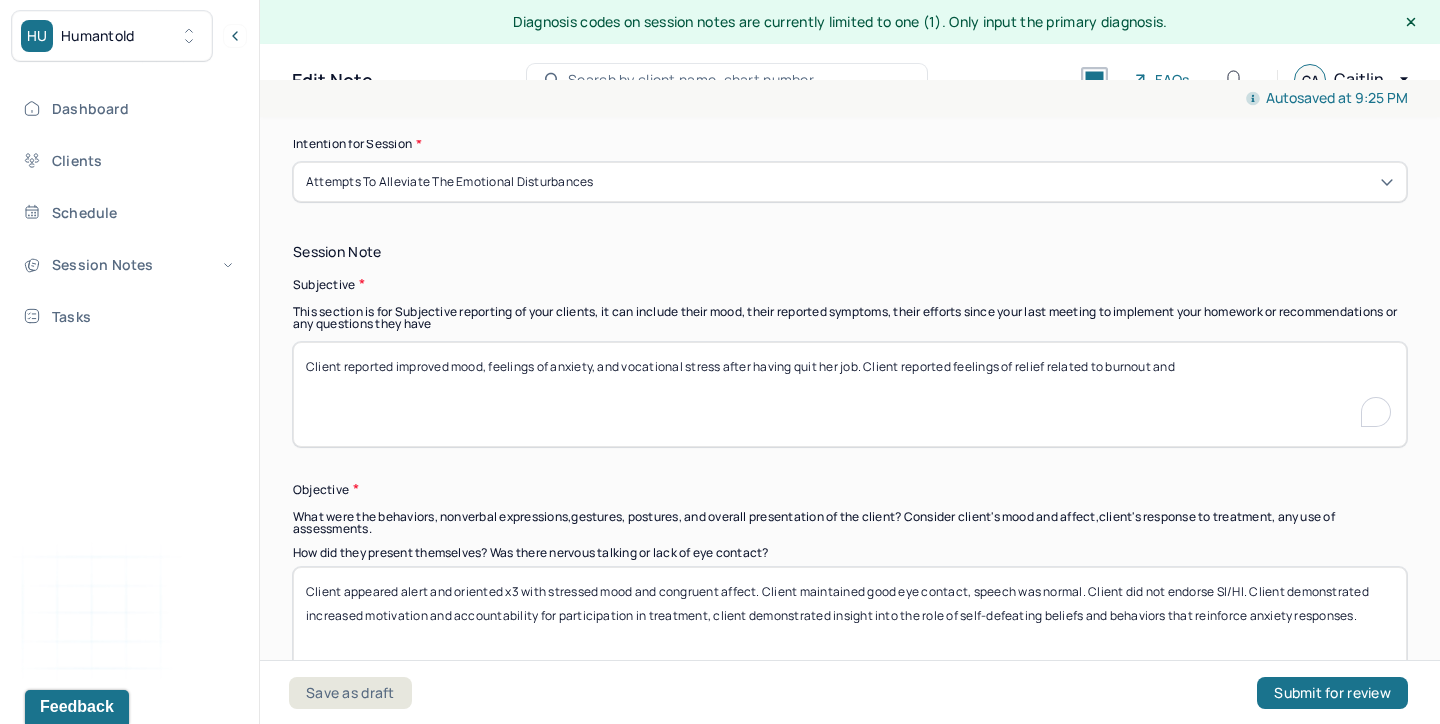 type on "Client reported improved mood, feelings of anxiety, and vocational stress after having quit her job. Client reported feelings of relief related to burnout and" 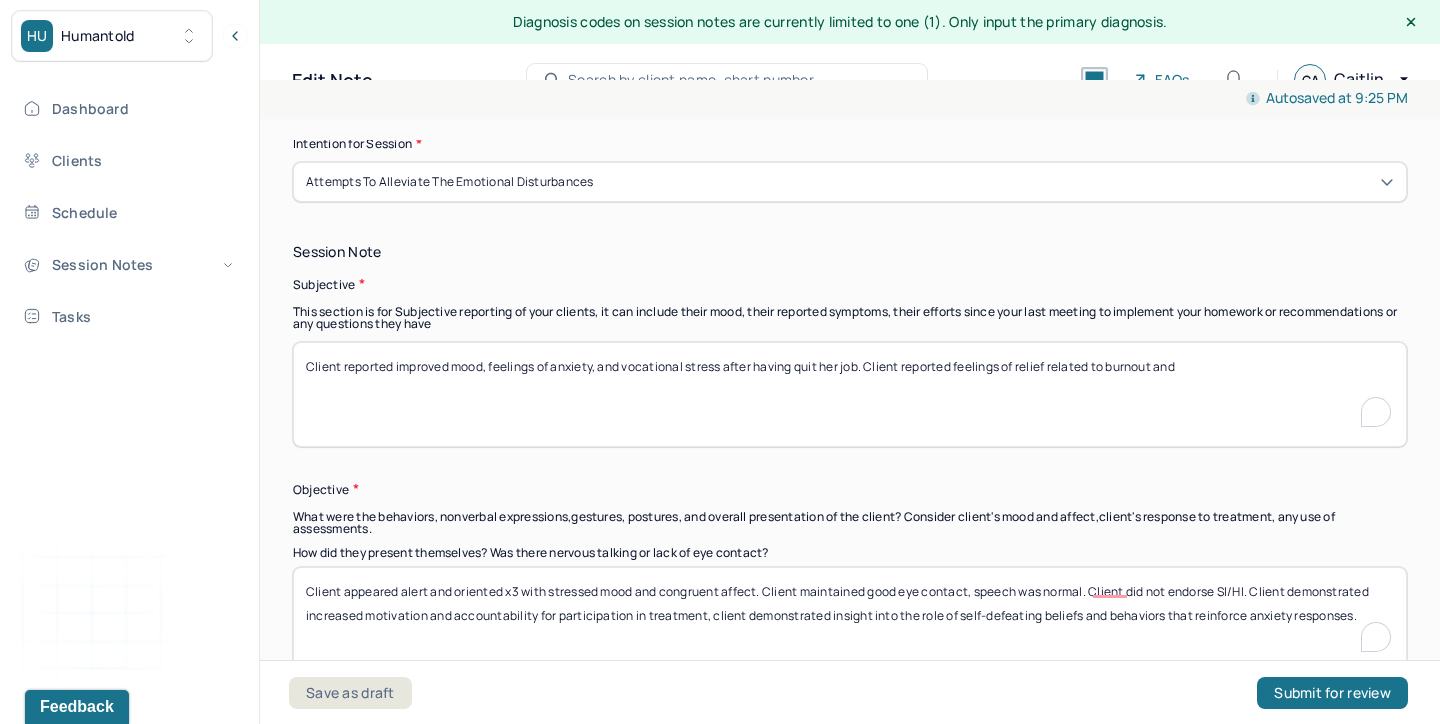 drag, startPoint x: 599, startPoint y: 587, endPoint x: 548, endPoint y: 582, distance: 51.24451 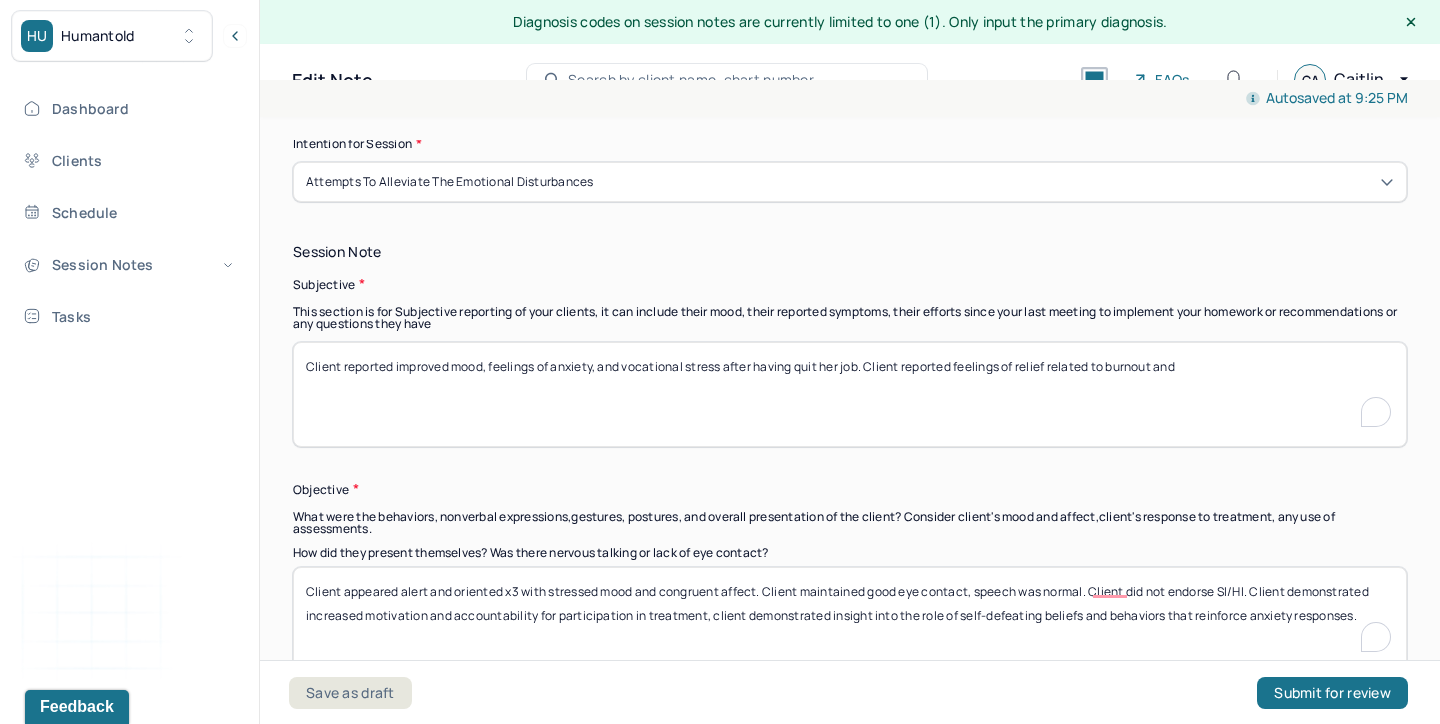click on "Client appeared alert and oriented x3 with stressed mood and congruent affect. Client maintained good eye contact, speech was normal. Client did not endorse SI/HI. Client demonstrated increased motivation and accountability for participation in treatment, client demonstrated insight into the role of self-defeating beliefs and behaviors that reinforce anxiety responses." at bounding box center (850, 619) 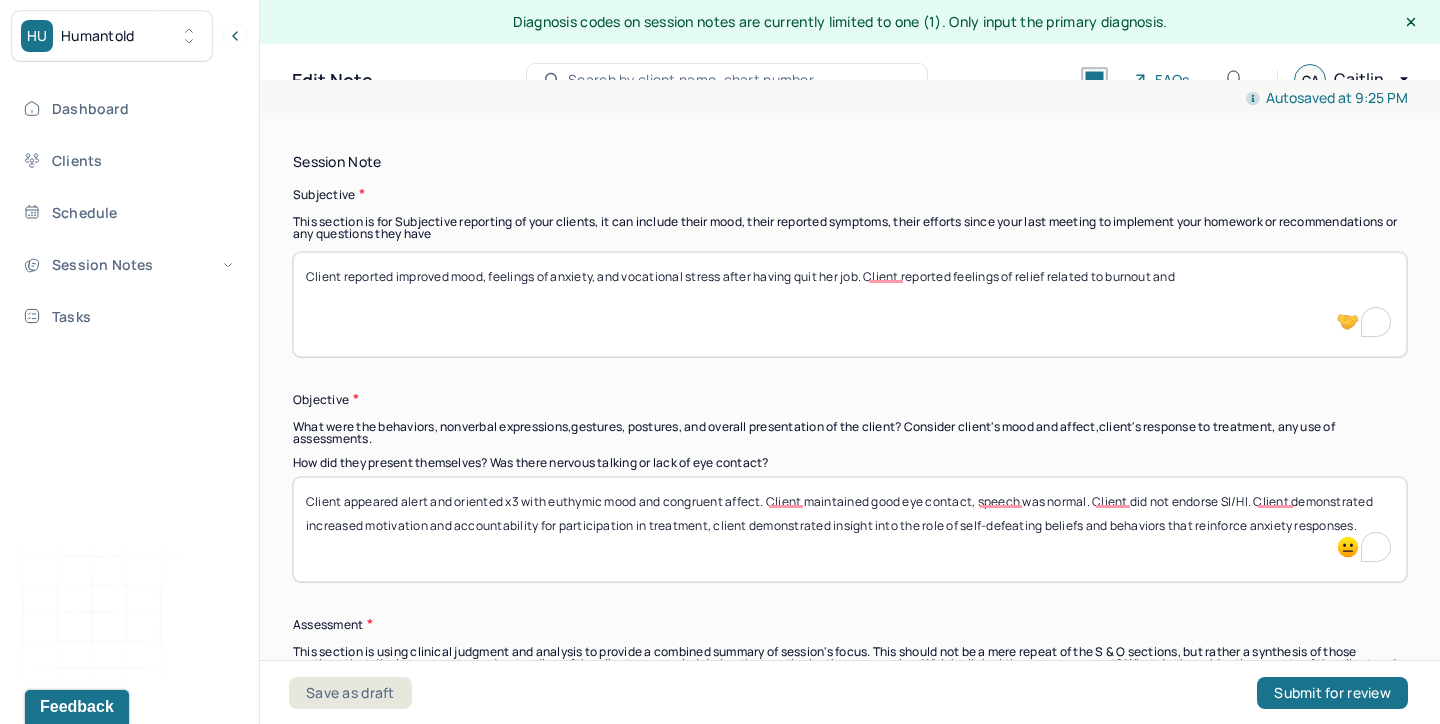 scroll, scrollTop: 1416, scrollLeft: 0, axis: vertical 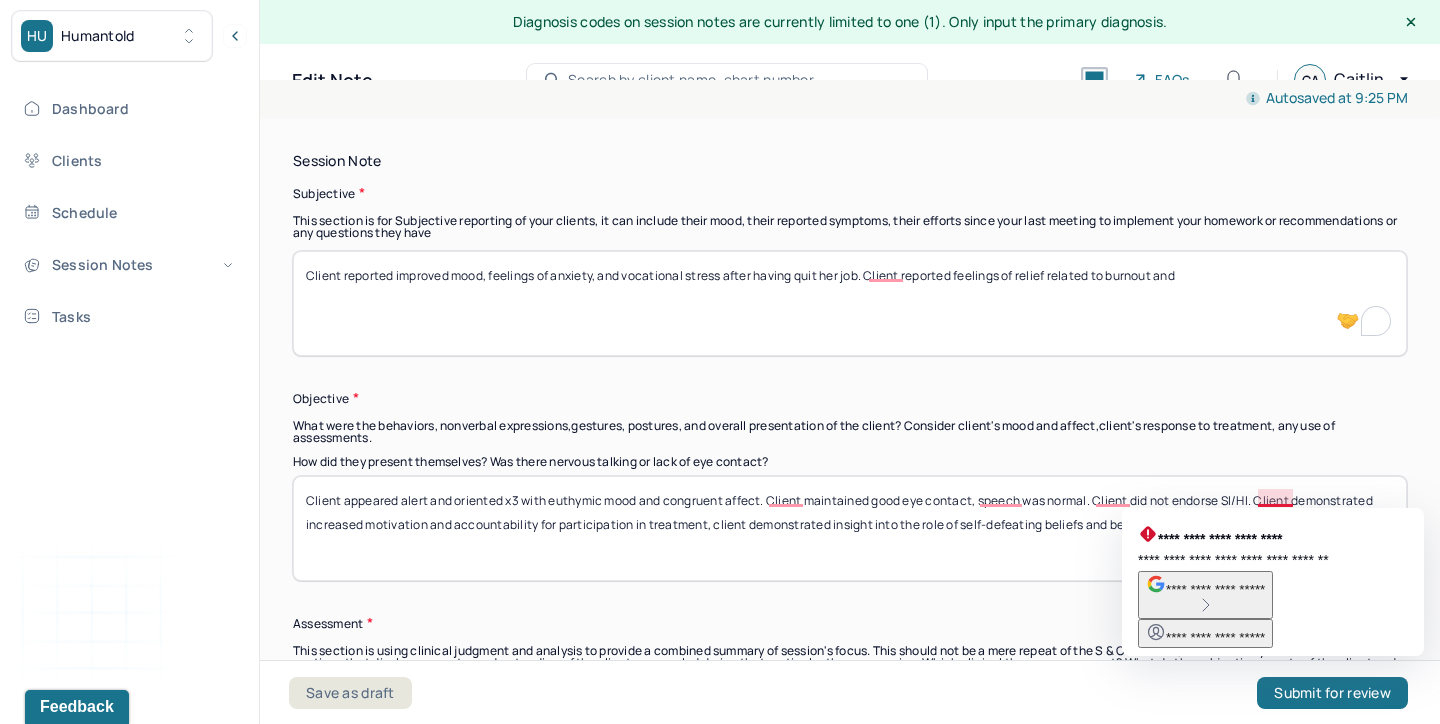 drag, startPoint x: 1260, startPoint y: 497, endPoint x: 1362, endPoint y: 560, distance: 119.88744 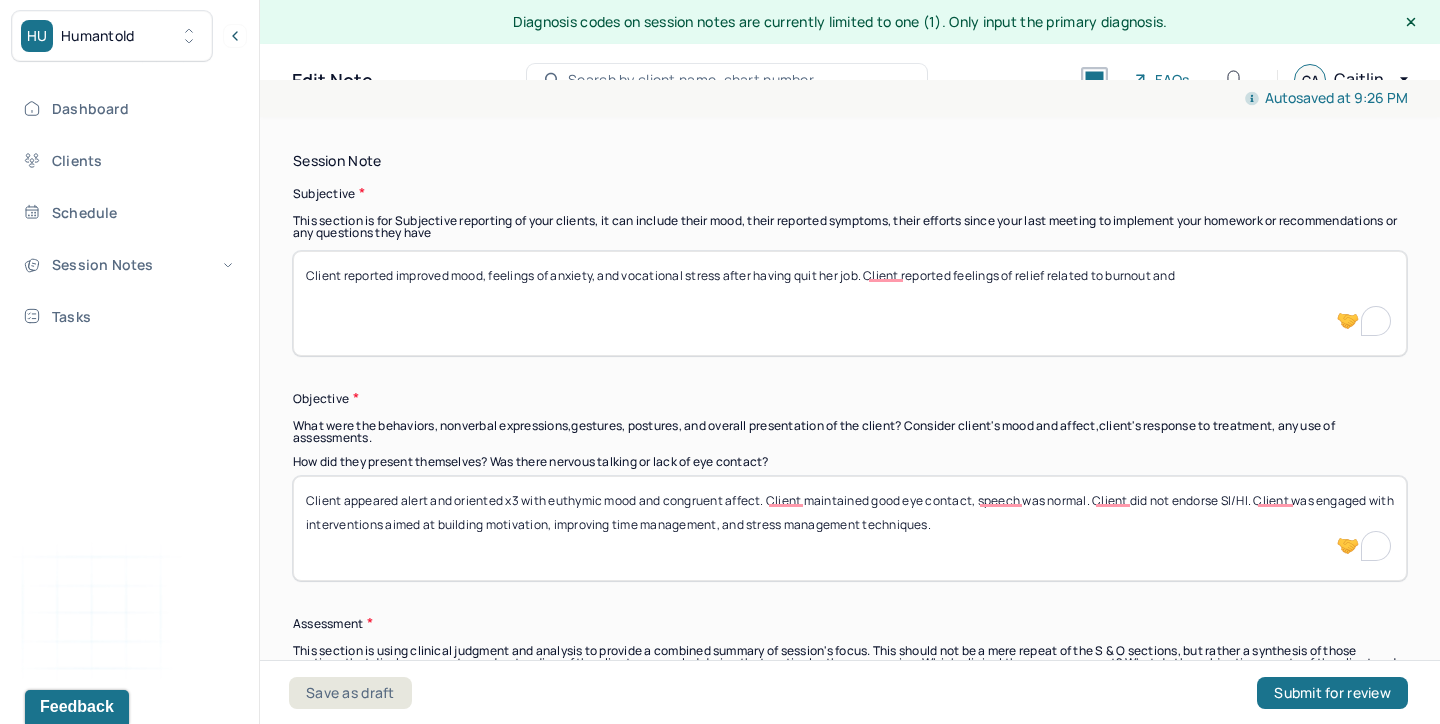 type on "Client appeared alert and oriented x3 with euthymic mood and congruent affect. Client maintained good eye contact, speech was normal. Client did not endorse SI/HI. Client was engaged with interventions aimed at building motivation, improving time management, and stress management techniques." 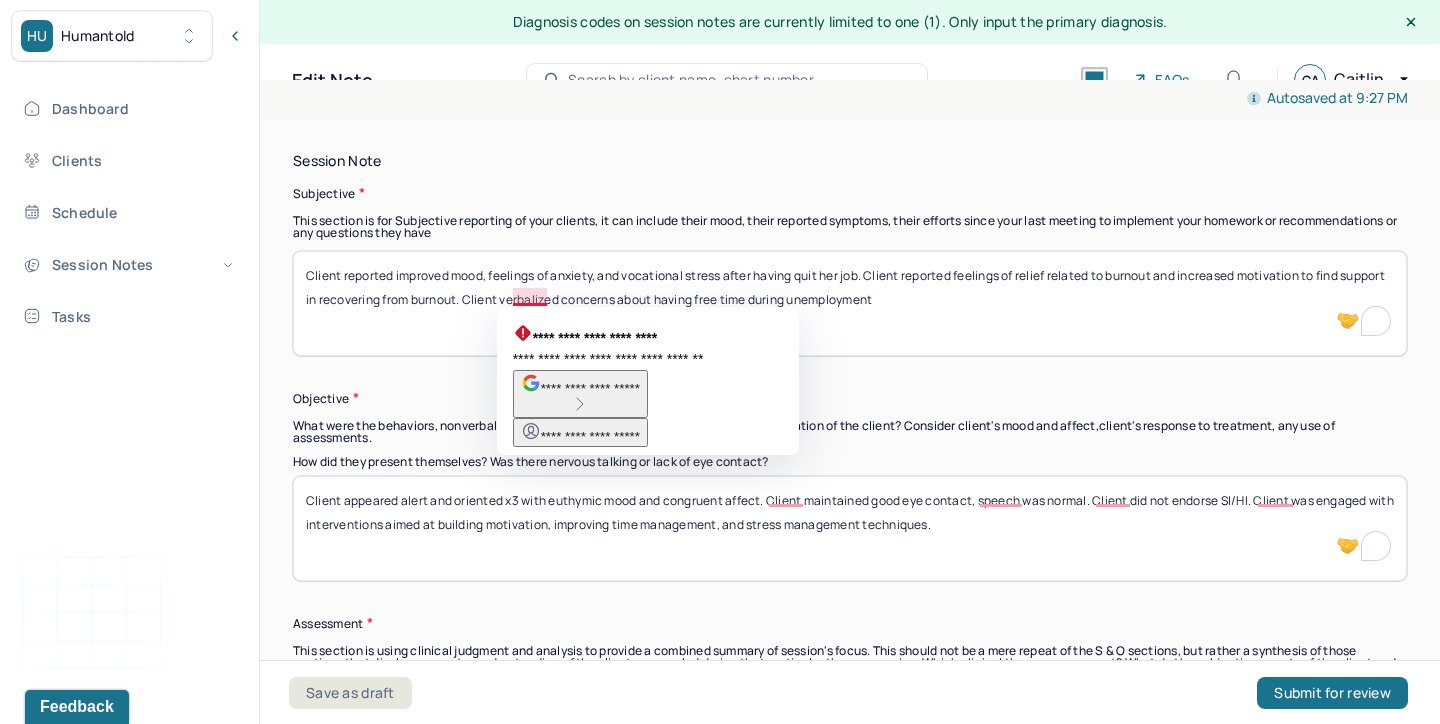 drag, startPoint x: 1160, startPoint y: 273, endPoint x: 548, endPoint y: 296, distance: 612.432 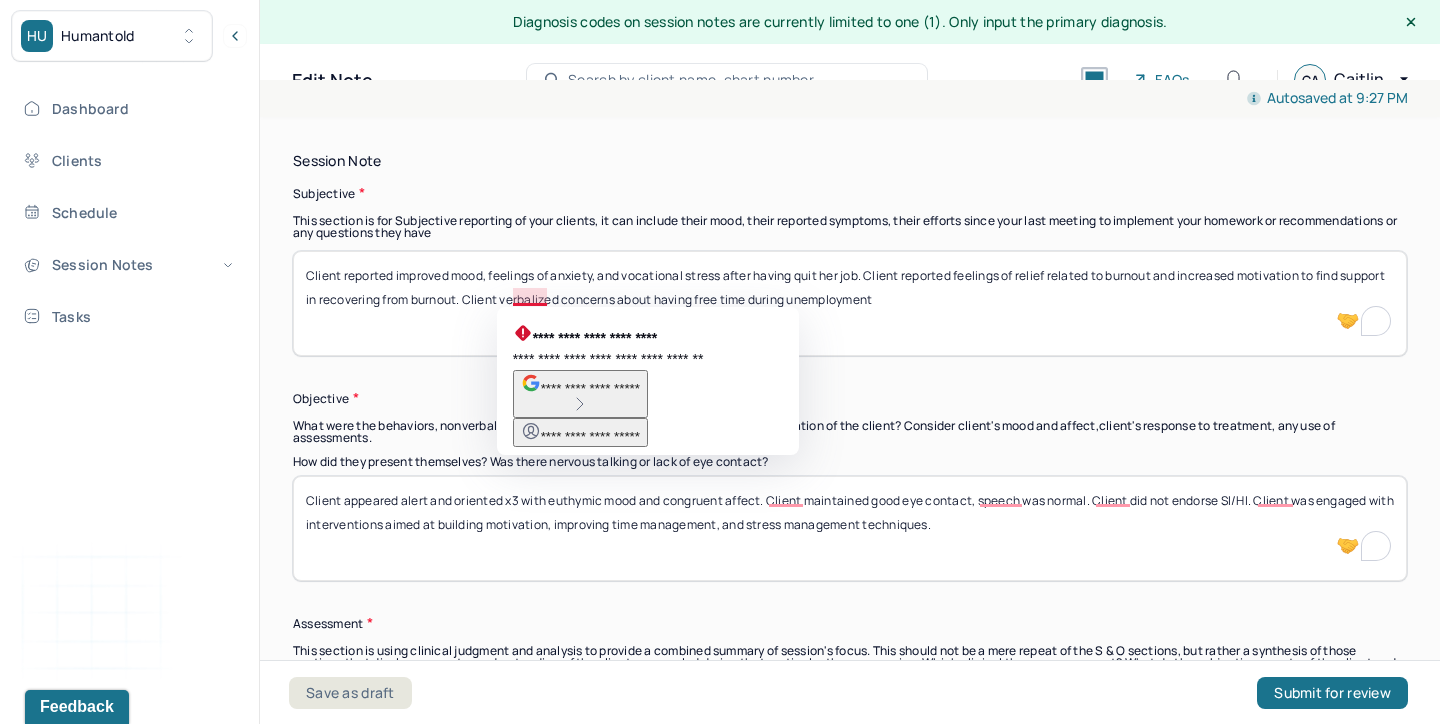 click on "Client reported improved mood, feelings of anxiety, and vocational stress after having quit her job. Client reported feelings of relief related to burnout and increased motivation to find support in recovering from burnout. Client verbalized concerns about having free time during unemployment" at bounding box center [850, 303] 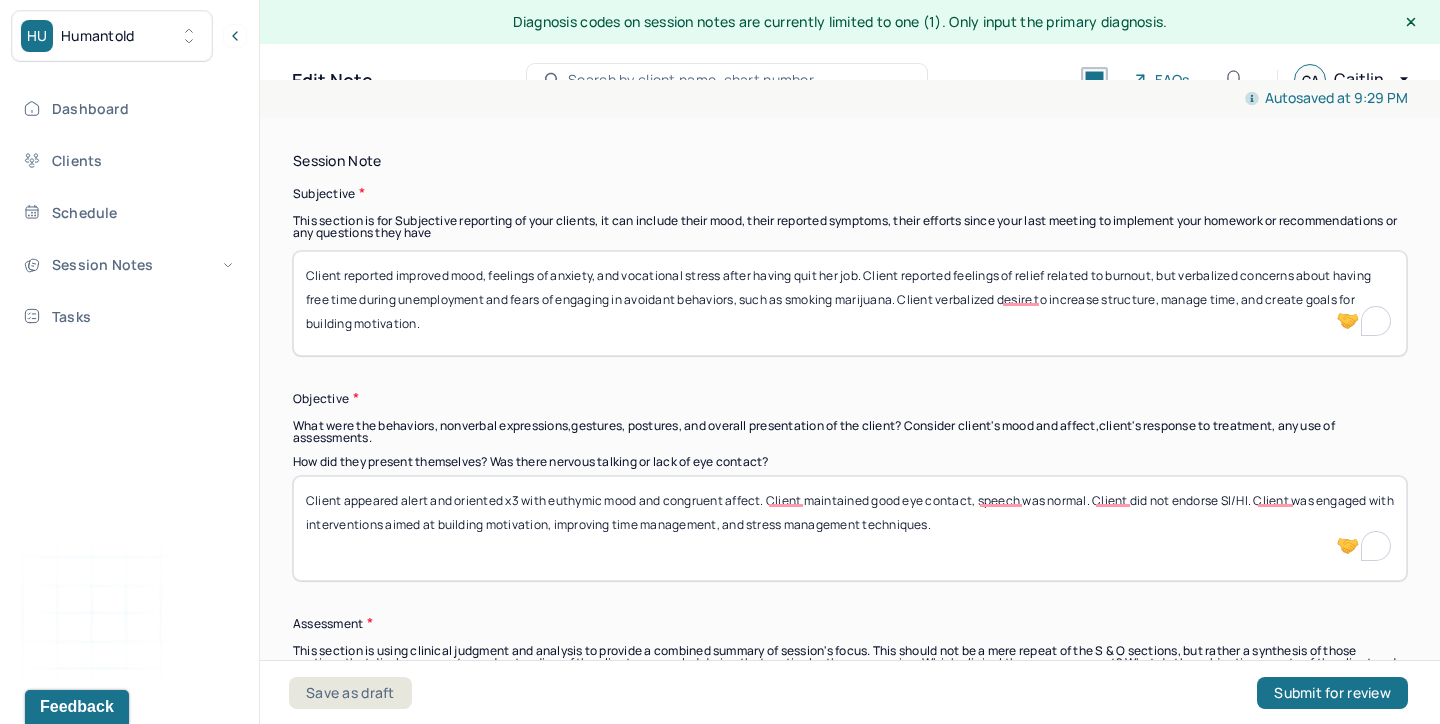 type on "Client reported improved mood, feelings of anxiety, and vocational stress after having quit her job. Client reported feelings of relief related to burnout, but verbalized concerns about having free time during unemployment and fears of engaging in avoidant behaviors, such as smoking marijuana. Client verbalized desire to increase structure, manage time, and create goals for building motivation." 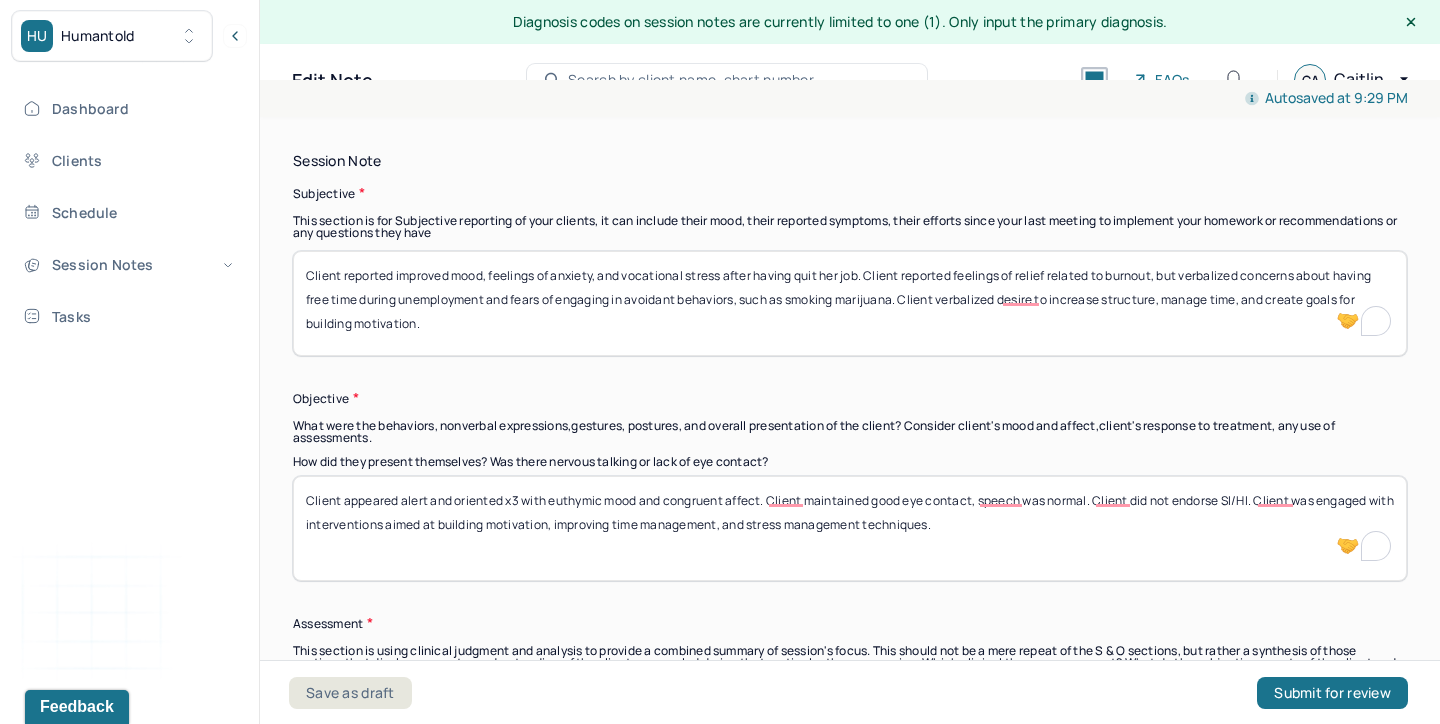 drag, startPoint x: 578, startPoint y: 527, endPoint x: 466, endPoint y: 516, distance: 112.53888 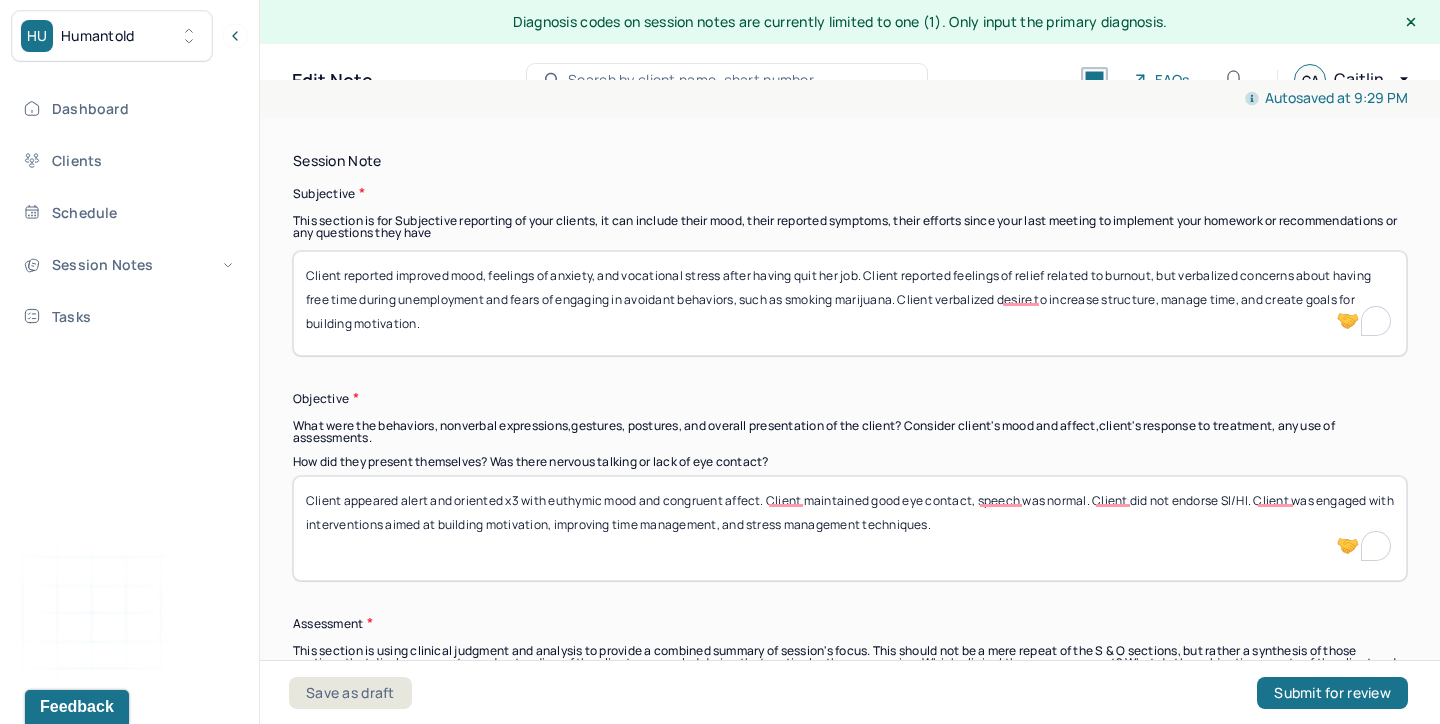 click on "Client appeared alert and oriented x3 with euthymic mood and congruent affect. Client maintained good eye contact, speech was normal. Client did not endorse SI/HI. Client was engaged with interventions aimed at building motivation, improving time management, and stress management techniques." at bounding box center (850, 528) 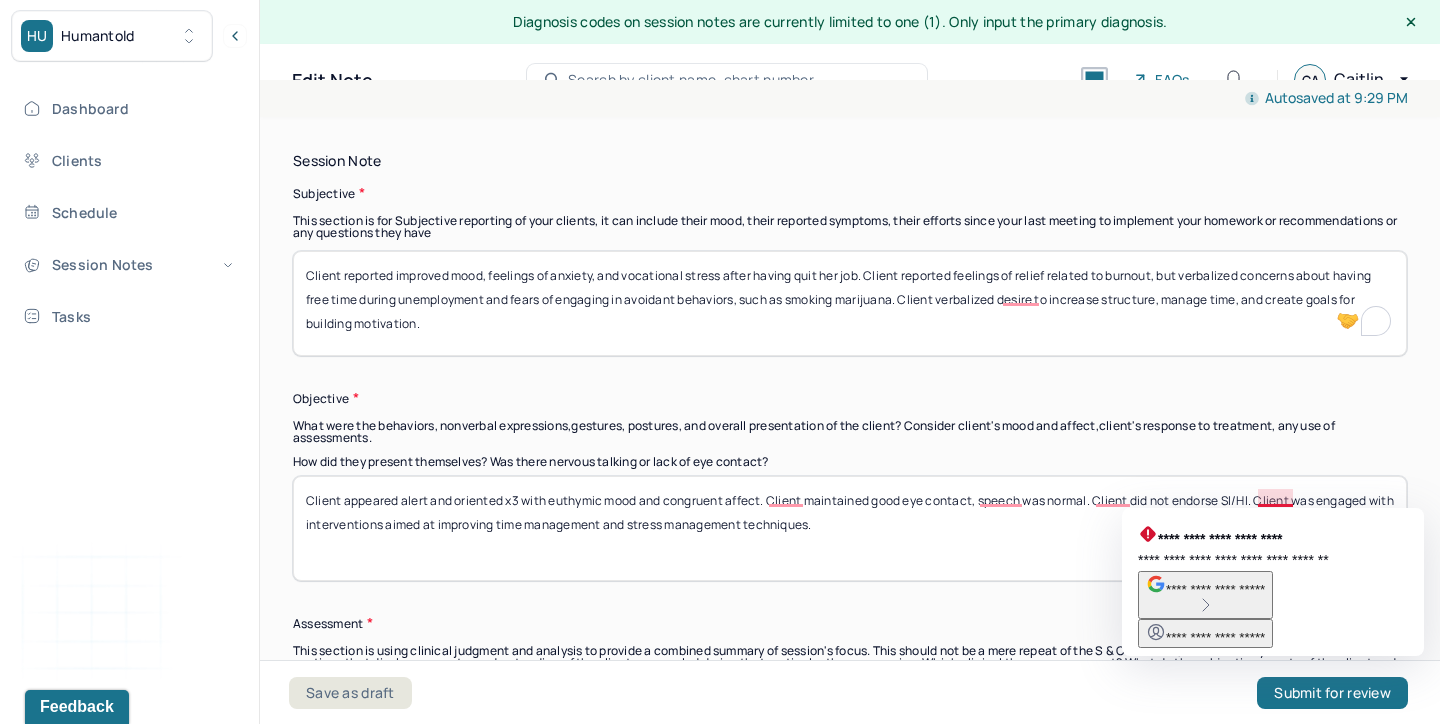 click on "Client appeared alert and oriented x3 with euthymic mood and congruent affect. Client maintained good eye contact, speech was normal. Client did not endorse SI/HI. Client was engaged with interventions aimed at improving time managementand stress management techniques." at bounding box center [850, 528] 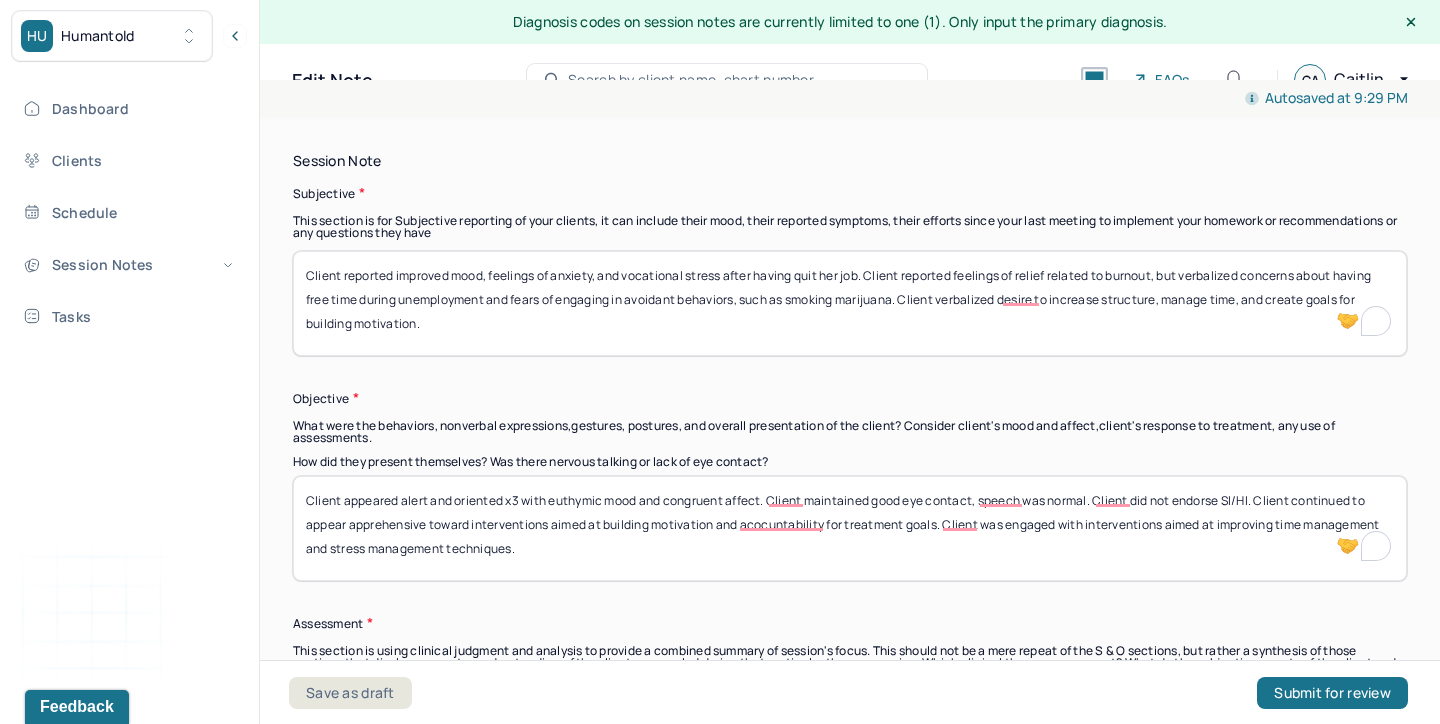 drag, startPoint x: 820, startPoint y: 521, endPoint x: 716, endPoint y: 519, distance: 104.019226 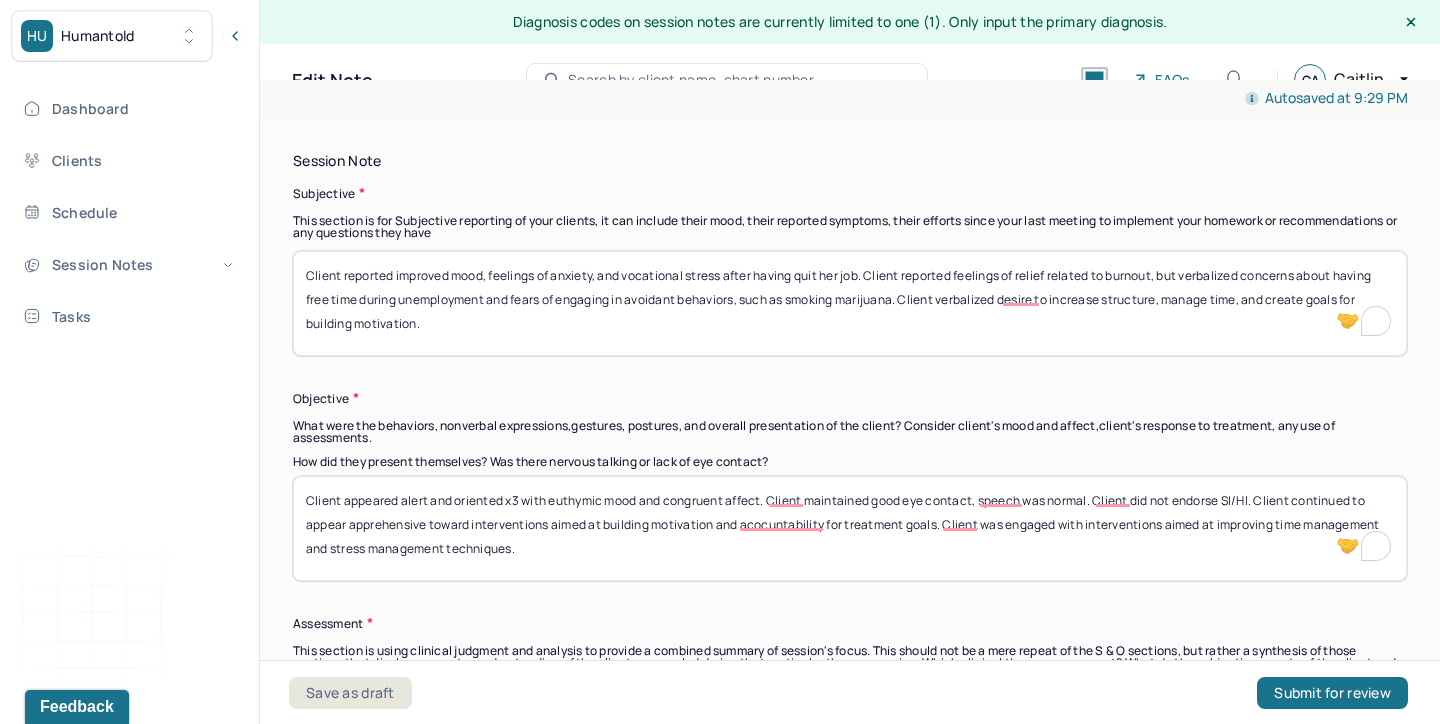 click on "Client appeared alert and oriented x3 with euthymic mood and congruent affect. Client maintained good eye contact, speech was normal. Client did not endorse SI/HI. Client continued to appear apprehensive toward interventions aimed at building motivation and acocuntability for treatment goals. Client was engaged with interventions aimed at improving time management and stress management techniques." at bounding box center (850, 528) 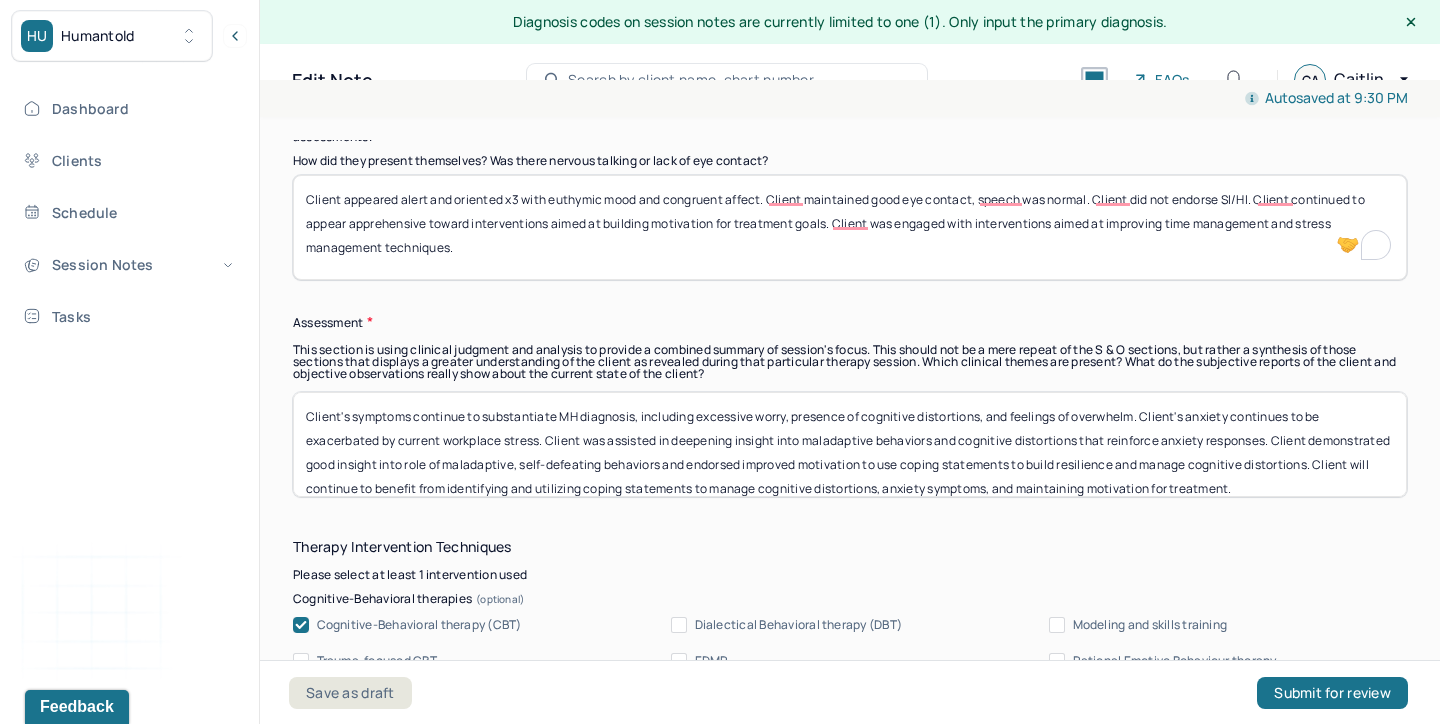 scroll, scrollTop: 1723, scrollLeft: 0, axis: vertical 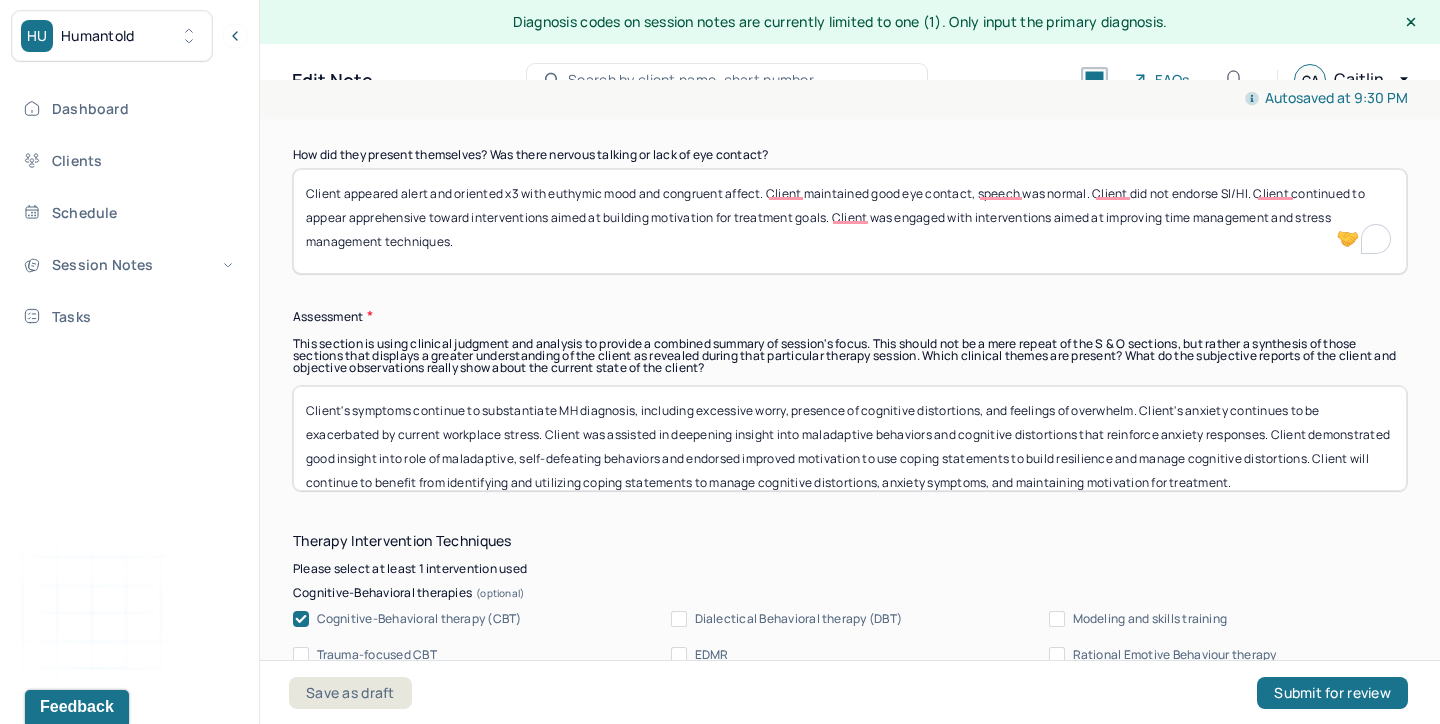 type on "Client appeared alert and oriented x3 with euthymic mood and congruent affect. Client maintained good eye contact, speech was normal. Client did not endorse SI/HI. Client continued to appear apprehensive toward interventions aimed at building motivation for treatment goals. Client was engaged with interventions aimed at improving time management and stress management techniques." 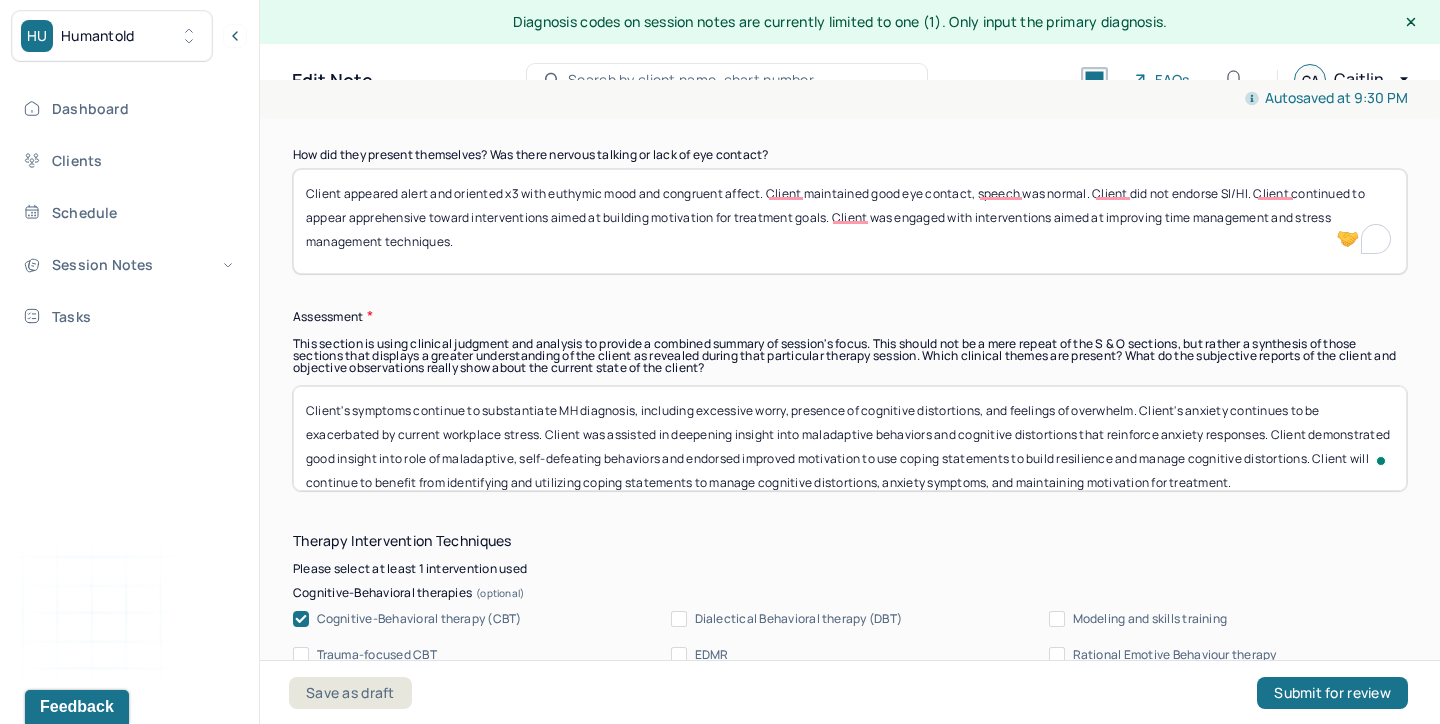 scroll, scrollTop: 16, scrollLeft: 0, axis: vertical 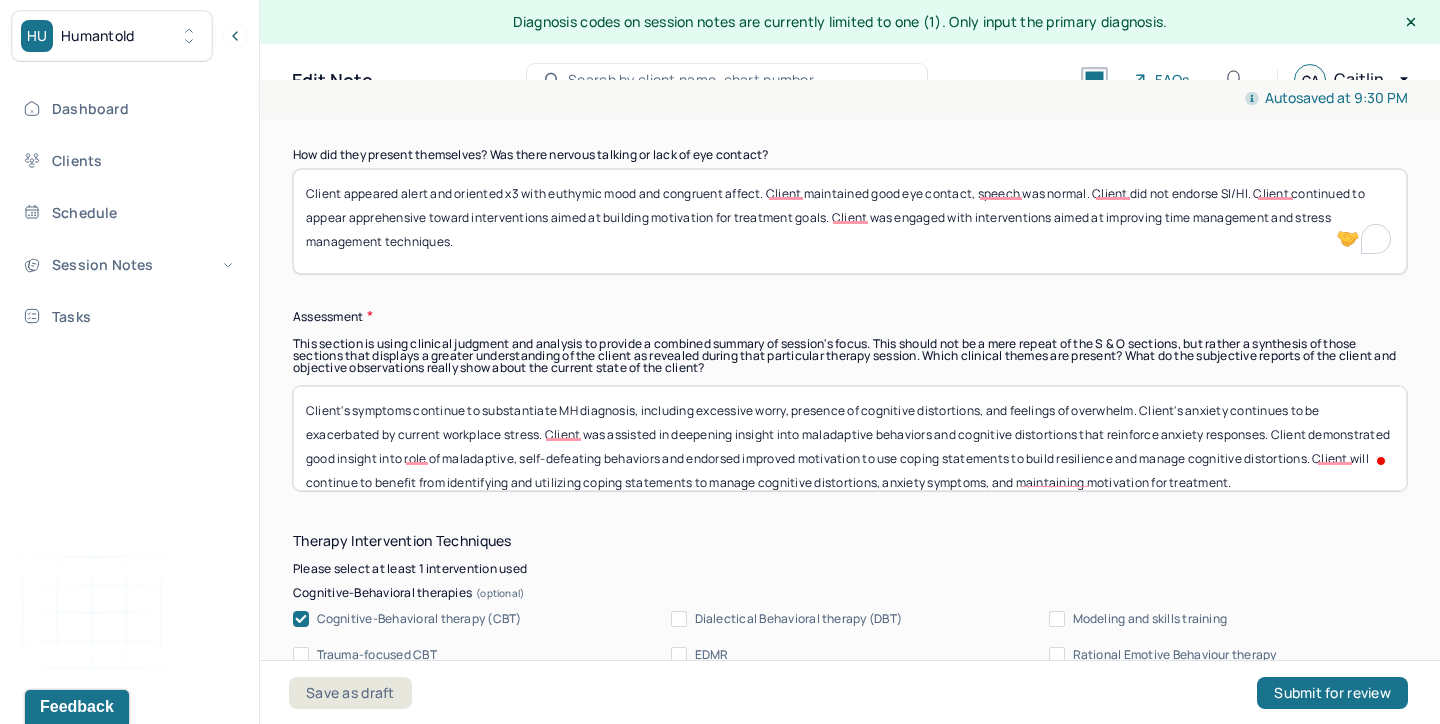 drag, startPoint x: 1312, startPoint y: 458, endPoint x: 352, endPoint y: 413, distance: 961.05414 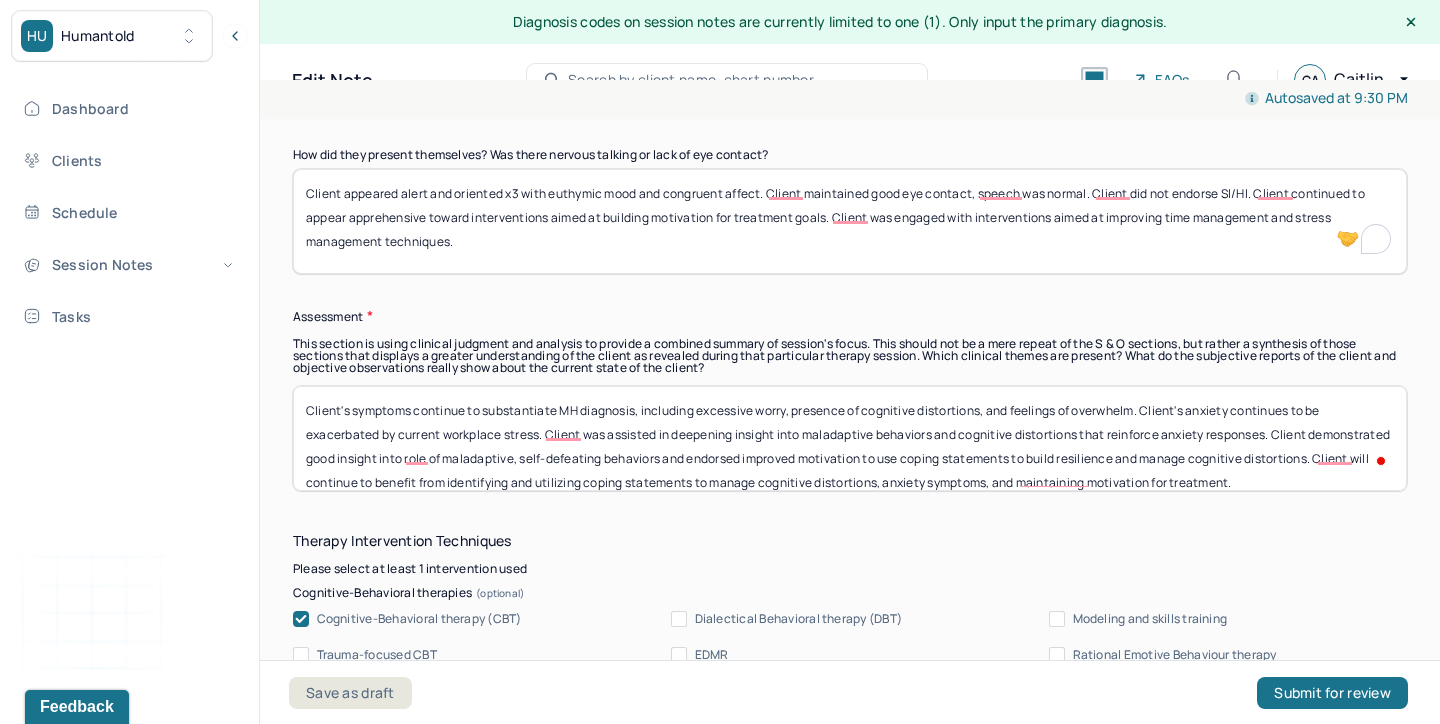click on "Client's symptoms continue to substantiate MH diagnosis, including excessive worry, presence of cognitive distortions, and feelings of overwhelm. Client's anxiety continues to be exacerbated by current workplace stress. Client was assisted in deepening insight into maladaptive behaviors and cognitive distortions that reinforce anxiety responses. Client demonstrated good insight into role of maladaptive, self-defeating behaviors and endorsed improved motivation to use coping statements to build resilience and manage cognitive distortions. Client will continue to benefit from identifying and utilizing coping statements to manage cognitive distortions, anxiety symptoms, and maintaining motivation for treatment." at bounding box center [850, 438] 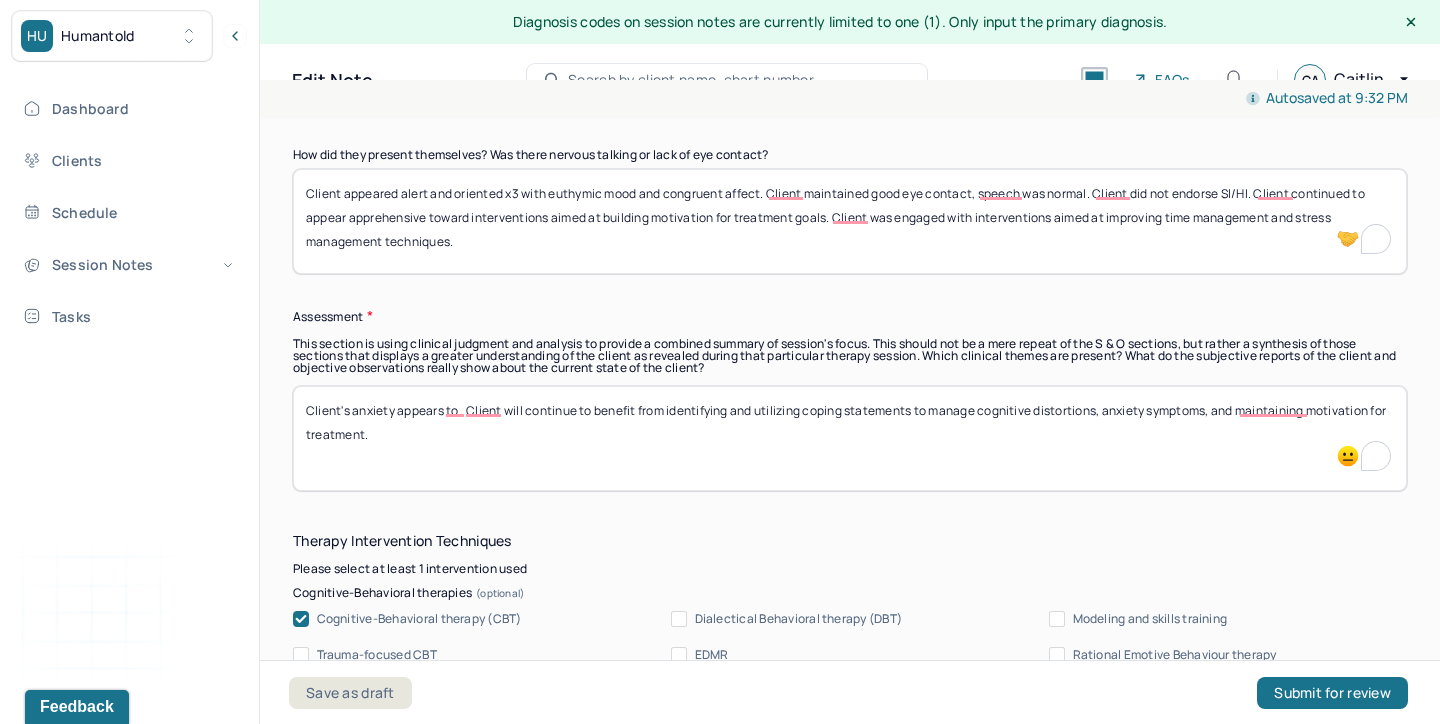 type on "Client's anxiety appears to . Client will continue to benefit from identifying and utilizing coping statements to manage cognitive distortions, anxiety symptoms, and maintaining motivation for treatment." 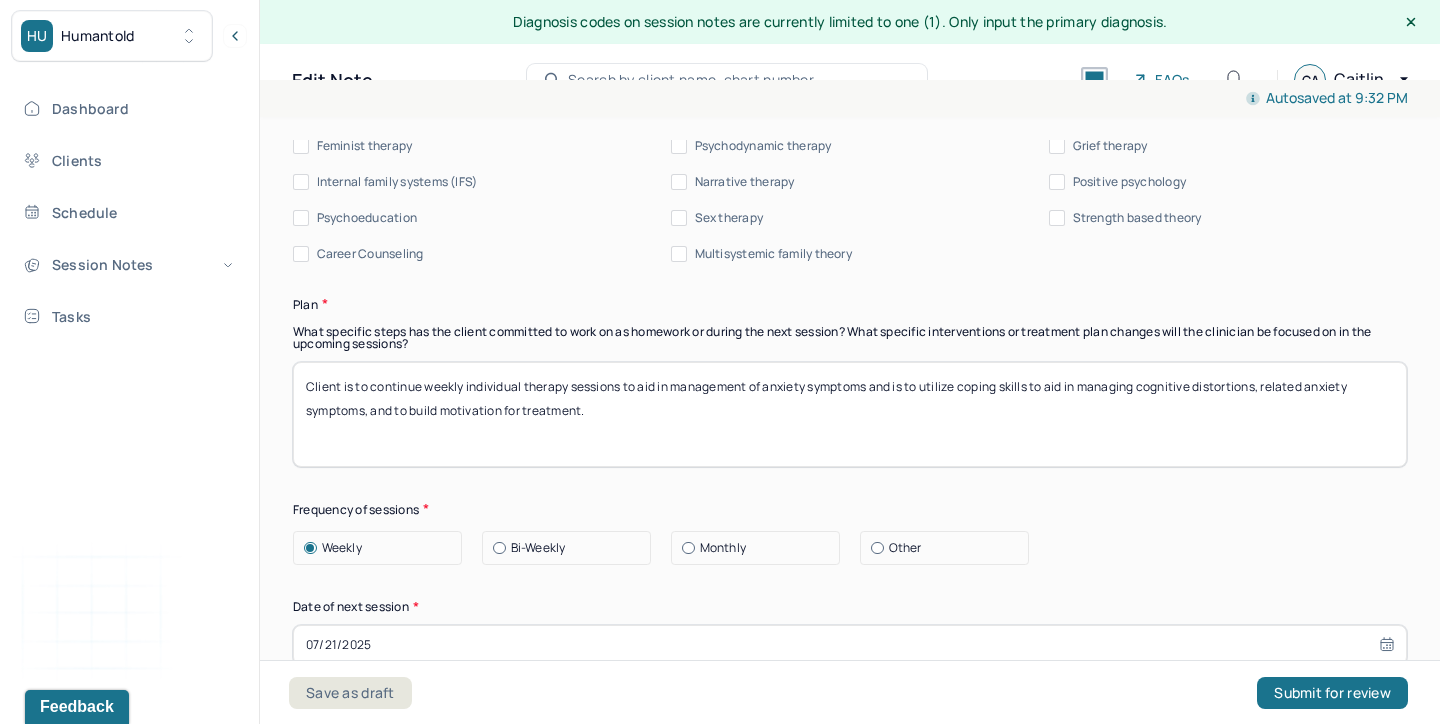 scroll, scrollTop: 2551, scrollLeft: 0, axis: vertical 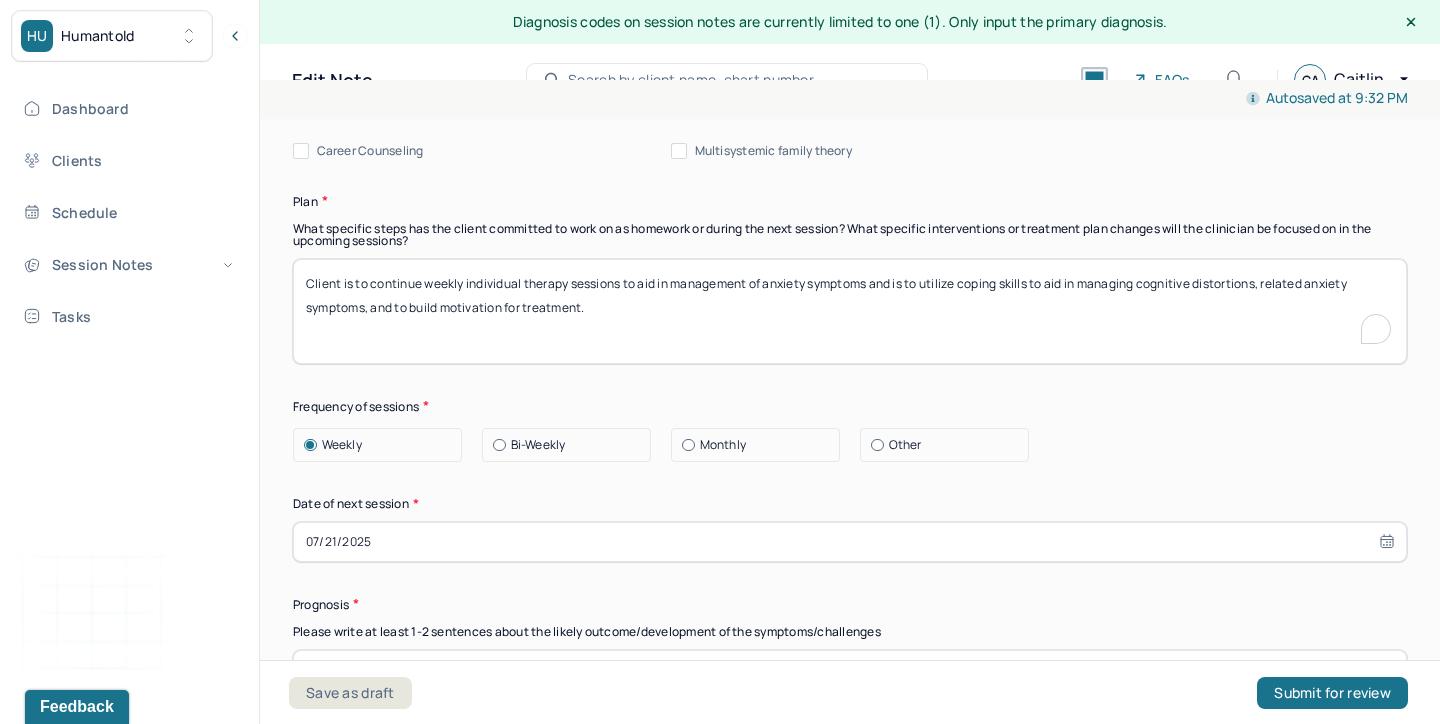 click on "Client is to continue weekly individual therapy sessions to aid in management of anxiety symptoms and is to utilize coping skills to aid in managing cognitive distortions, related anxiety symptoms, and to build motivation for treatment." at bounding box center (850, 311) 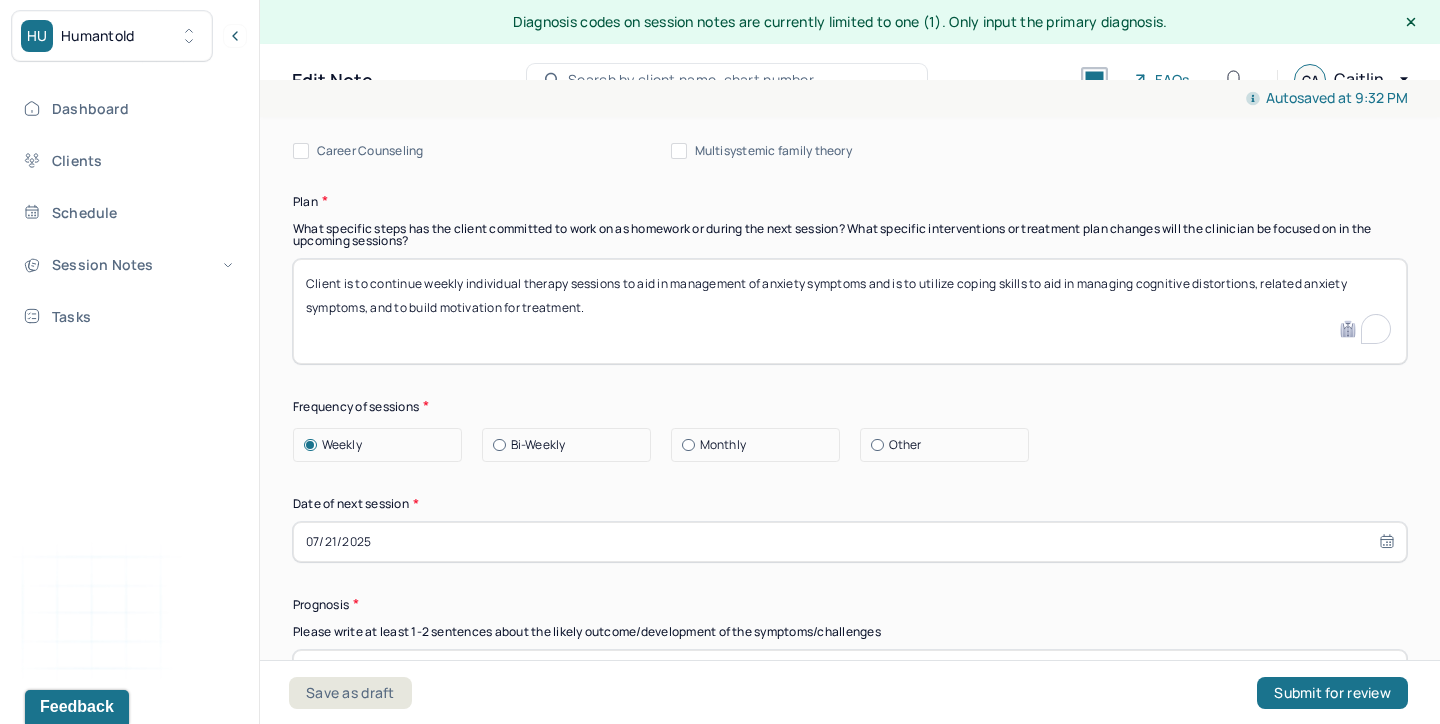 drag, startPoint x: 923, startPoint y: 281, endPoint x: 1053, endPoint y: 455, distance: 217.20036 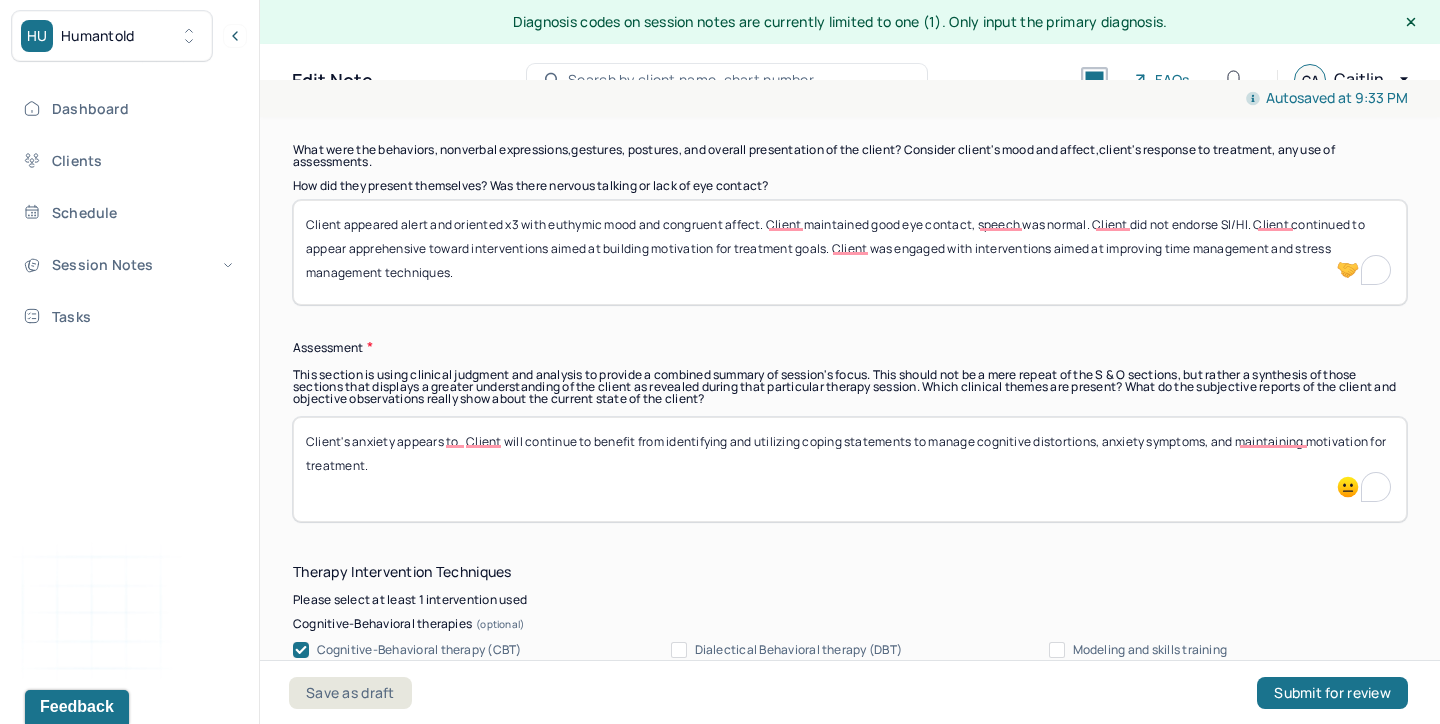 scroll, scrollTop: 1693, scrollLeft: 0, axis: vertical 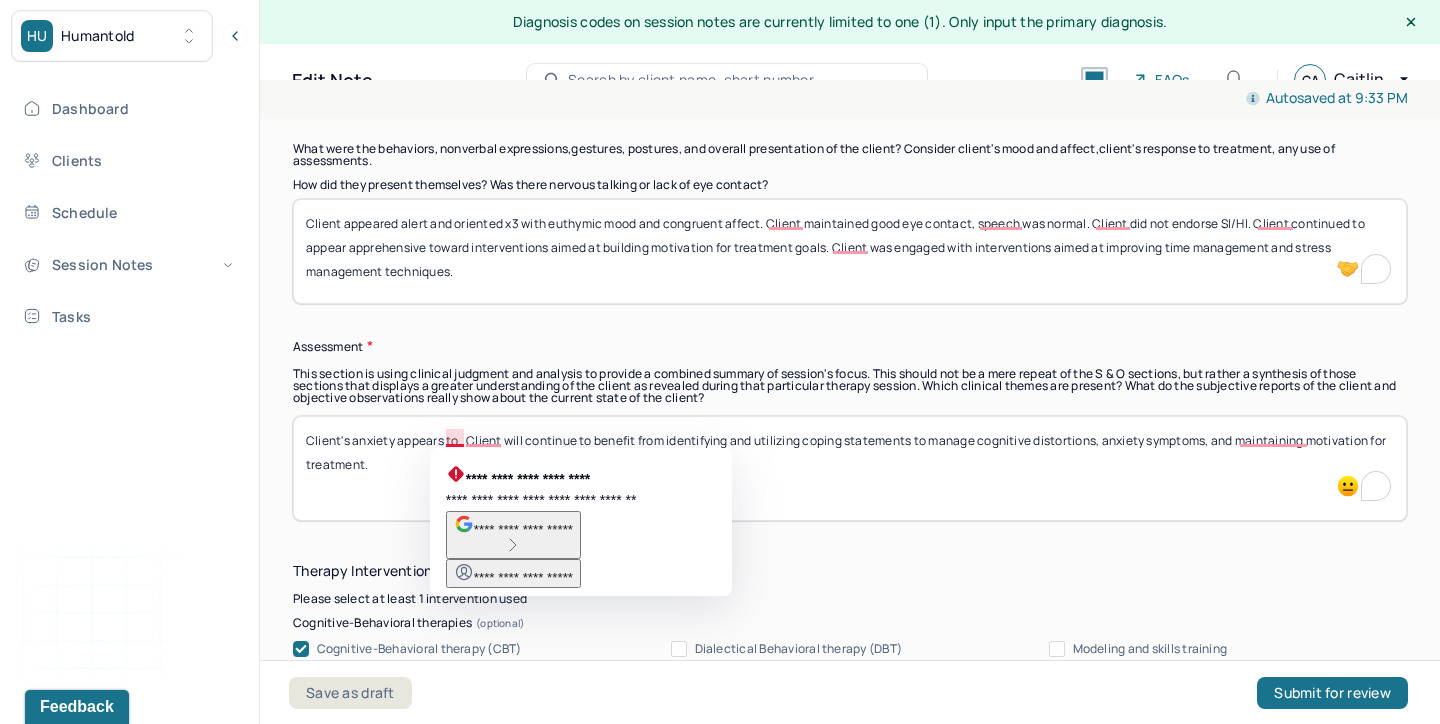type on "Client is to continue weekly individual therapy sessions to aid in management of anxiety symptoms and is to utilize time and stress management techniques to aid in building motivation and managing anxiety symptoms related to adjustment concerns." 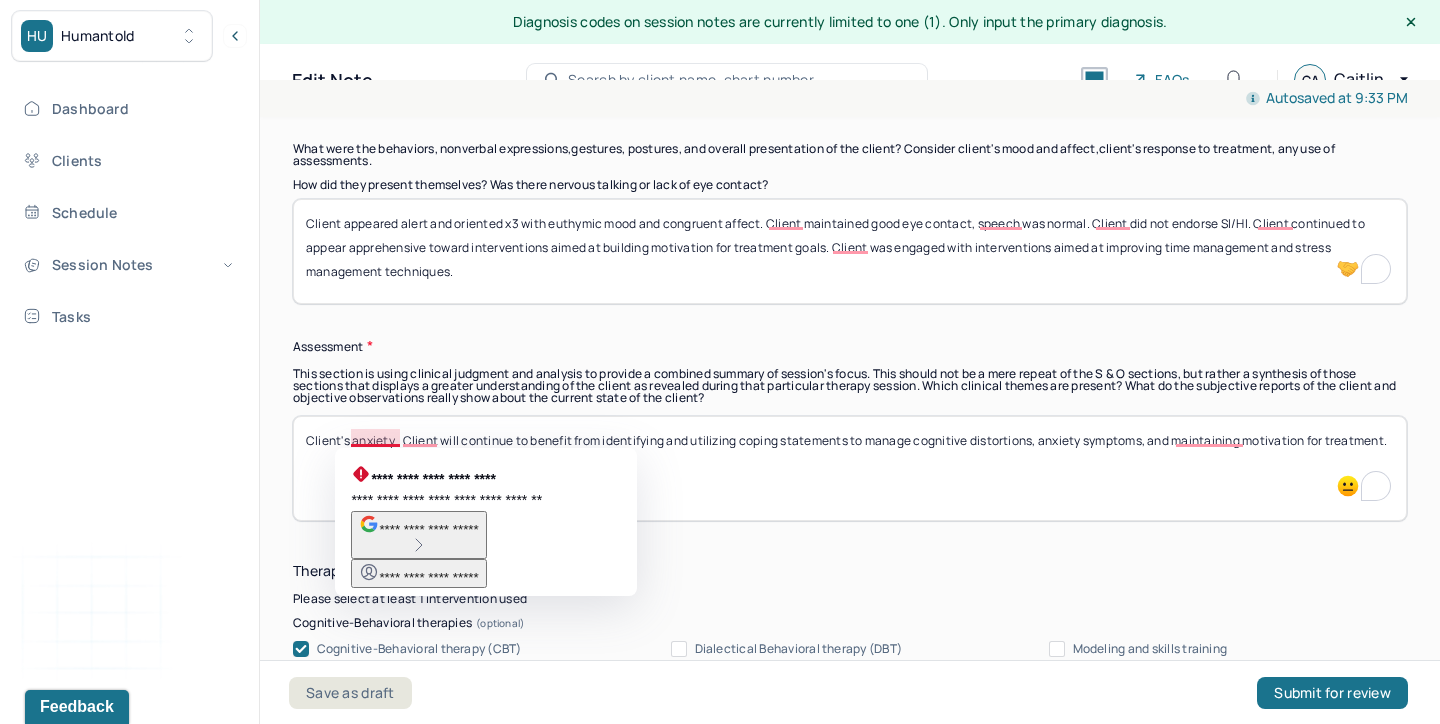 drag, startPoint x: 395, startPoint y: 439, endPoint x: 342, endPoint y: 431, distance: 53.600372 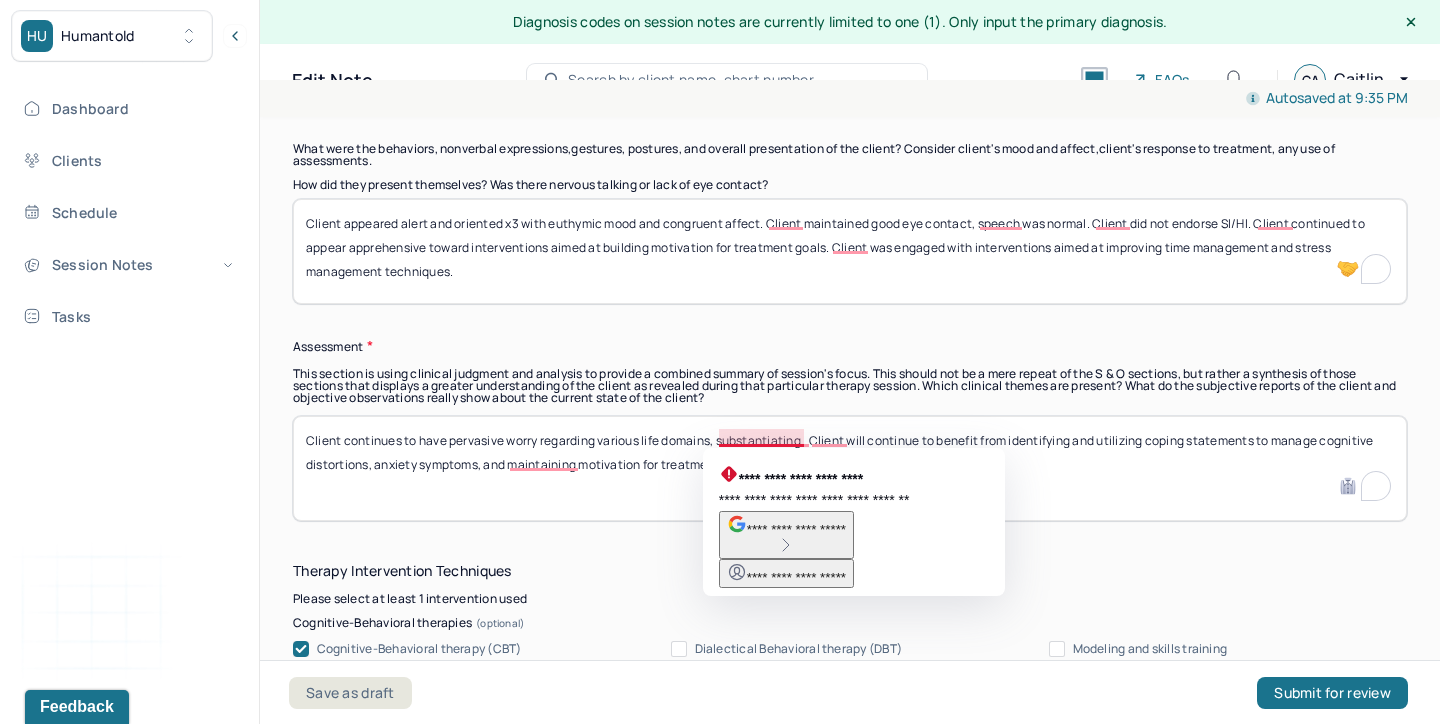 click on "Client continues to have pervasive worry regarding various life domains, substantiating . Client will continue to benefit from identifying and utilizing coping statements to manage cognitive distortions, anxiety symptoms, and maintaining motivation for treatment." at bounding box center (850, 468) 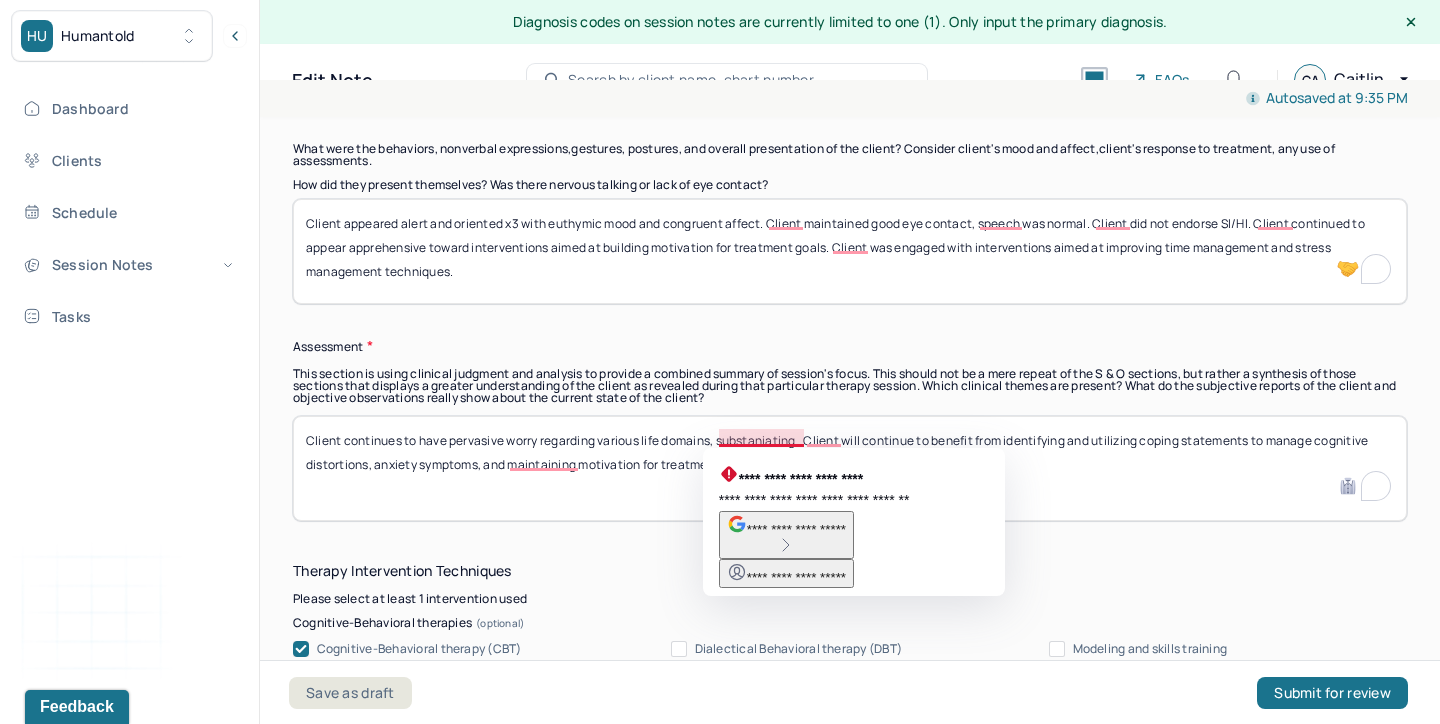 click on "Client continues to have pervasive worry regarding various life domains, substaniating . Client will continue to benefit from identifying and utilizing coping statements to manage cognitive distortions, anxiety symptoms, and maintaining motivation for treatment." at bounding box center [850, 468] 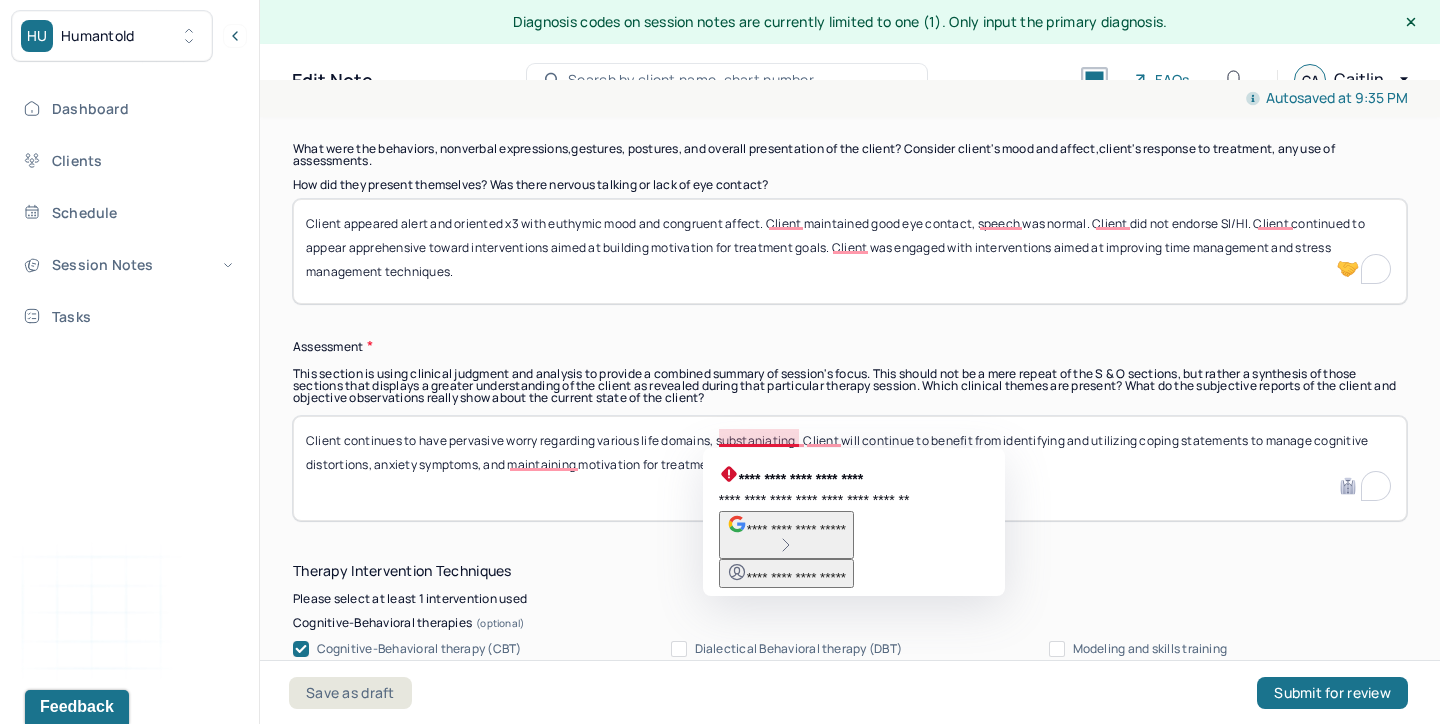 click on "Client continues to have pervasive worry regarding various life domains, substaniating . Client will continue to benefit from identifying and utilizing coping statements to manage cognitive distortions, anxiety symptoms, and maintaining motivation for treatment." at bounding box center (850, 468) 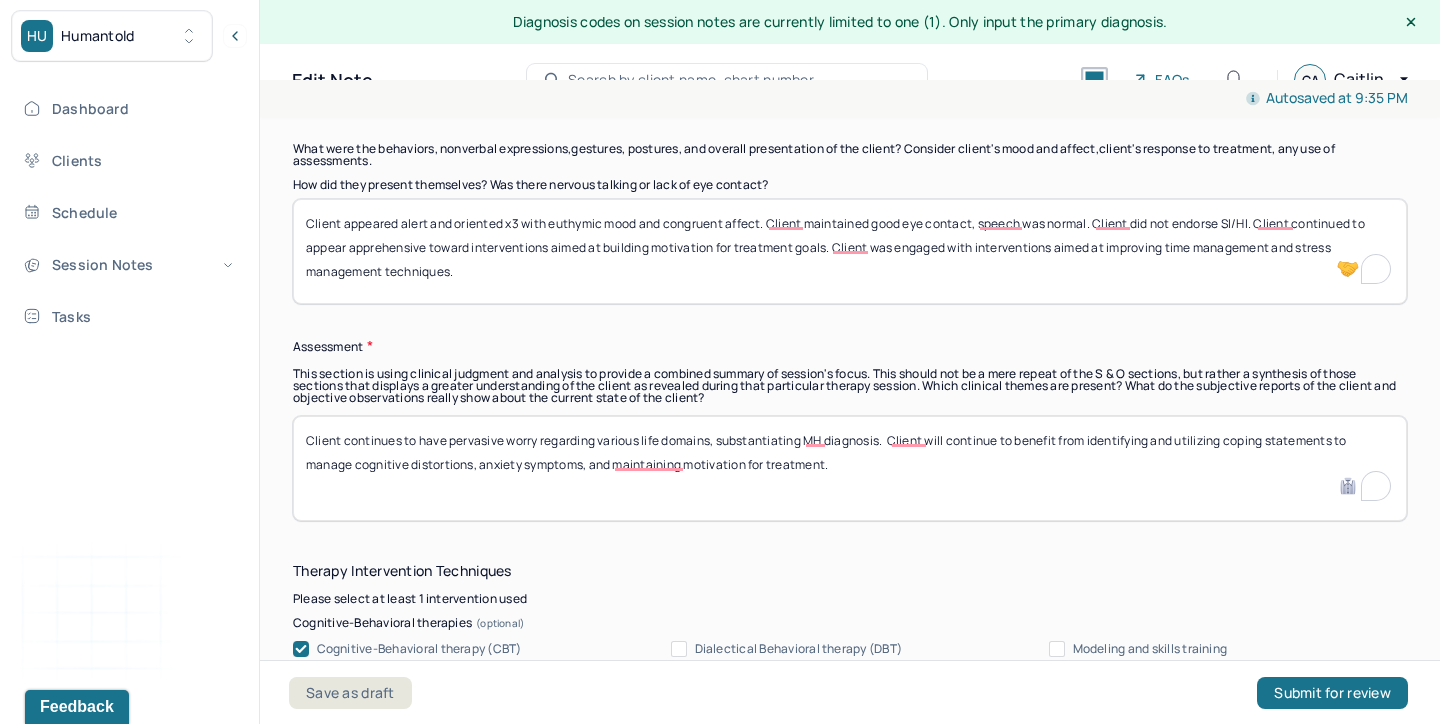 paste on "Client will benefit from continual confrontation of issues and more emotional identification and expression. In order to reduce anxiety symptoms, CBT was used to challenge negative thinking, address therapy goals, and to work on positive coping strategies. Client denied any SI/HI, planning, intent, or attempts." 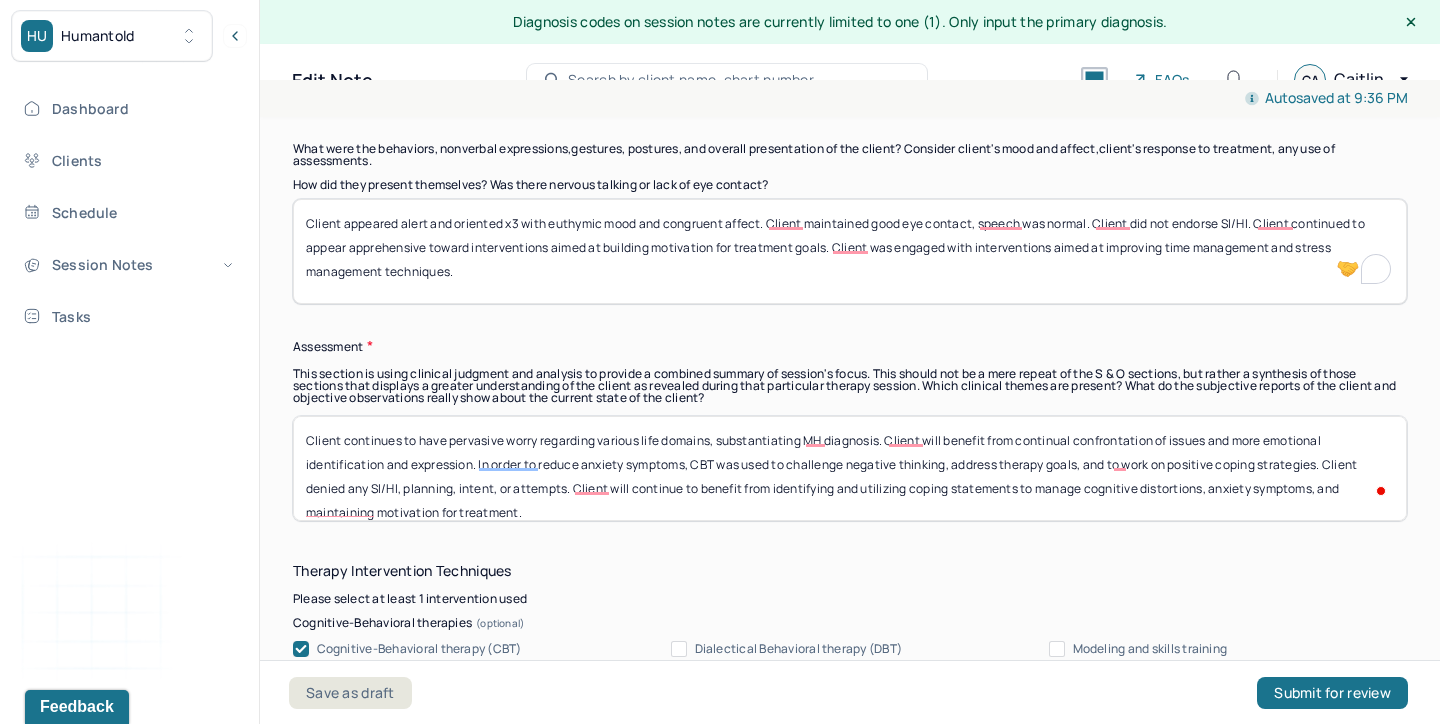 click on "Client continues to have pervasive worry regarding various life domains, substantiating MH diagnosis. Client will benefit from continual confrontation of issues and more emotional identification and expression. In order to reduce anxiety symptoms, CBT was used to challenge negative thinking, address therapy goals, and to work on positive coping strategies. Client denied any SI/HI, planning, intent, or attempts. Client will continue to benefit from identifying and utilizing coping statements to manage cognitive distortions, anxiety symptoms, and maintaining motivation for treatment." at bounding box center (850, 468) 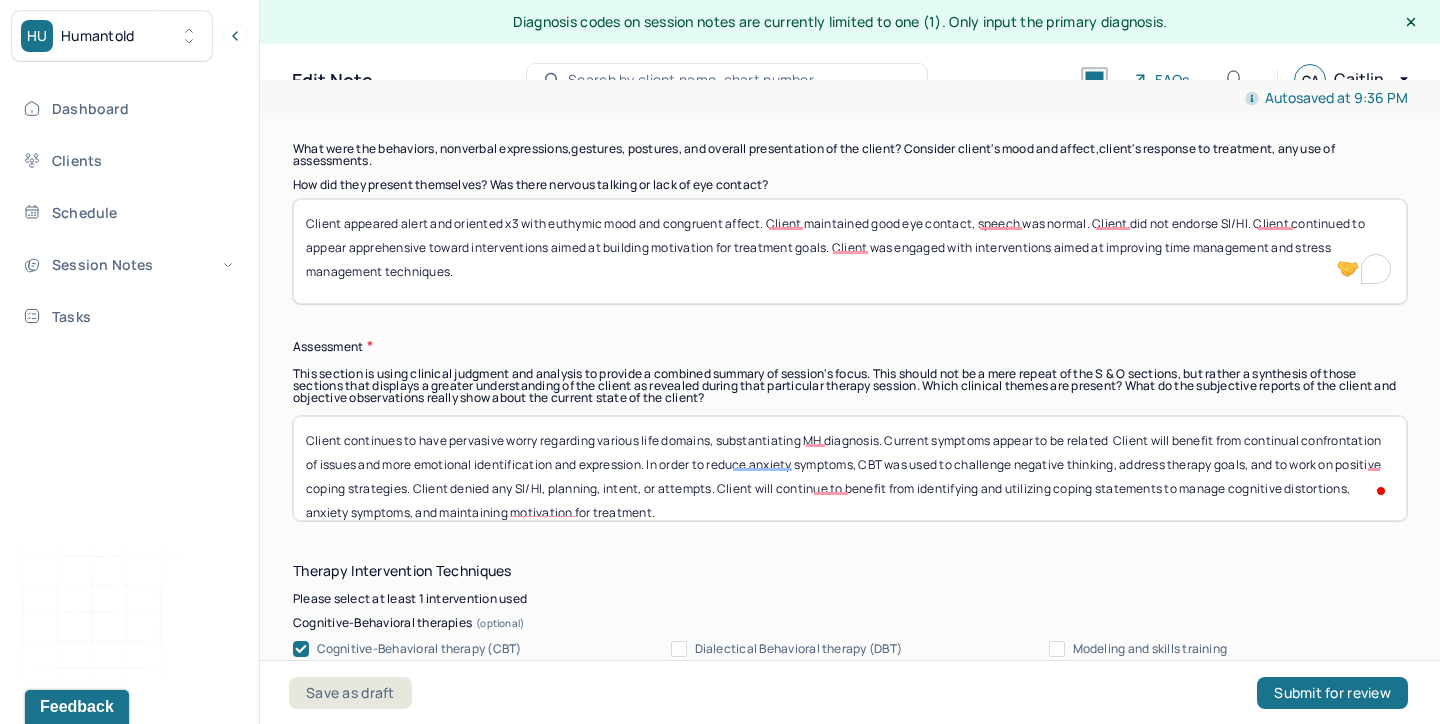 click on "Client continues to have pervasive worry regarding various life domains, substantiating MH diagnosis. Current symptoms appear to be related  Client will benefit from continual confrontation of issues and more emotional identification and expression. In order to reduce anxiety symptoms, CBT was used to challenge negative thinking, address therapy goals, and to work on positive coping strategies. Client denied any SI/HI, planning, intent, or attempts. Client will continue to benefit from identifying and utilizing coping statements to manage cognitive distortions, anxiety symptoms, and maintaining motivation for treatment." at bounding box center (850, 468) 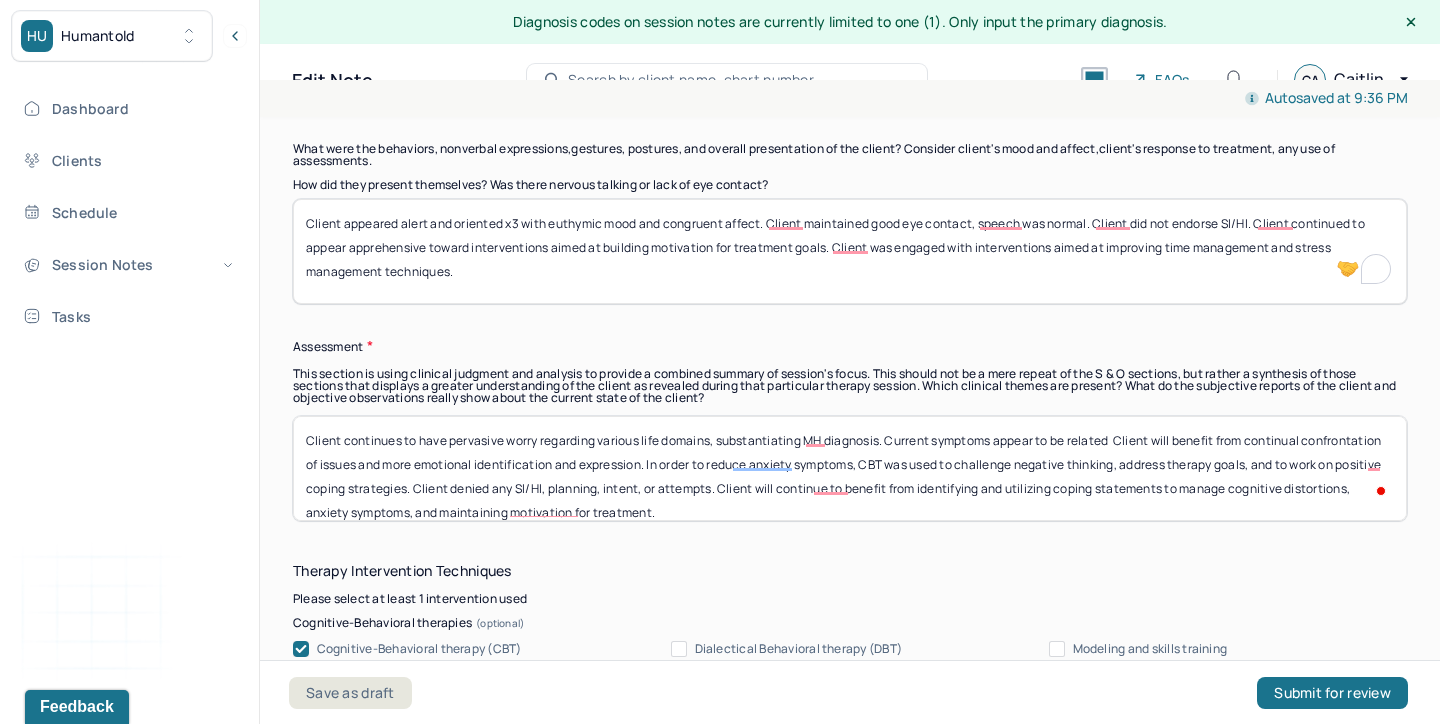 scroll, scrollTop: 16, scrollLeft: 0, axis: vertical 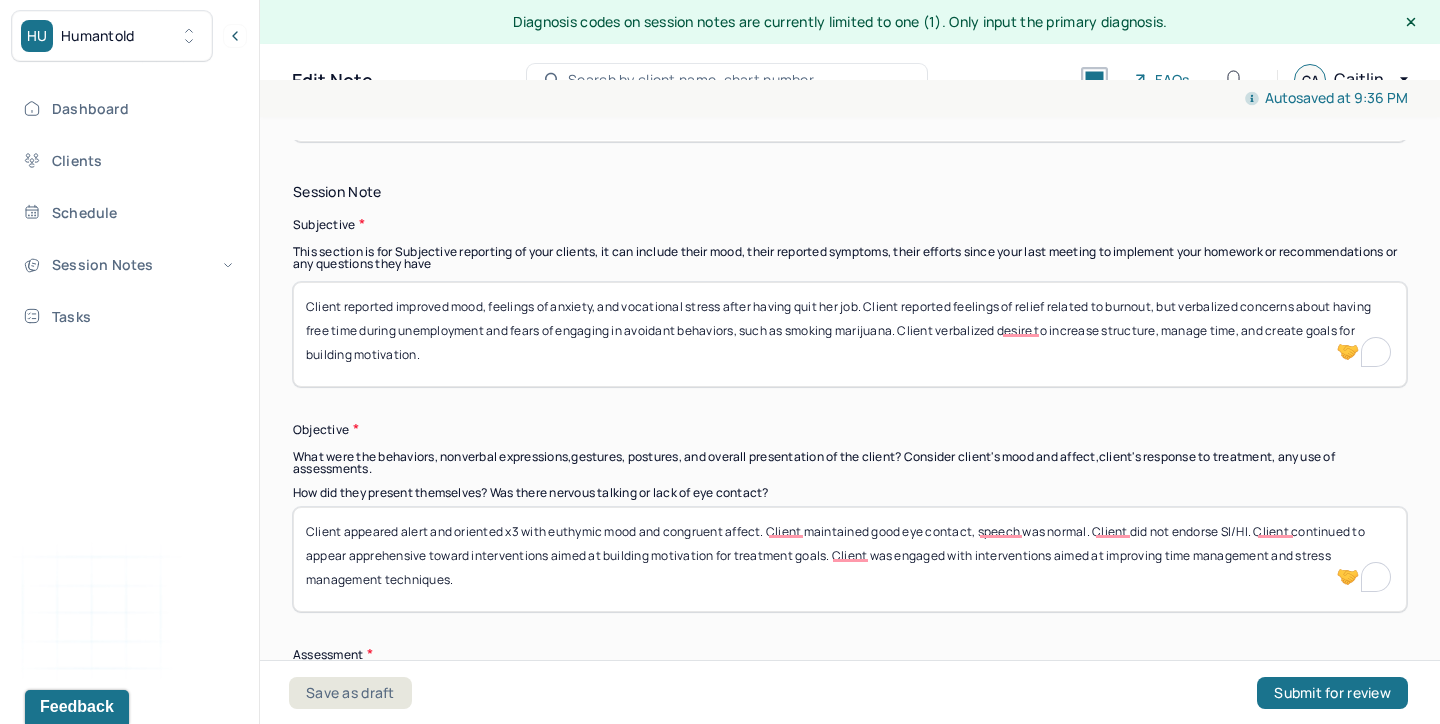 type on "Client continues to have pervasive worry regarding various life domains, substantiating MH diagnosis. Current symptoms appear to be related  Client will benefit from continual confrontation of issues and more emotional identification and expression. In order to reduce anxiety symptoms, CBT was used to challenge negative thinking, address therapy goals, and to work on positive coping strategies. Client denied any SI/HI, planning, intent, or attempts. Client will continue to benefit from identifying and utilizing coping statements to manage cognitive distortions, anxiety symptoms, and maintaining motivation for treatment." 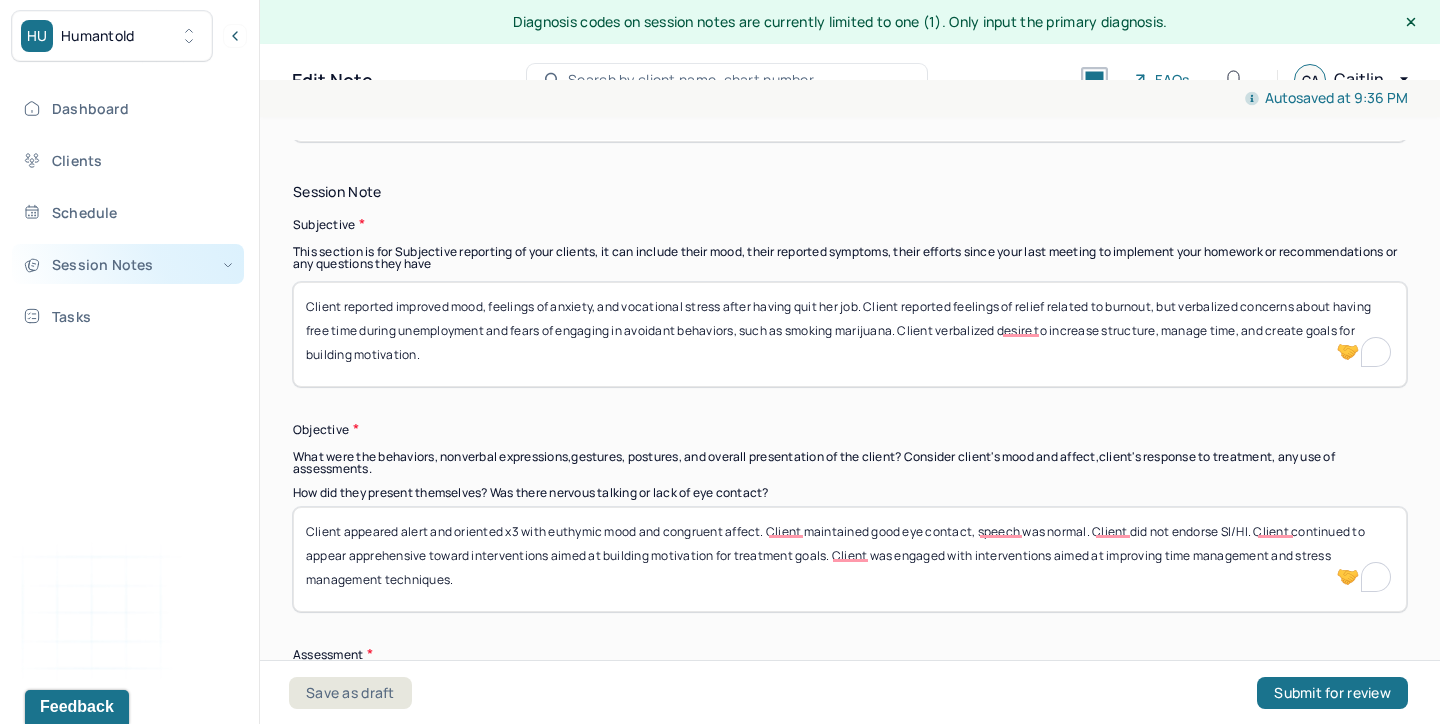 drag, startPoint x: 522, startPoint y: 364, endPoint x: 234, endPoint y: 275, distance: 301.43823 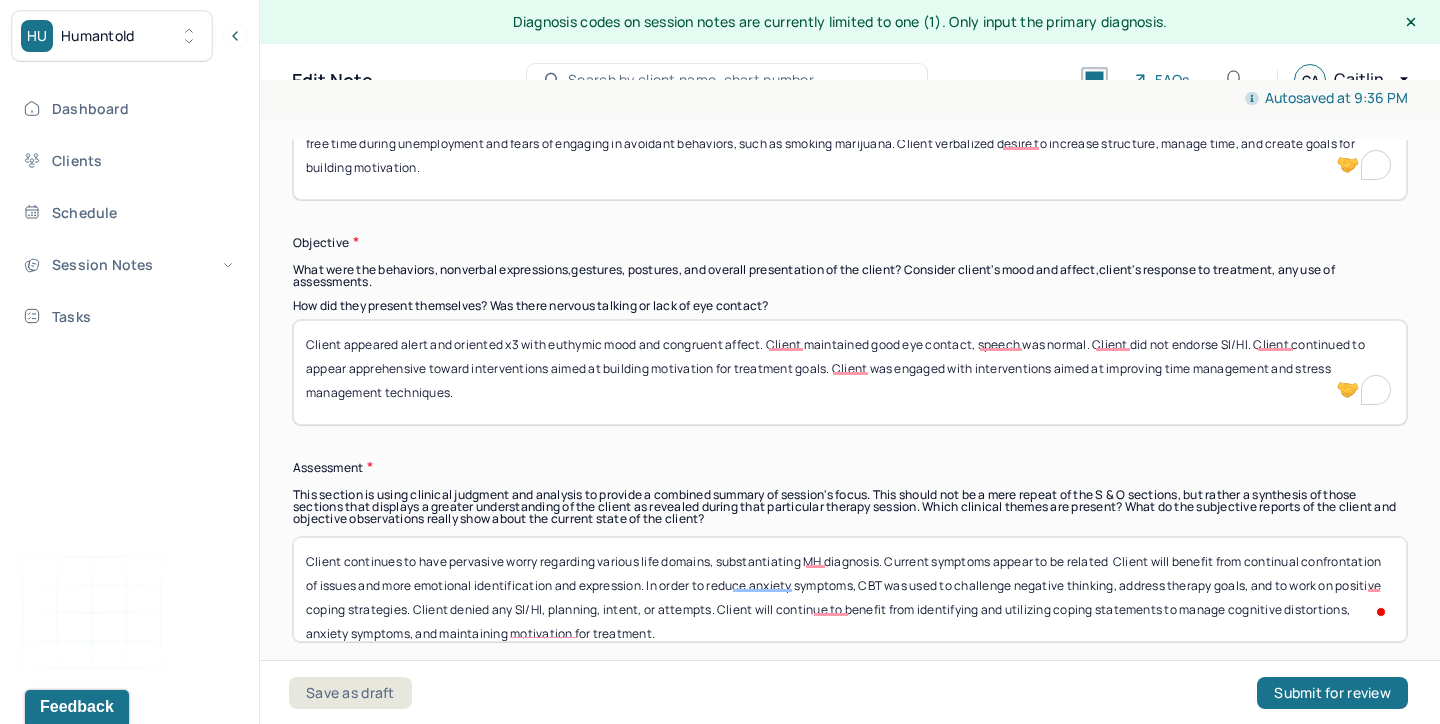 scroll, scrollTop: 1589, scrollLeft: 0, axis: vertical 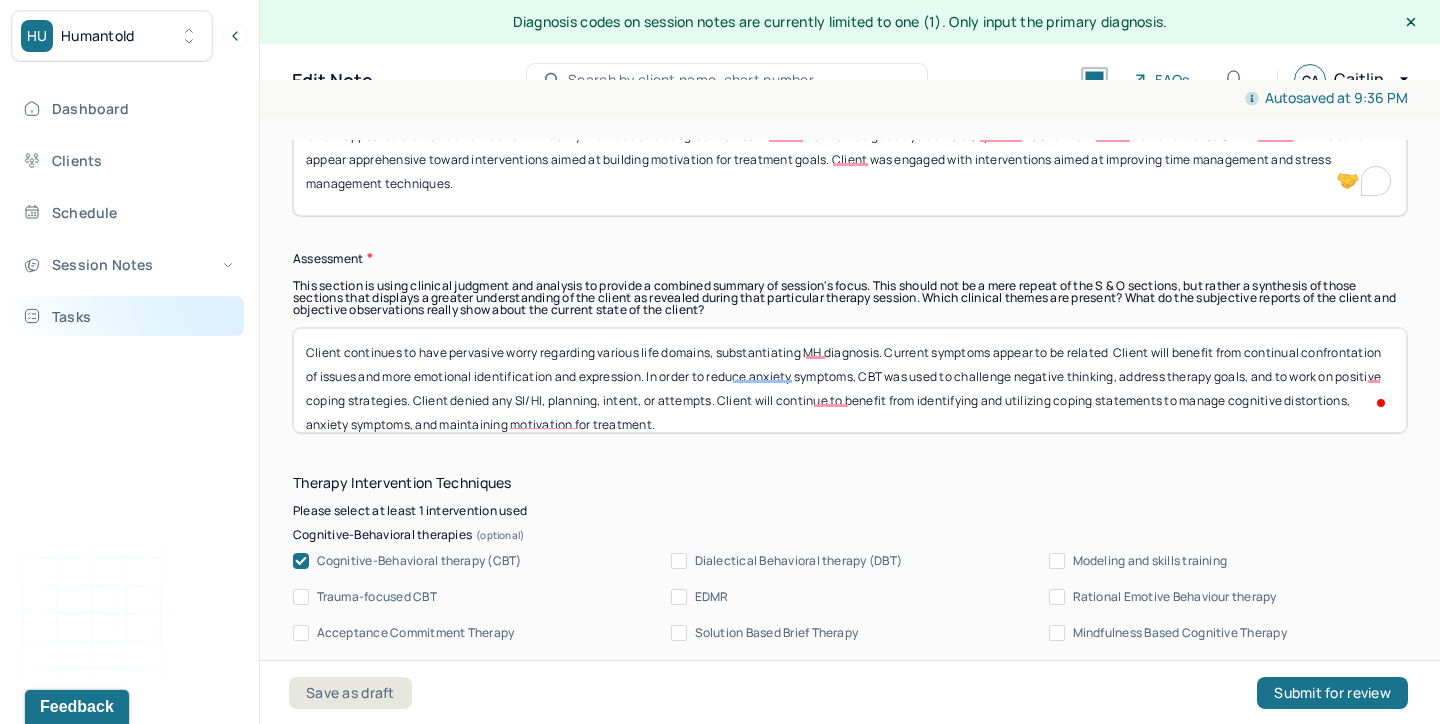 drag, startPoint x: 781, startPoint y: 406, endPoint x: 207, endPoint y: 306, distance: 582.6457 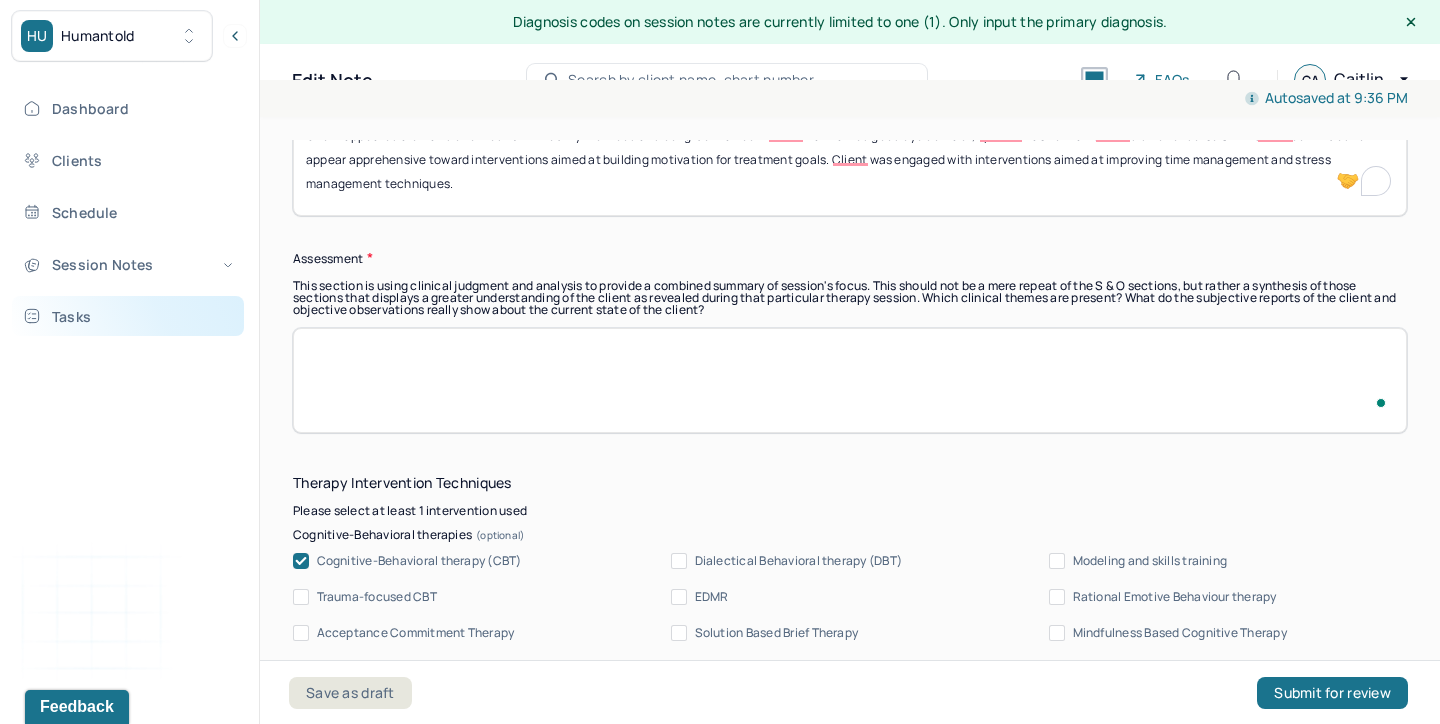 paste on "Client appears to be experiencing decreased occupational stress and anxiety symptoms since leaving her job, consistent with reports of job-related burnout. While mood is currently improved, the client is at risk of developing maladaptive coping strategies during her unstructured time. Motivation for change is evident. Continued monitoring of substance use and support in developing adaptive routines will be beneficial." 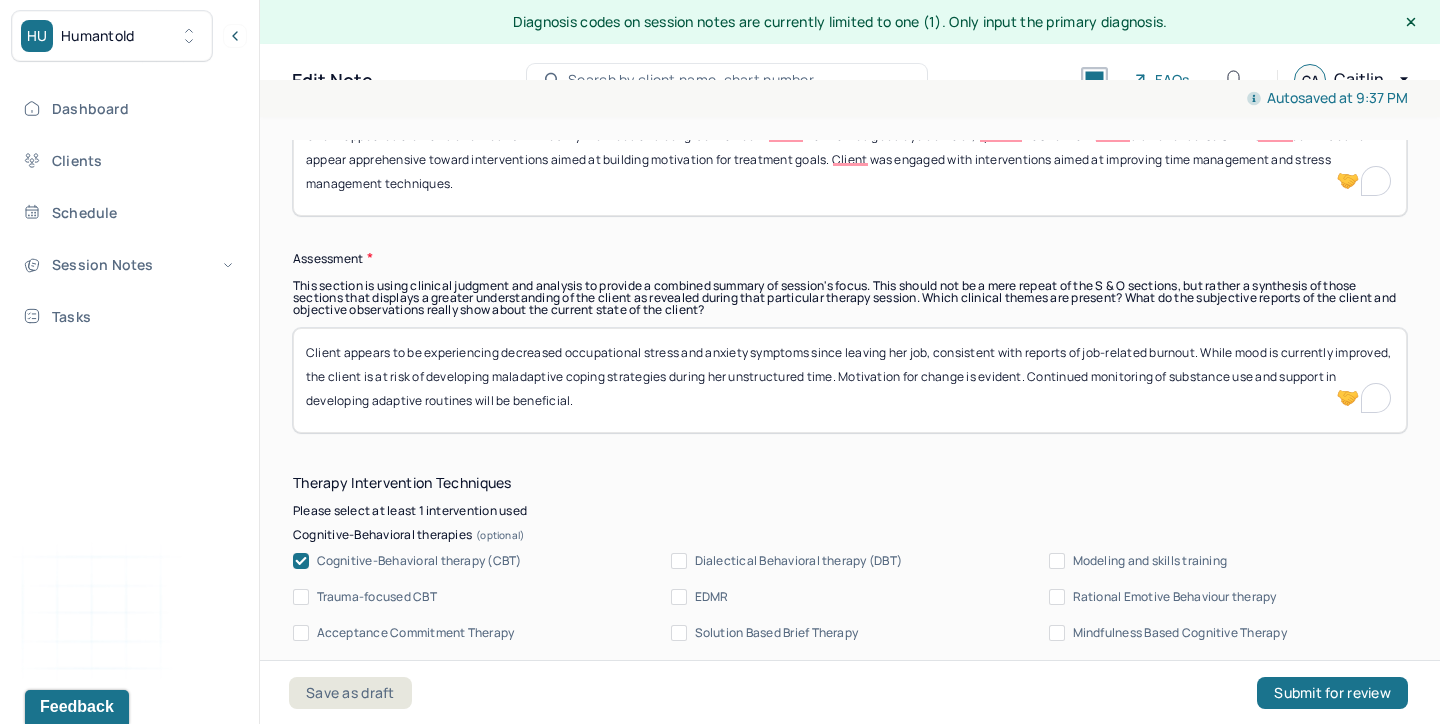 drag, startPoint x: 930, startPoint y: 352, endPoint x: 814, endPoint y: 351, distance: 116.00431 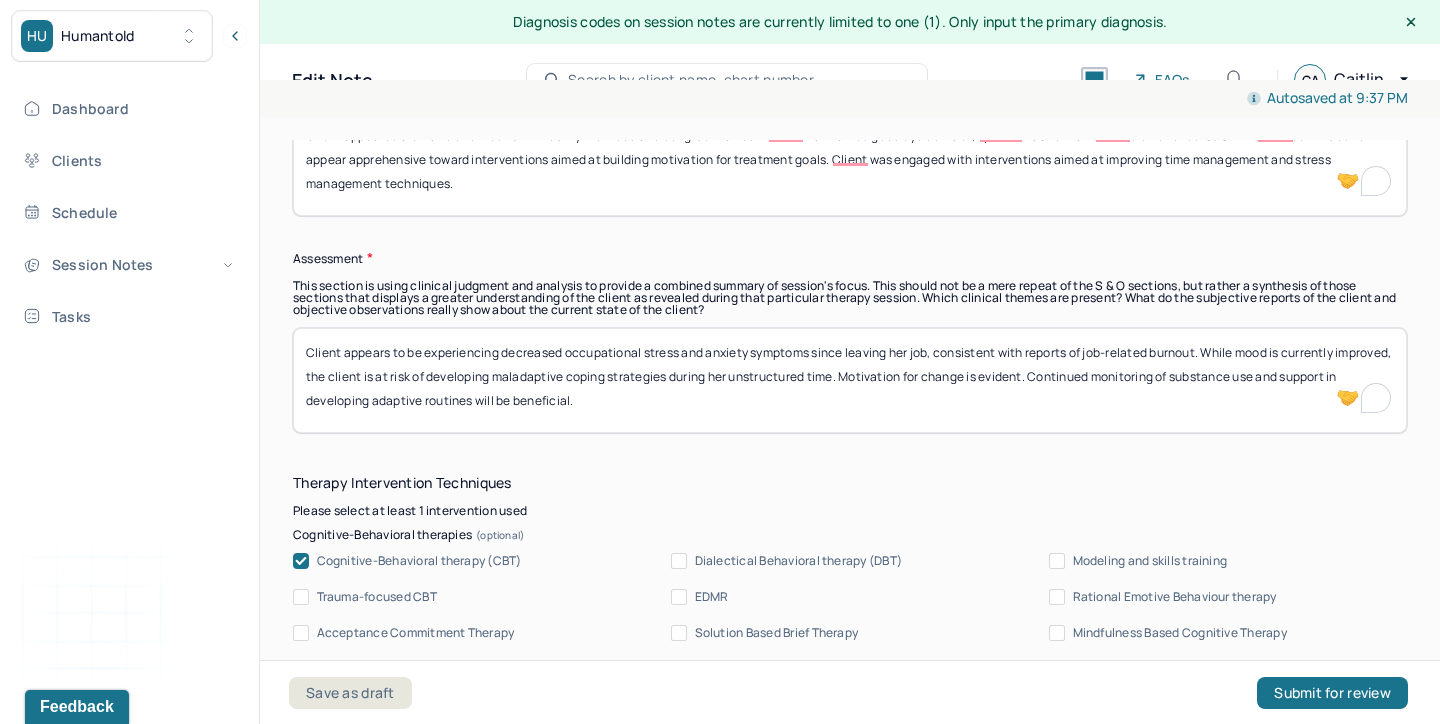 click on "Client appears to be experiencing decreased occupational stress and anxiety symptoms since leaving her job, consistent with reports of job-related burnout. While mood is currently improved, the client is at risk of developing maladaptive coping strategies during her unstructured time. Motivation for change is evident. Continued monitoring of substance use and support in developing adaptive routines will be beneficial." at bounding box center [850, 380] 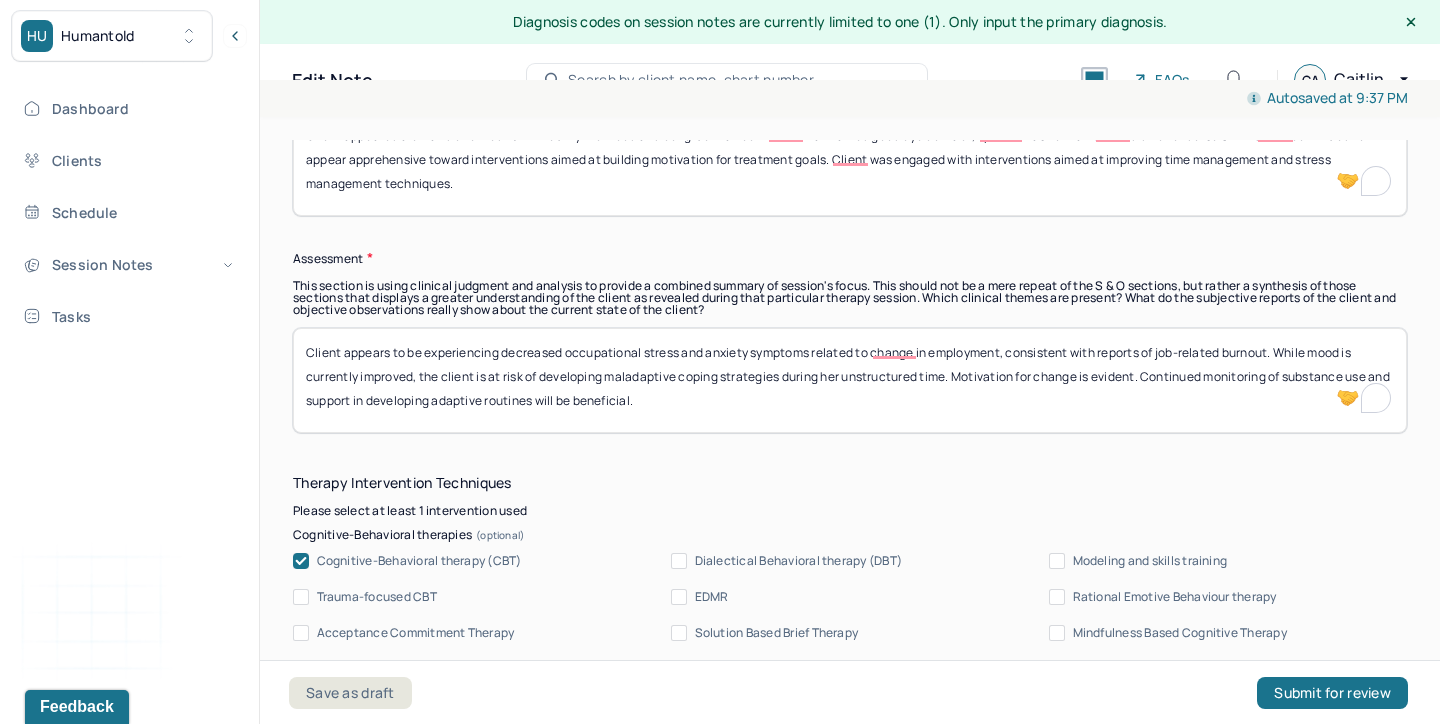 click on "Client appears to be experiencing decreased occupational stress and anxiety symptoms related to change in employment, consistent with reports of job-related burnout. While mood is currently improved, the client is at risk of developing maladaptive coping strategies during her unstructured time. Motivation for change is evident. Continued monitoring of substance use and support in developing adaptive routines will be beneficial." at bounding box center (850, 380) 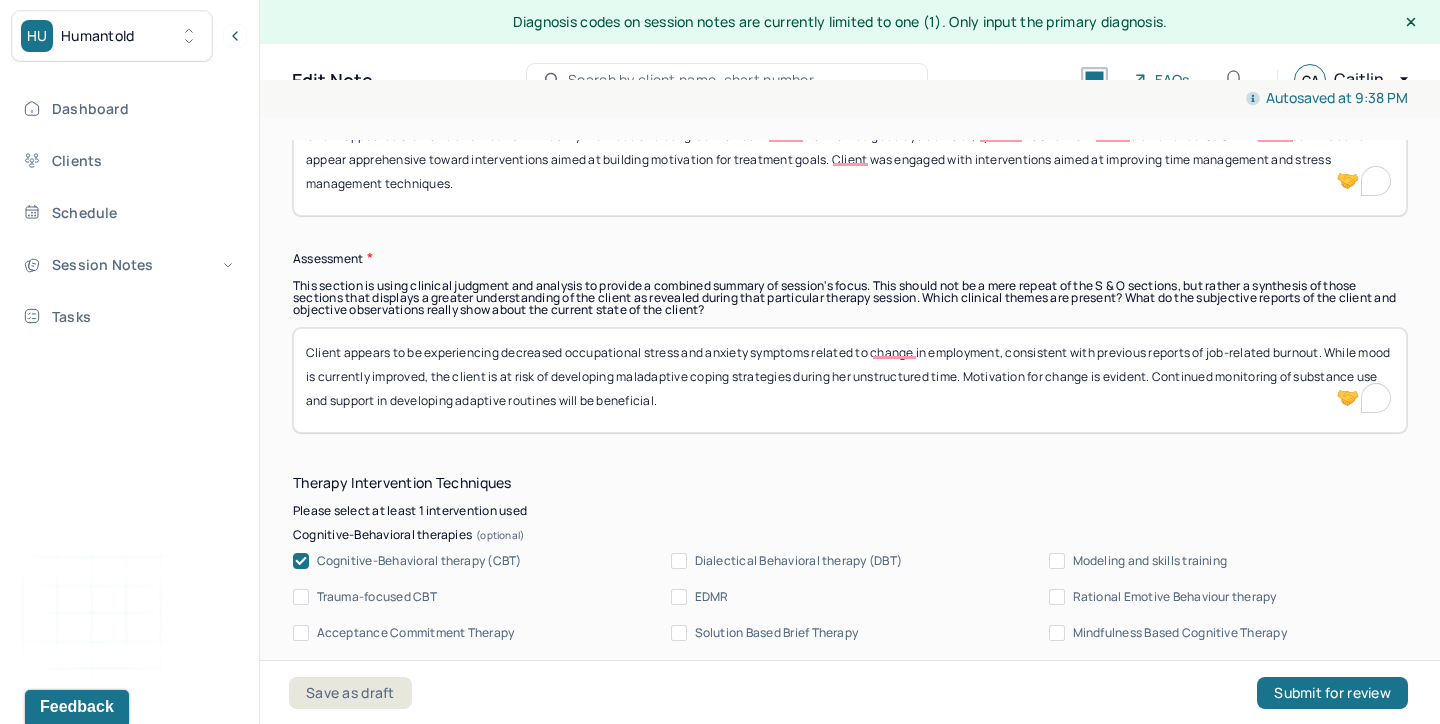 drag, startPoint x: 639, startPoint y: 350, endPoint x: 564, endPoint y: 349, distance: 75.00667 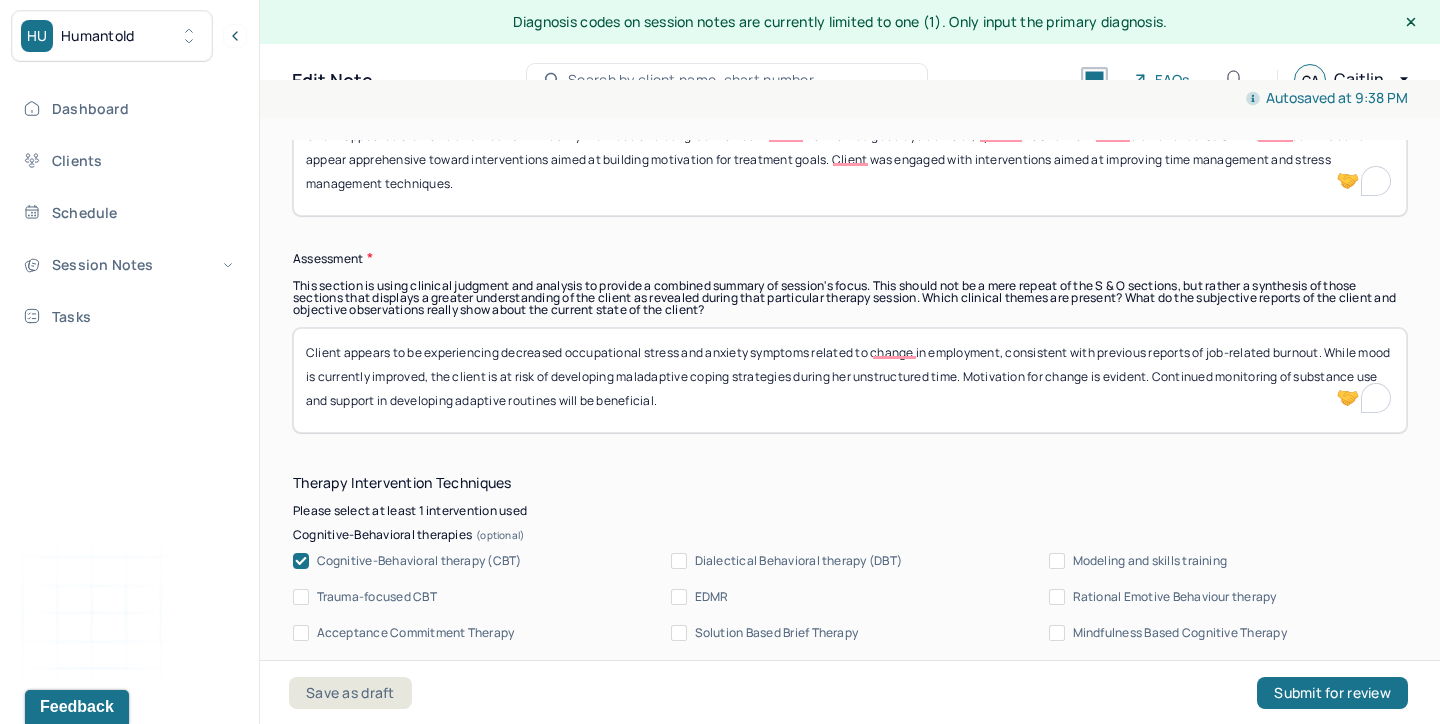 click on "Client appears to be experiencing decreased occupational stress and anxiety symptoms related to change in employment, consistent with previous reports of job-related burnout. While mood is currently improved, the client is at risk of developing maladaptive coping strategies during her unstructured time. Motivation for change is evident. Continued monitoring of substance use and support in developing adaptive routines will be beneficial." at bounding box center (850, 380) 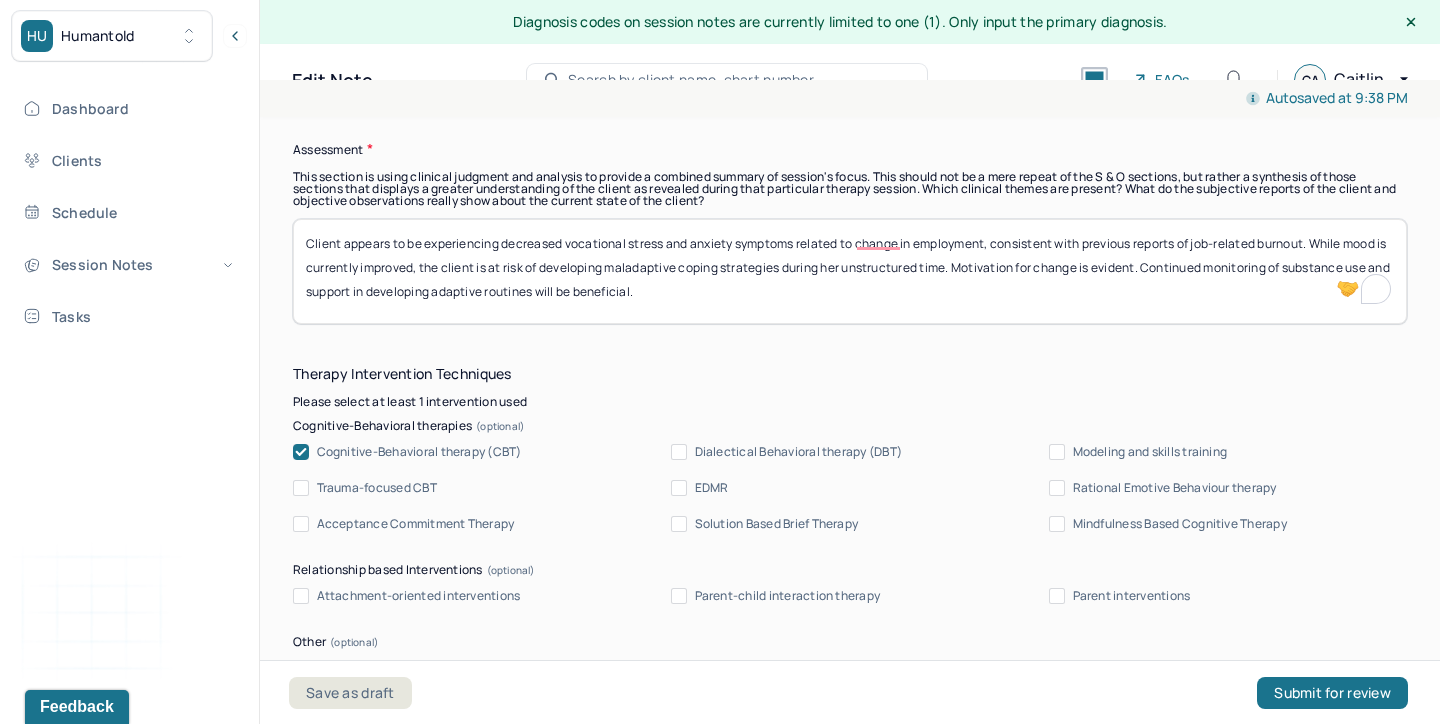 scroll, scrollTop: 1887, scrollLeft: 0, axis: vertical 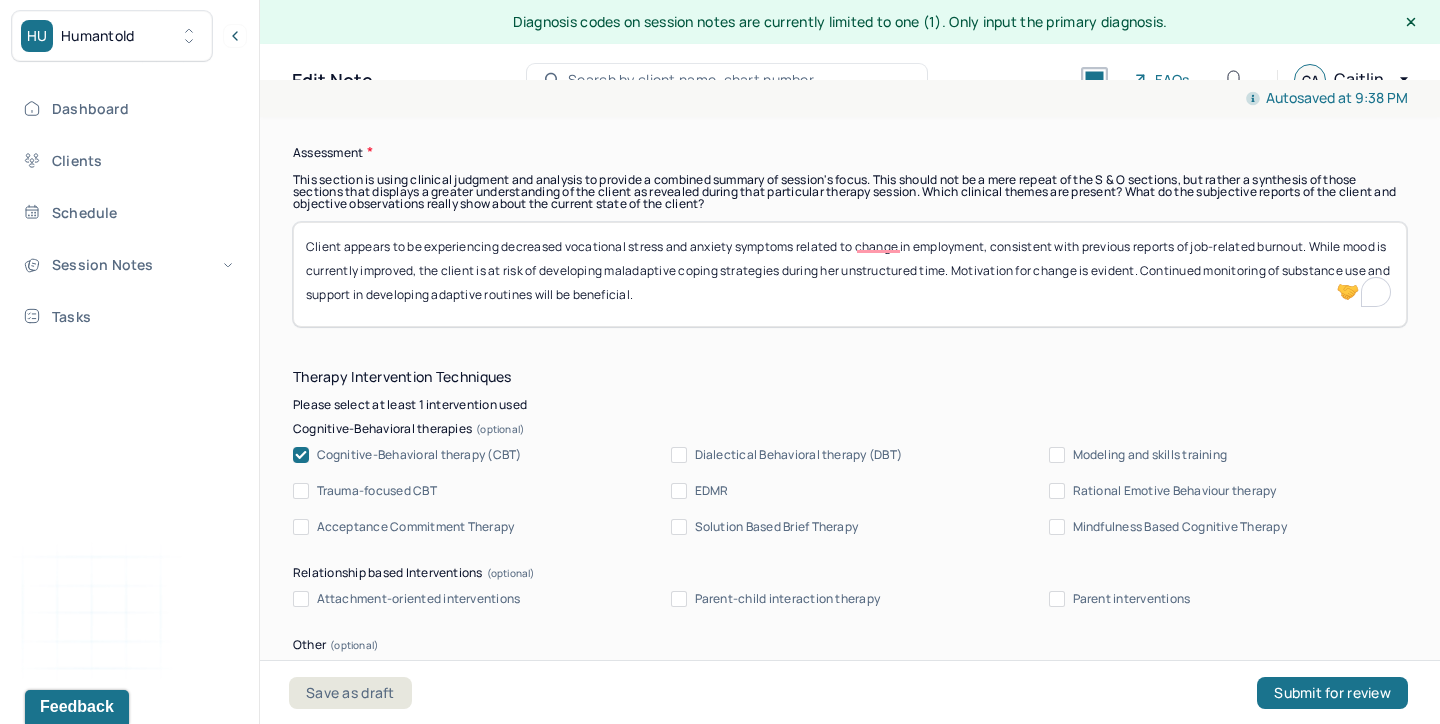 click on "Client appears to be experiencing decreased vocational stress and anxiety symptoms related to change in employment, consistent with previous reports of job-related burnout. While mood is currently improved, the client is at risk of developing maladaptive coping strategies during her unstructured time. Motivation for change is evident. Continued monitoring of substance use and support in developing adaptive routines will be beneficial." at bounding box center (850, 274) 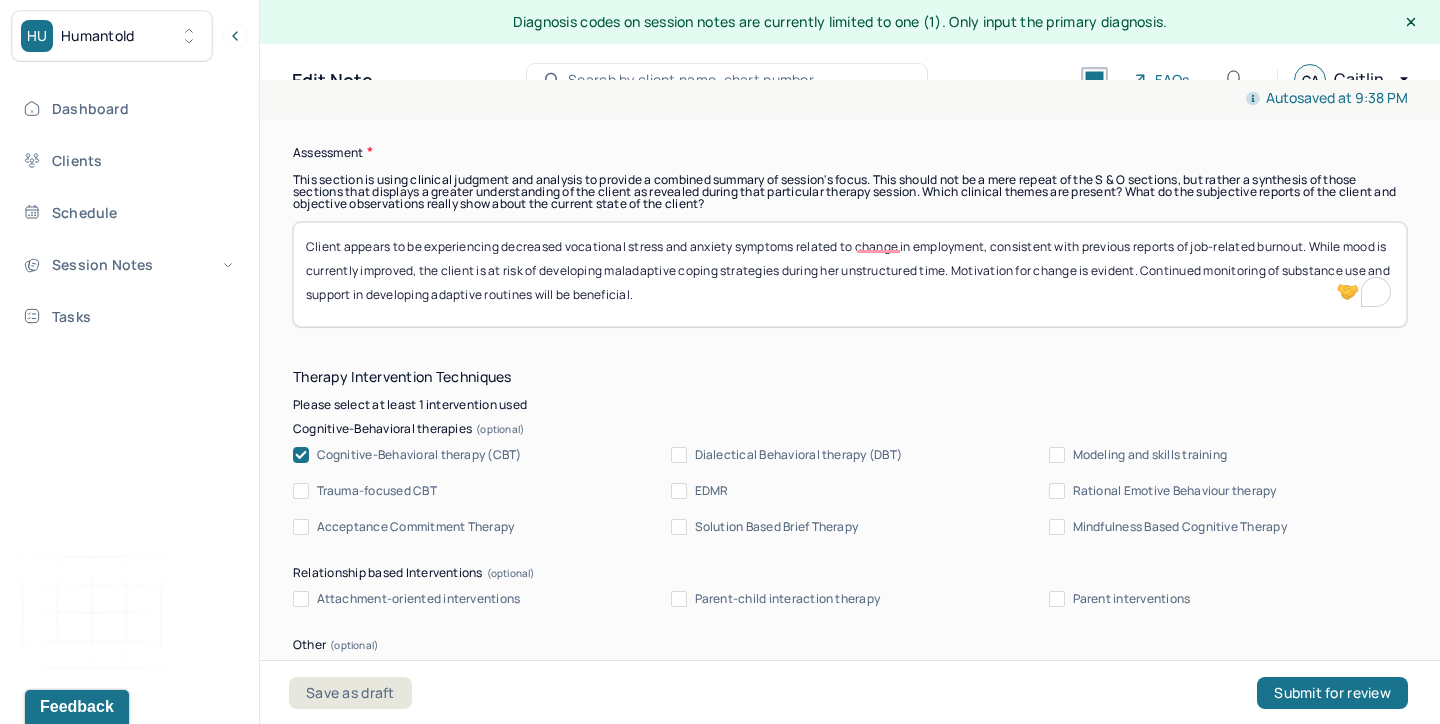 drag, startPoint x: 1319, startPoint y: 241, endPoint x: 427, endPoint y: 265, distance: 892.3228 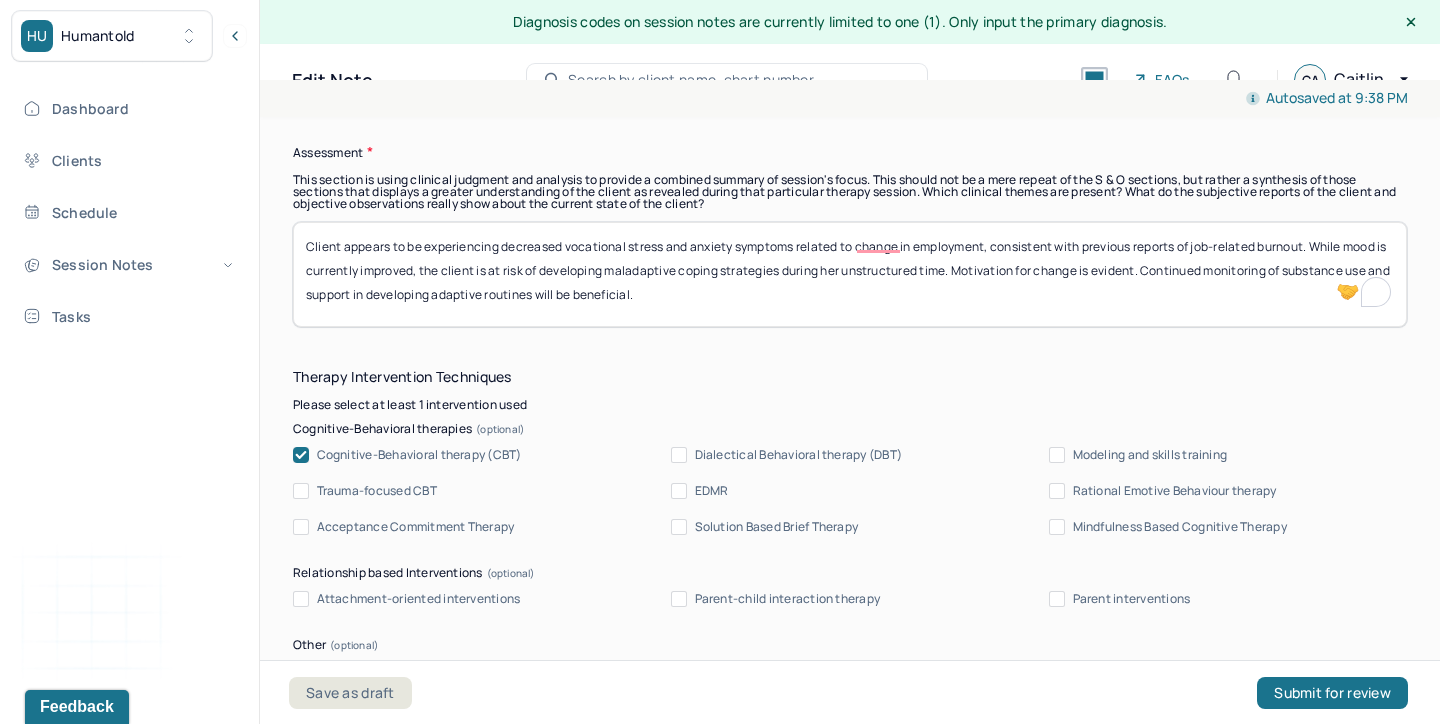 click on "Client appears to be experiencing decreased vocational stress and anxiety symptoms related to change in employment, consistent with previous reports of job-related burnout. While mood is currently improved, the client is at risk of developing maladaptive coping strategies during her unstructured time. Motivation for change is evident. Continued monitoring of substance use and support in developing adaptive routines will be beneficial." at bounding box center (850, 274) 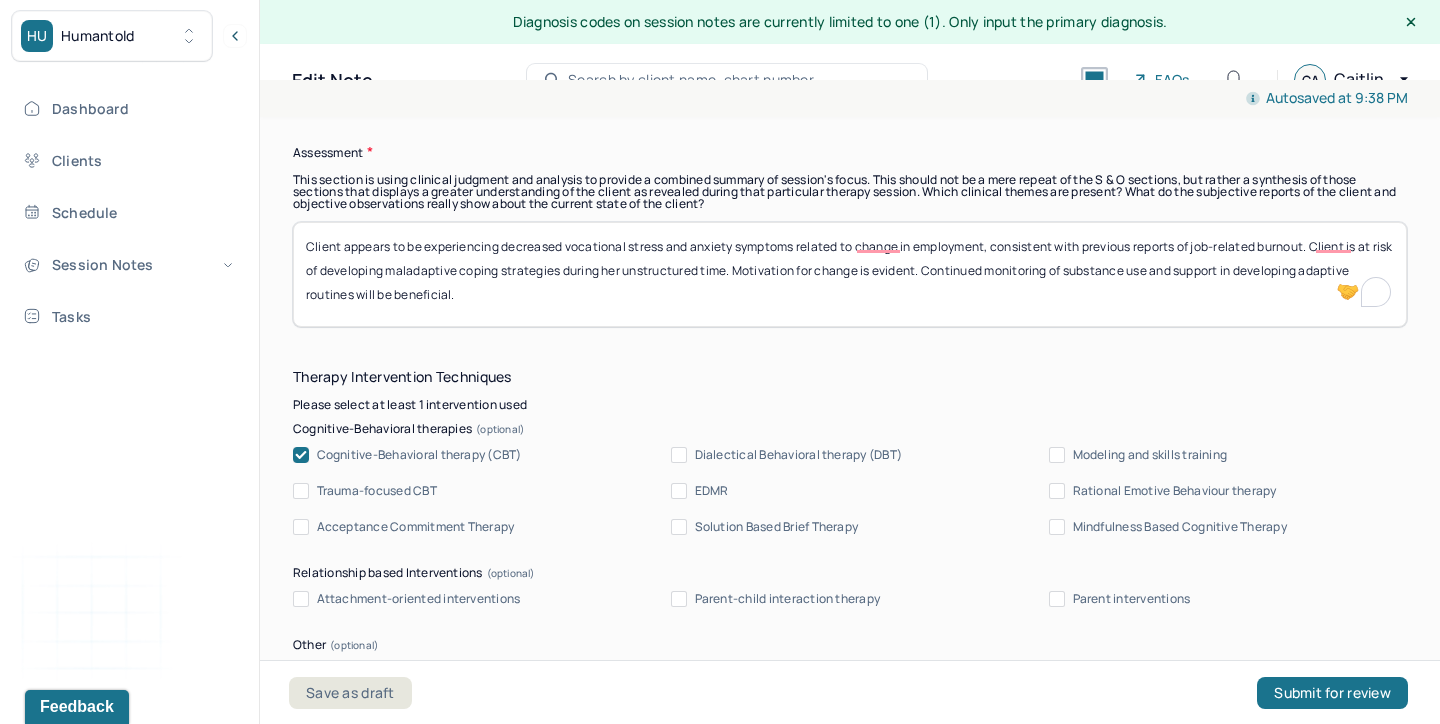 click on "Client appears to be experiencing decreased vocational stress and anxiety symptoms related to change in employment, consistent with previous reports of job-related burnout. Client is at risk of developing maladaptive coping strategies during her unstructured time. Motivation for change is evident. Continued monitoring of substance use and support in developing adaptive routines will be beneficial." at bounding box center (850, 274) 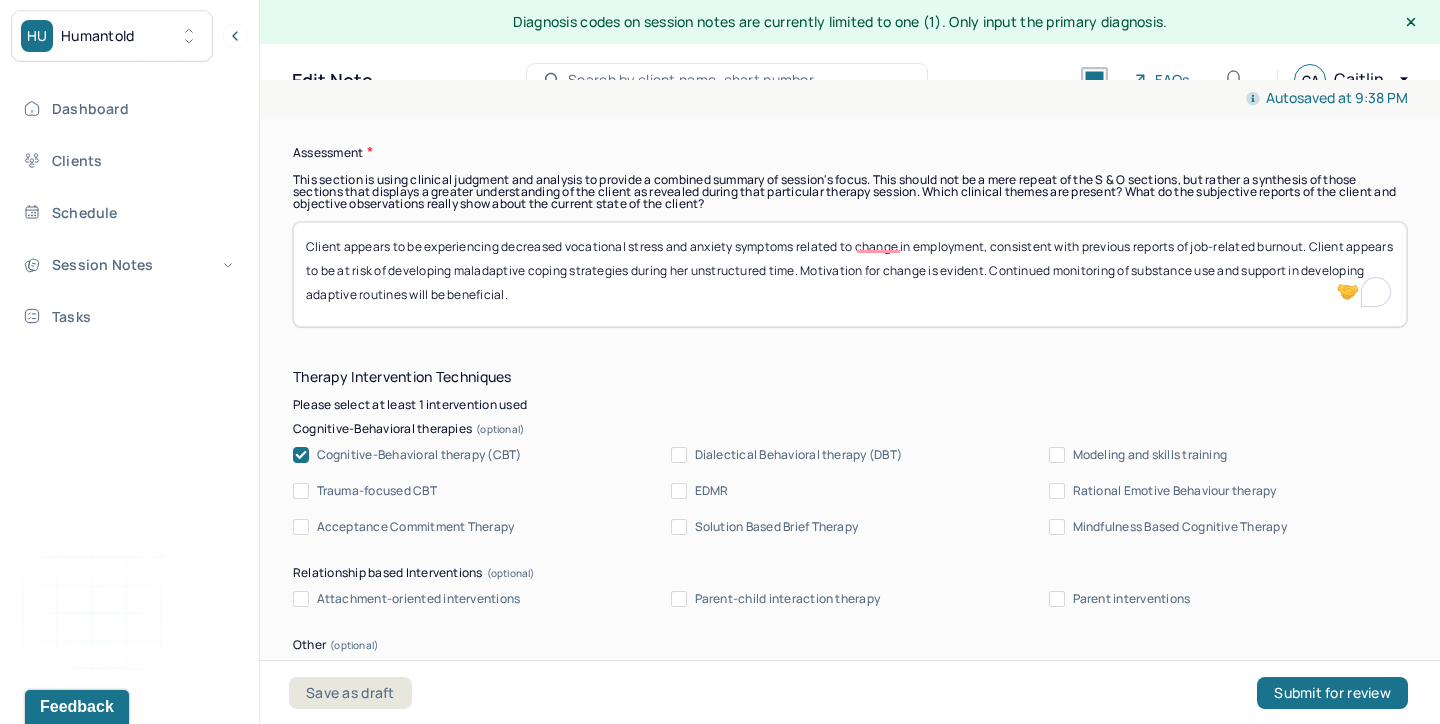 drag, startPoint x: 740, startPoint y: 268, endPoint x: 719, endPoint y: 270, distance: 21.095022 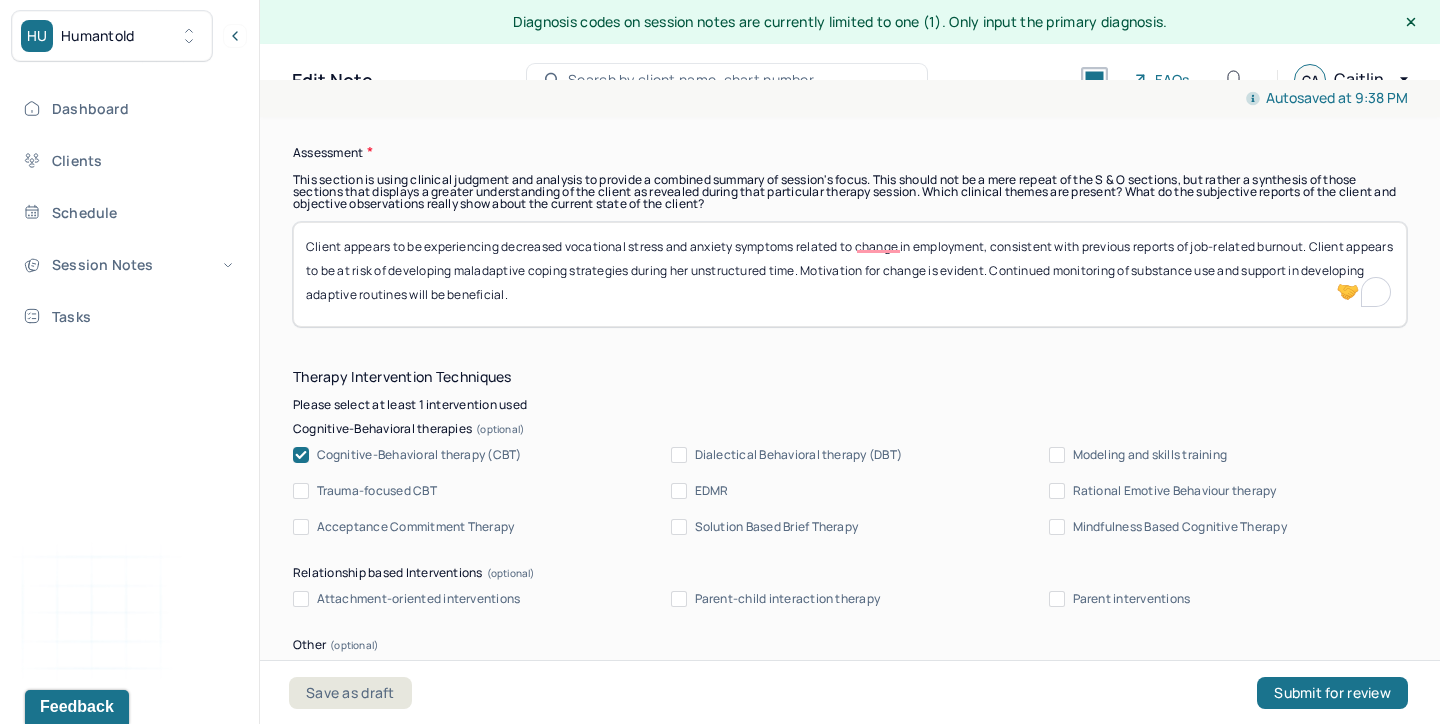 click on "Client appears to be experiencing decreased vocational stress and anxiety symptoms related to change in employment, consistent with previous reports of job-related burnout. Client appears to be at risk of developing maladaptive coping strategies during her unstructured time. Motivation for change is evident. Continued monitoring of substance use and support in developing adaptive routines will be beneficial." at bounding box center (850, 274) 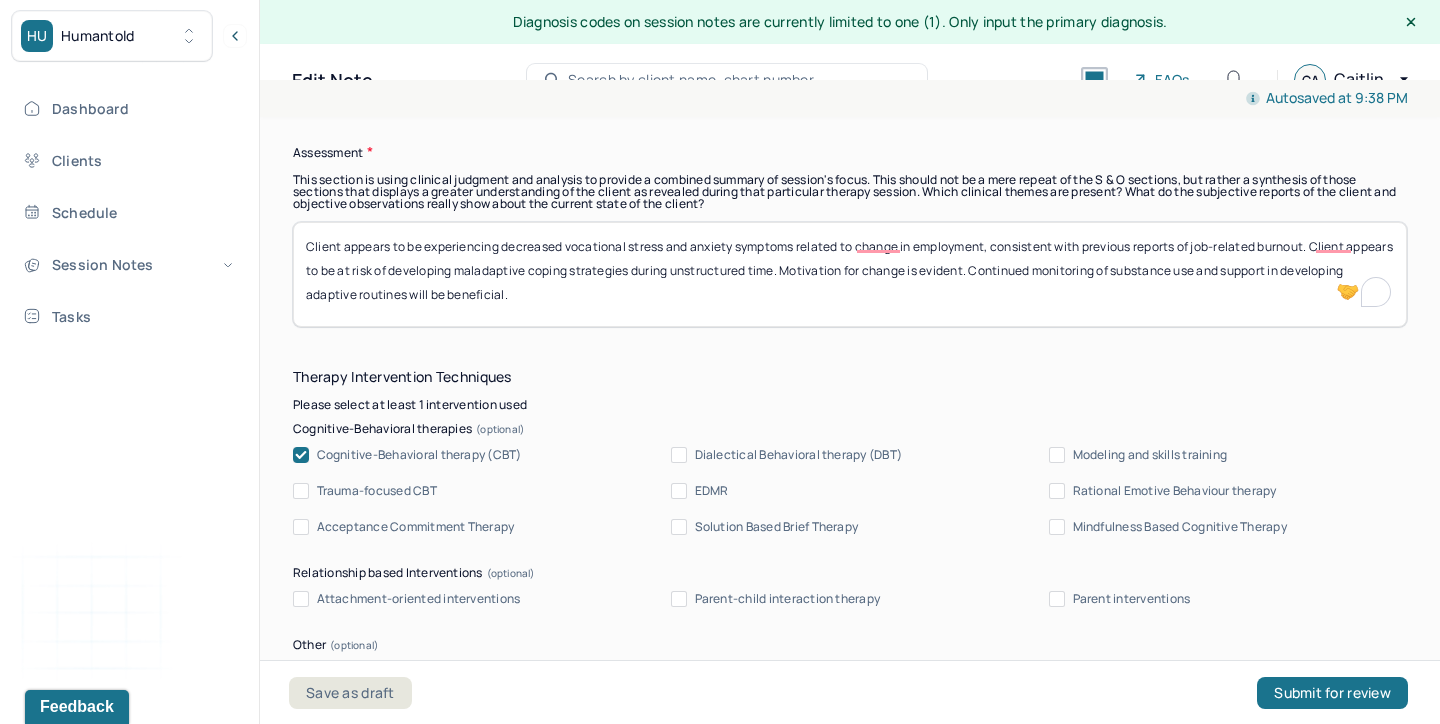 drag, startPoint x: 1020, startPoint y: 269, endPoint x: 831, endPoint y: 272, distance: 189.0238 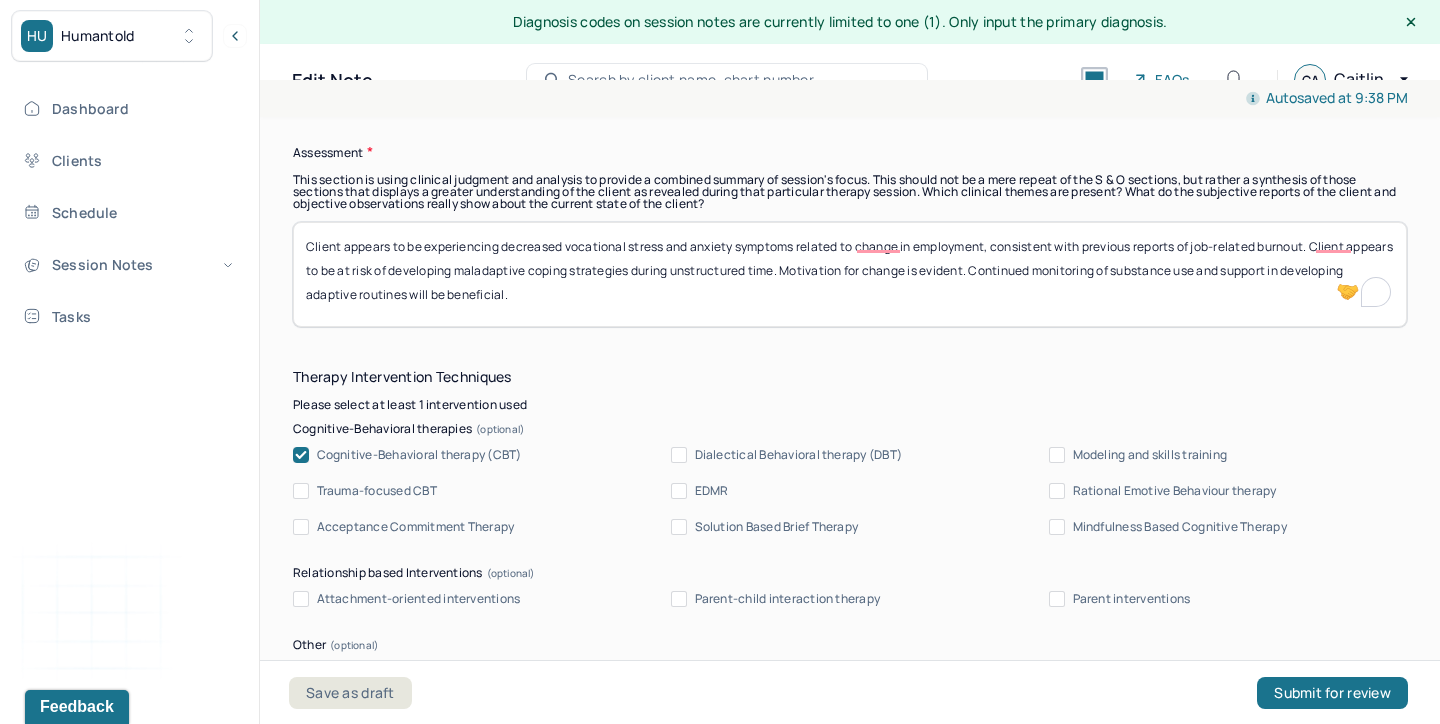 click on "Client appears to be experiencing decreased vocational stress and anxiety symptoms related to change in employment, consistent with previous reports of job-related burnout. Client appears to be at risk of developing maladaptive coping strategies during unstructured time. Motivation for change is evident. Continued monitoring of substance use and support in developing adaptive routines will be beneficial." at bounding box center (850, 274) 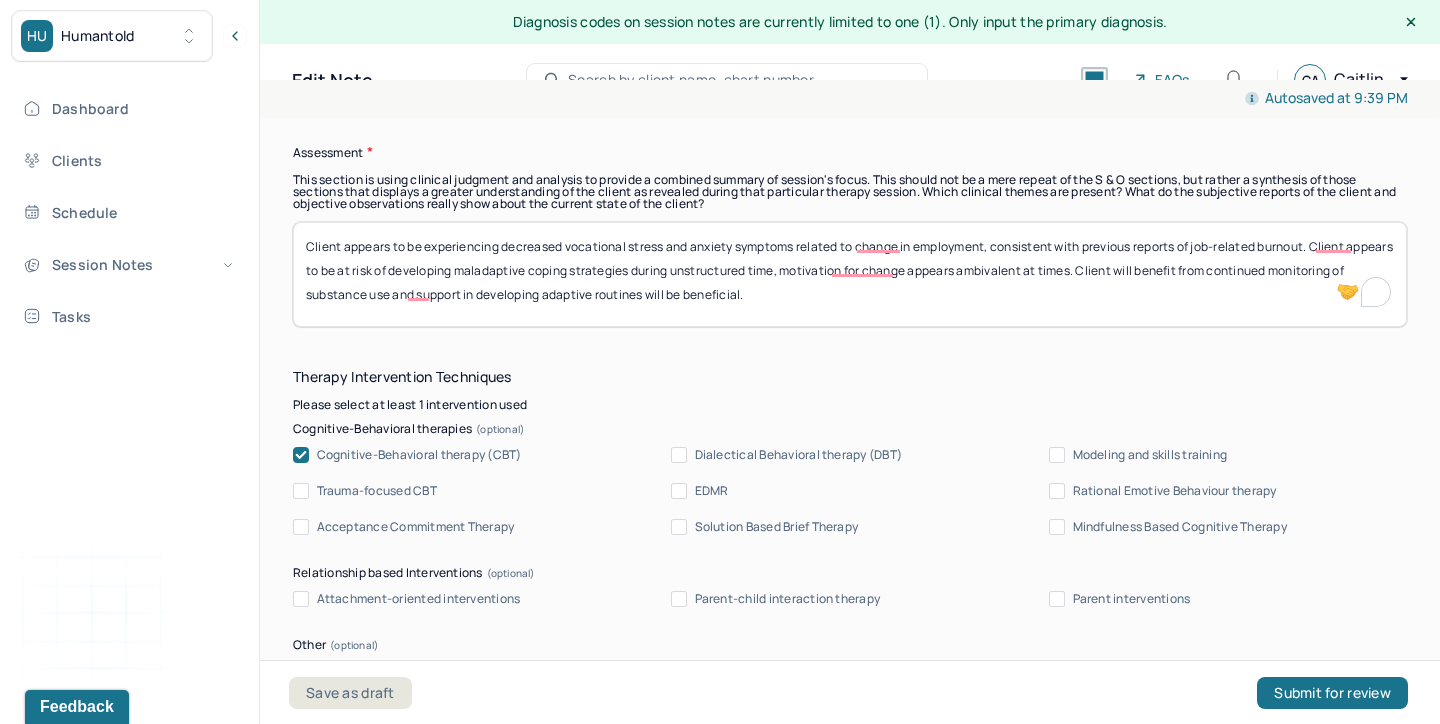 click on "Client appears to be experiencing decreased vocational stress and anxiety symptoms related to change in employment, consistent with previous reports of job-related burnout. Client appears to be at risk of developing maladaptive coping strategies during unstructured time, motivation for change appears ambivalent at times. Client will benefit from continued monitoring of substance use and support in developing adaptive routines will be beneficial." at bounding box center [850, 274] 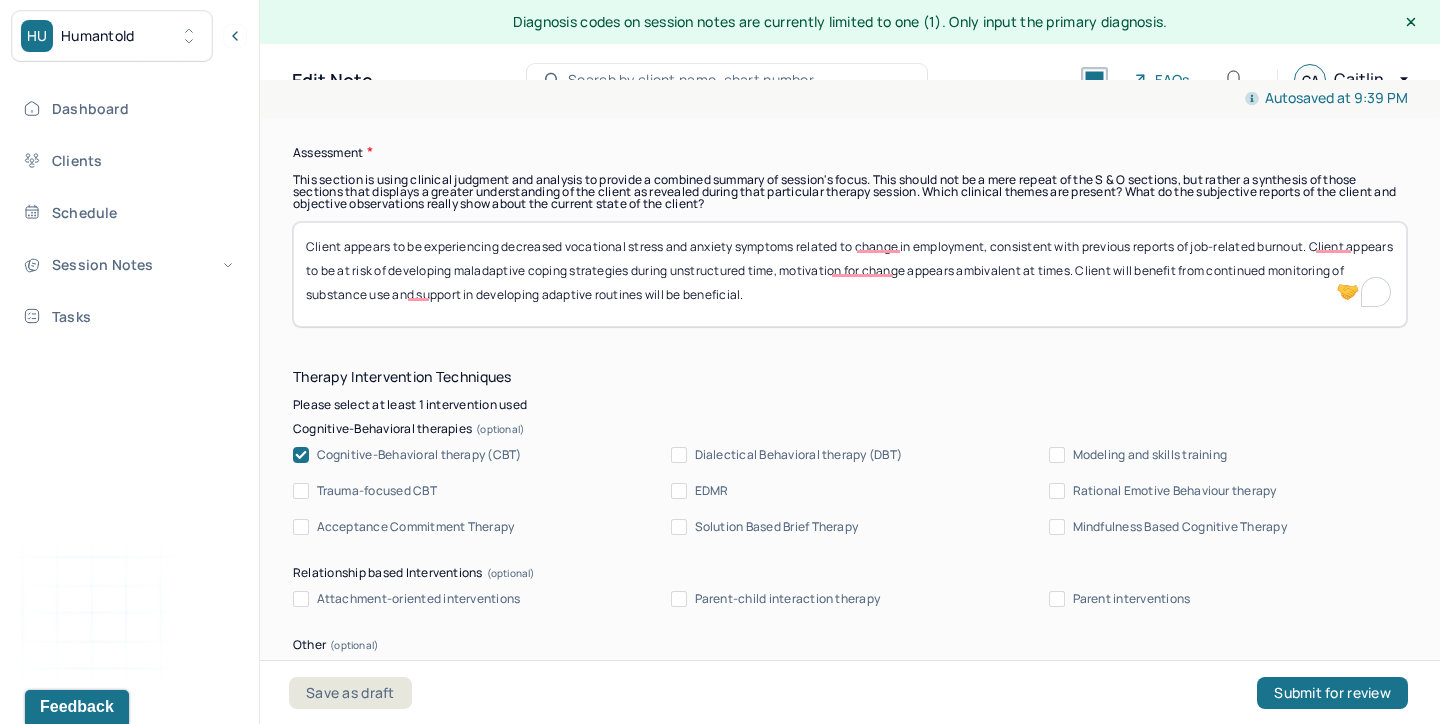 drag, startPoint x: 606, startPoint y: 292, endPoint x: 561, endPoint y: 288, distance: 45.17743 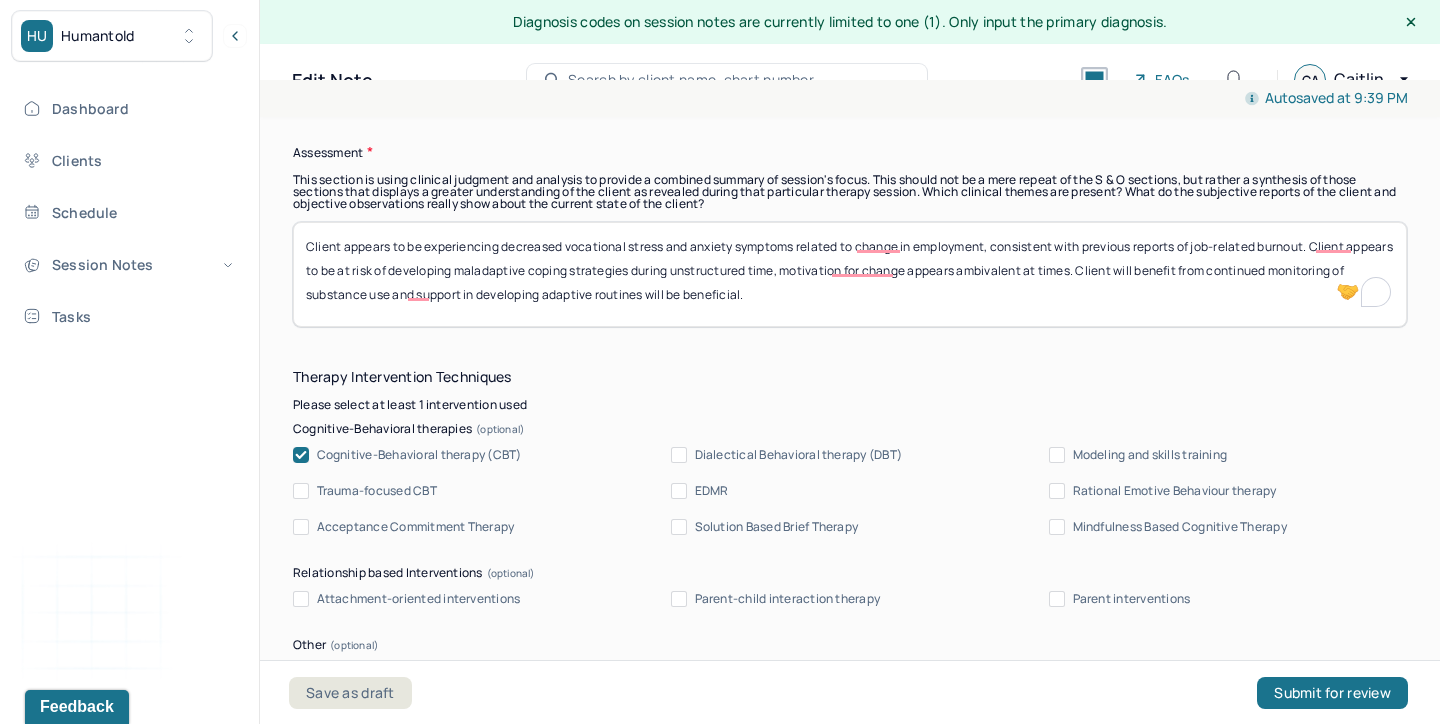 click on "Client appears to be experiencing decreased vocational stress and anxiety symptoms related to change in employment, consistent with previous reports of job-related burnout. Client appears to be at risk of developing maladaptive coping strategies during unstructured time, motivation for change appears ambivalent at times. Client will benefit from continued monitoring of substance use and support in developing adaptive routines will be beneficial." at bounding box center (850, 274) 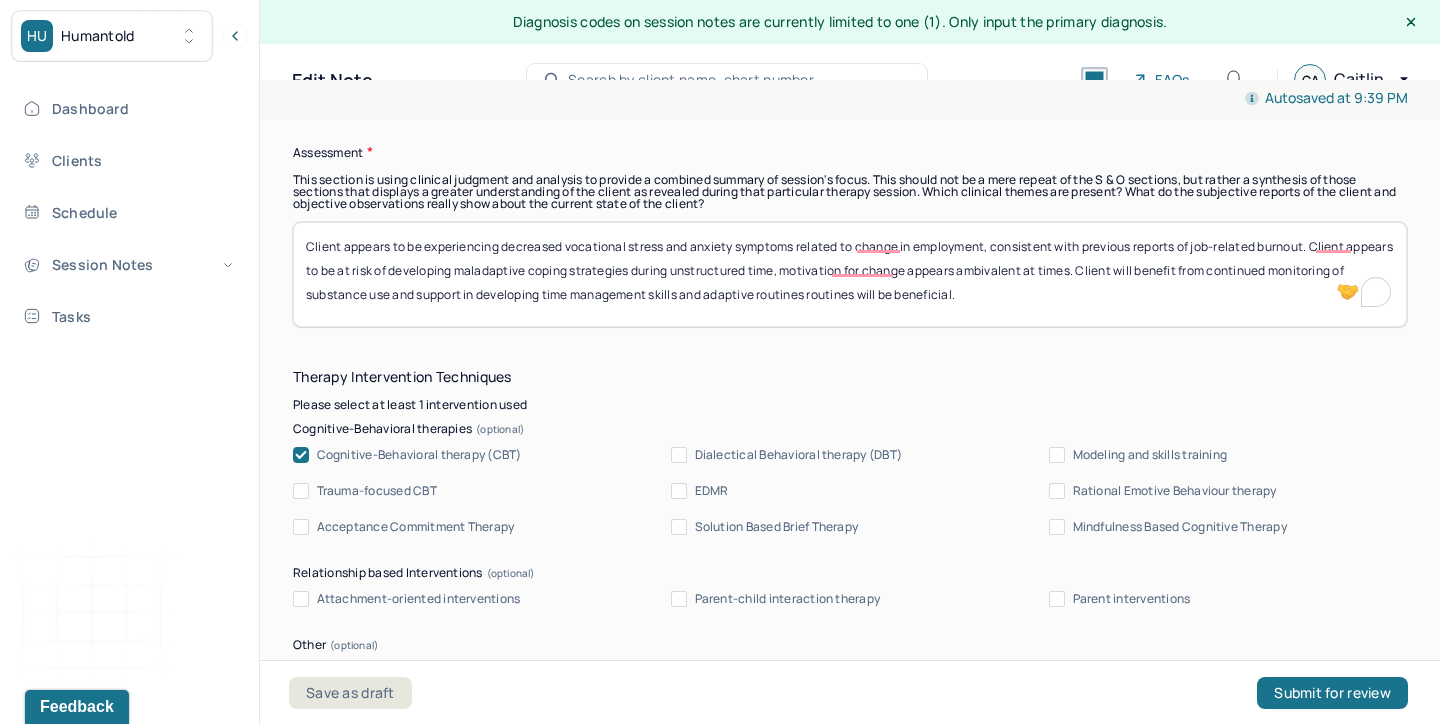 drag, startPoint x: 972, startPoint y: 292, endPoint x: 823, endPoint y: 285, distance: 149.16434 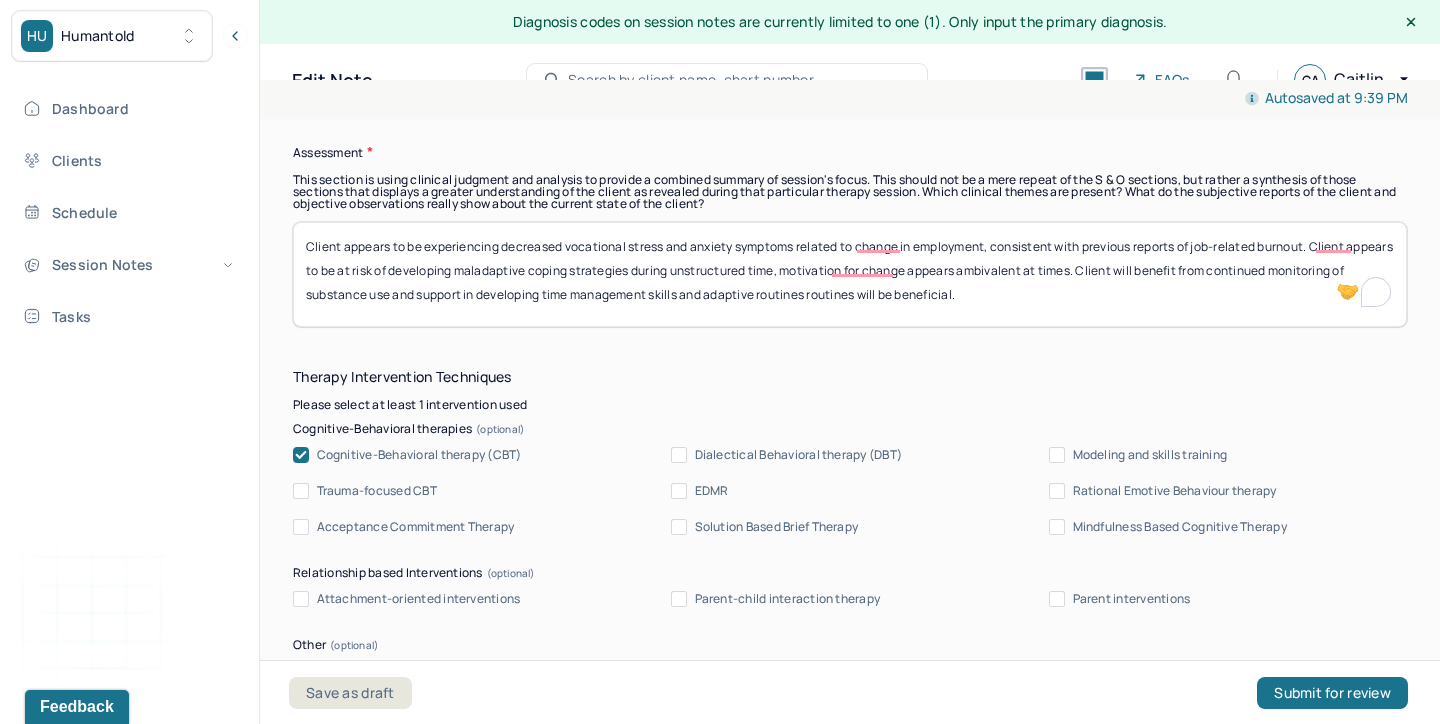 click on "Client appears to be experiencing decreased vocational stress and anxiety symptoms related to change in employment, consistent with previous reports of job-related burnout. Client appears to be at risk of developing maladaptive coping strategies during unstructured time, motivation for change appears ambivalent at times. Client will benefit from continued monitoring of substance use and support in developing time management skills and adaptive routines routines will be beneficial." at bounding box center [850, 274] 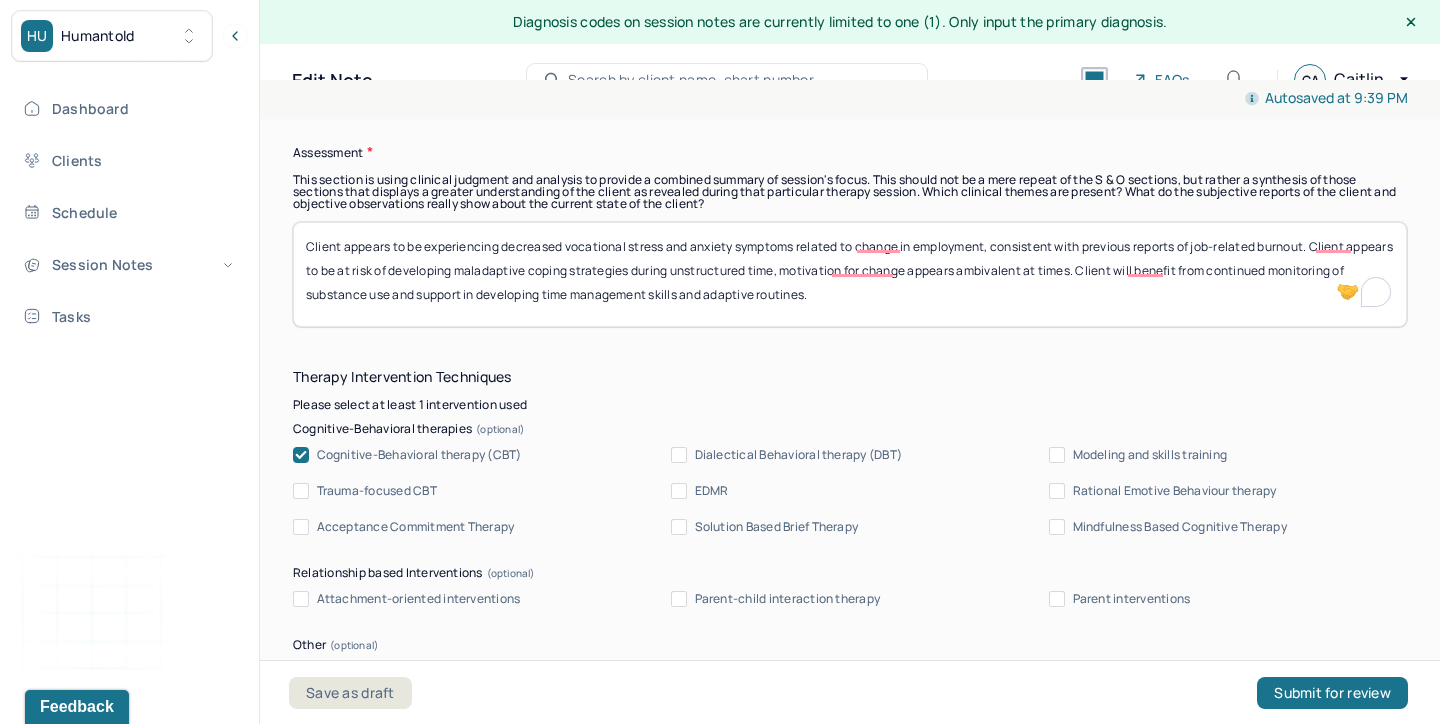 scroll, scrollTop: 1903, scrollLeft: 0, axis: vertical 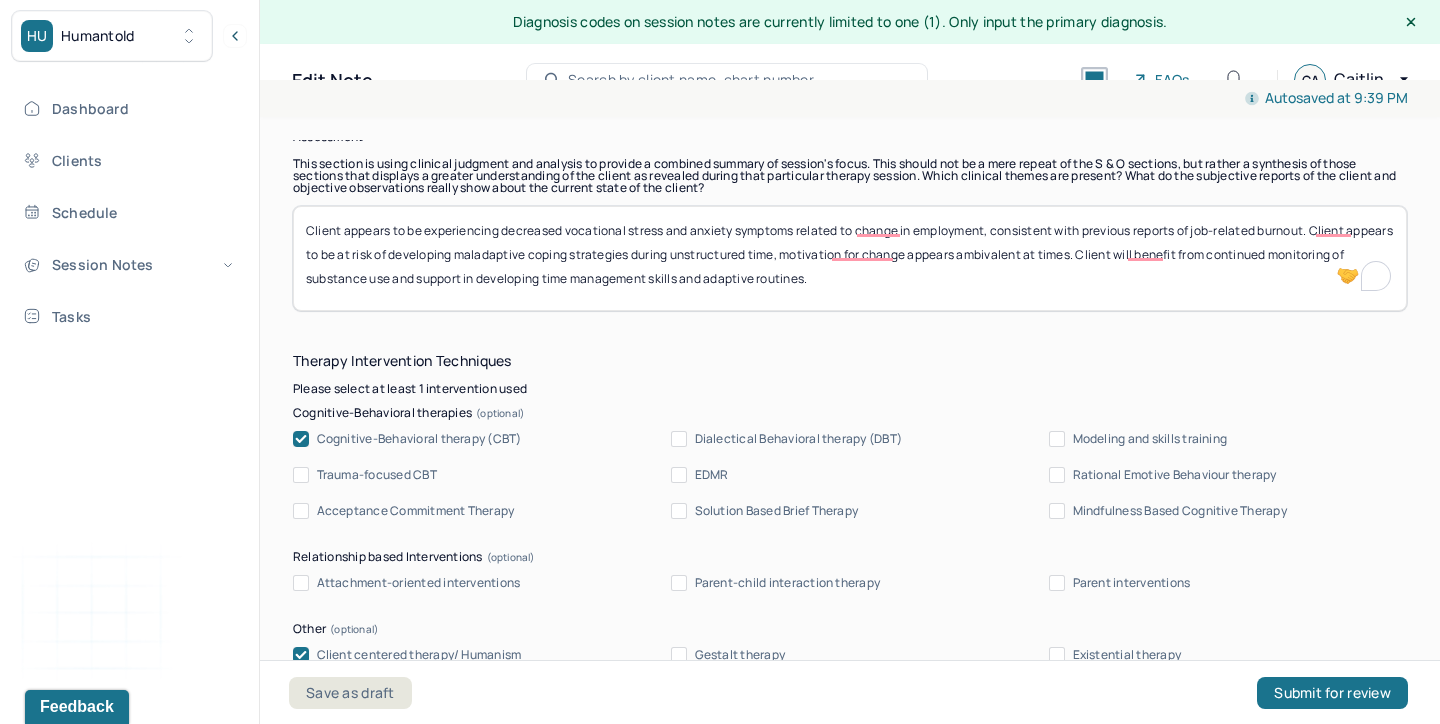 type on "Client appears to be experiencing decreased vocational stress and anxiety symptoms related to change in employment, consistent with previous reports of job-related burnout. Client appears to be at risk of developing maladaptive coping strategies during unstructured time, motivation for change appears ambivalent at times. Client will benefit from continued monitoring of substance use and support in developing time management skills and adaptive routines." 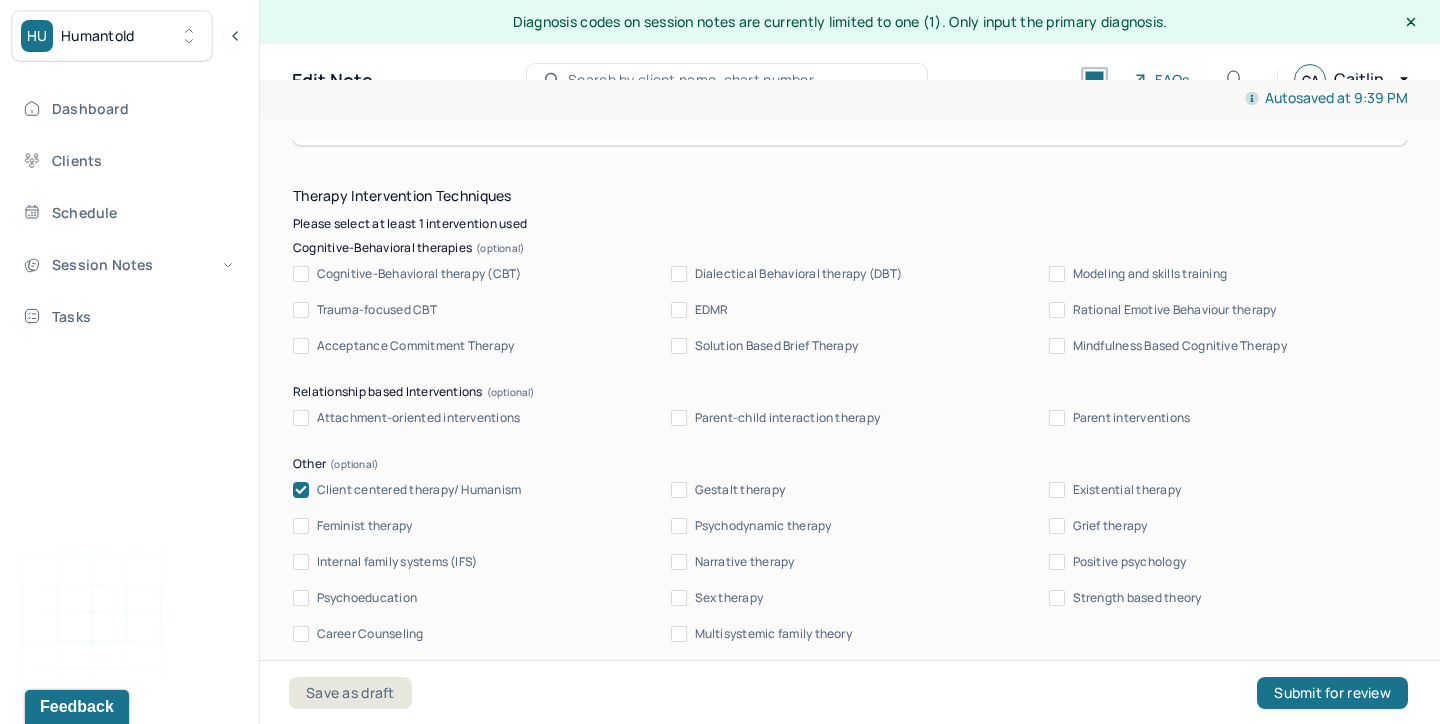 scroll, scrollTop: 2079, scrollLeft: 0, axis: vertical 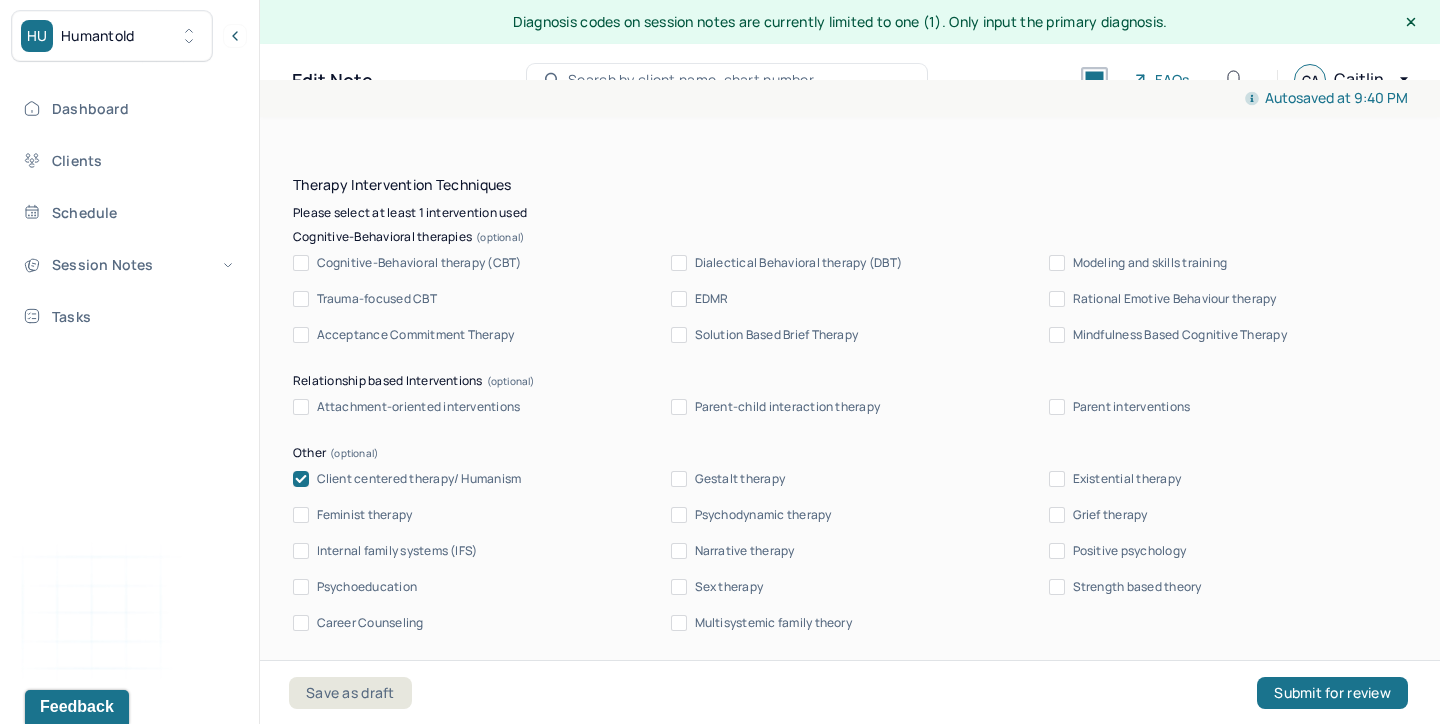 click on "Cognitive-Behavioral therapy (CBT)" at bounding box center [419, 263] 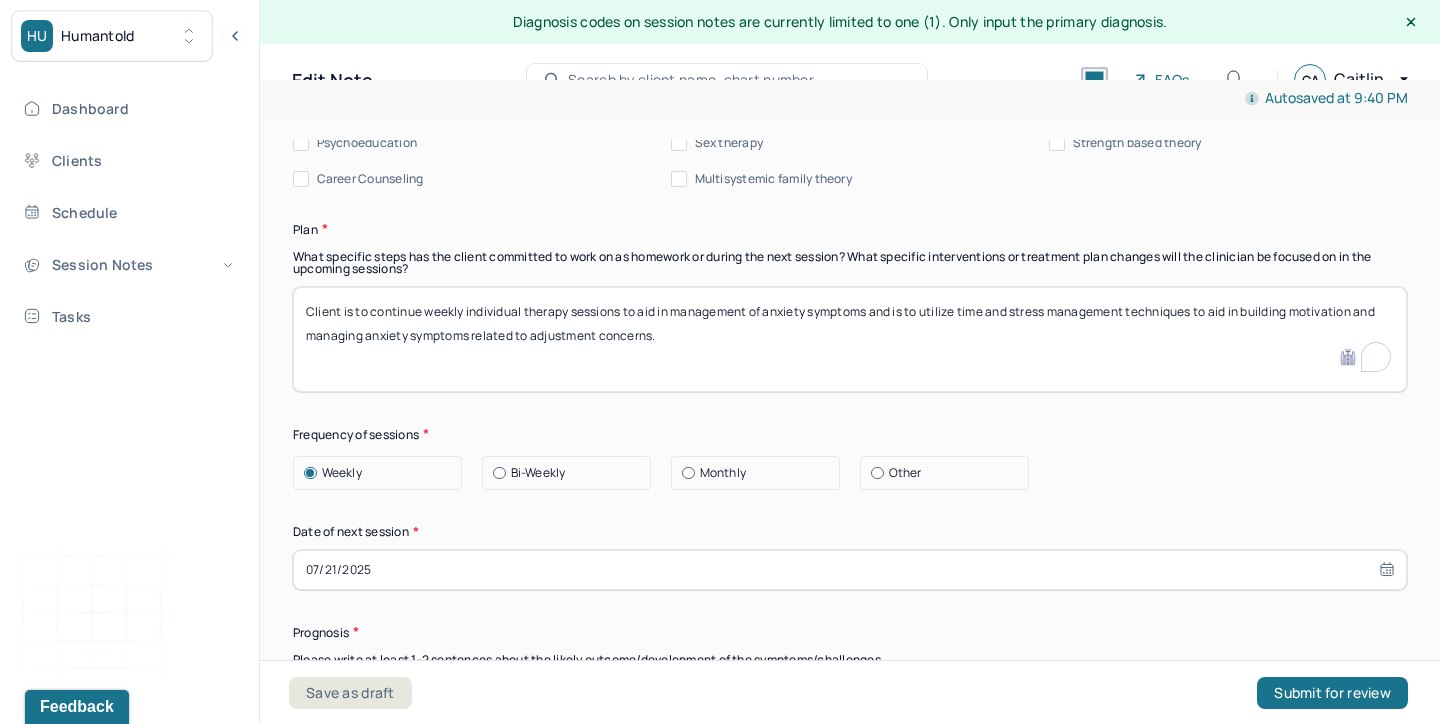 scroll, scrollTop: 2525, scrollLeft: 0, axis: vertical 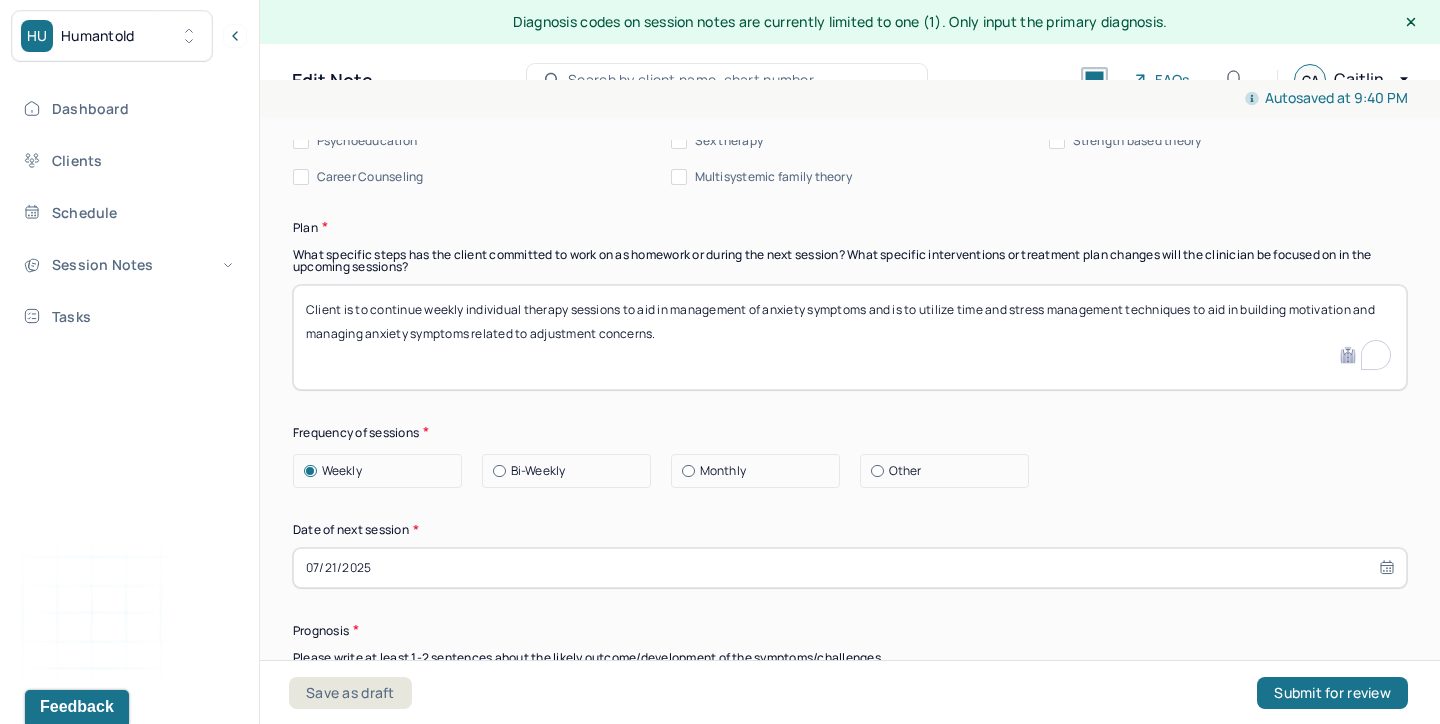 drag, startPoint x: 1295, startPoint y: 312, endPoint x: 1353, endPoint y: 313, distance: 58.00862 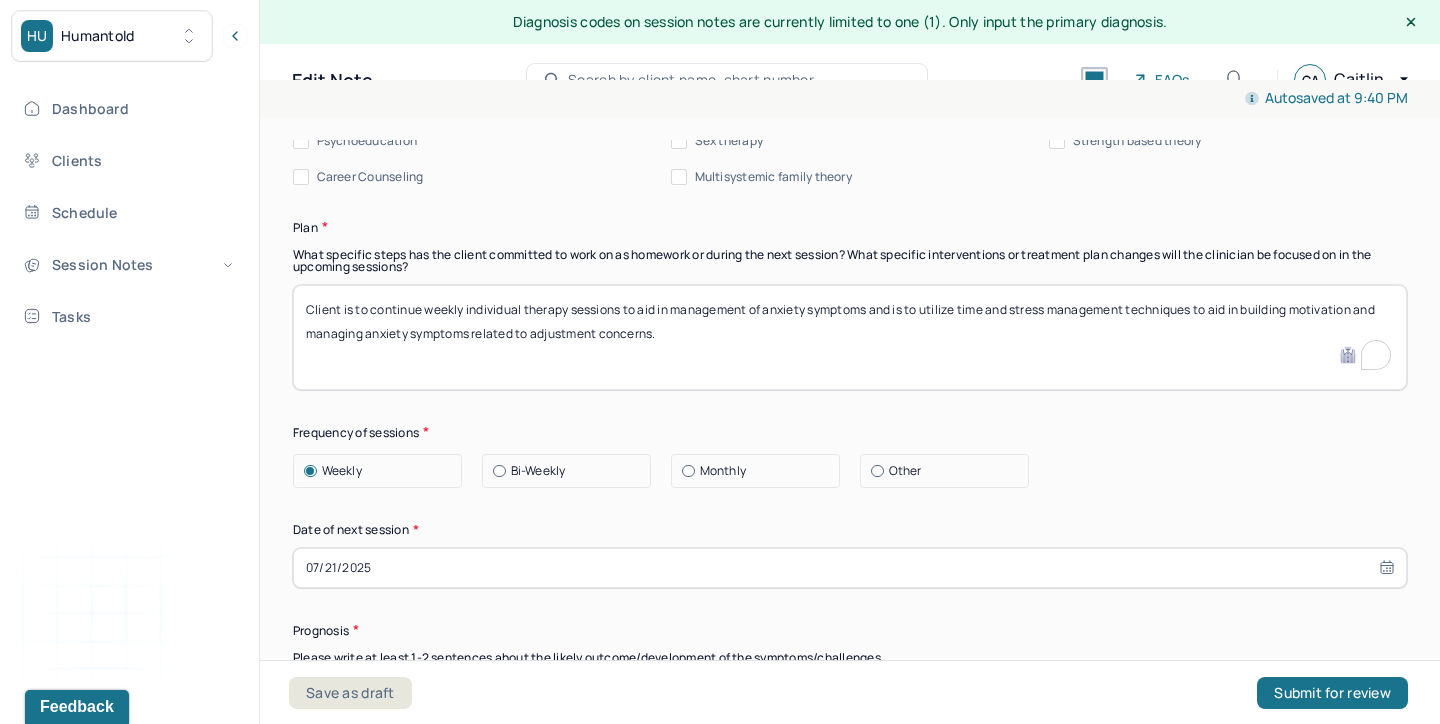 click on "Client is to continue weekly individual therapy sessions to aid in management of anxiety symptoms and is to utilize time and stress management techniques to aid in building motivation and managing anxiety symptoms related to adjustment concerns." at bounding box center [850, 337] 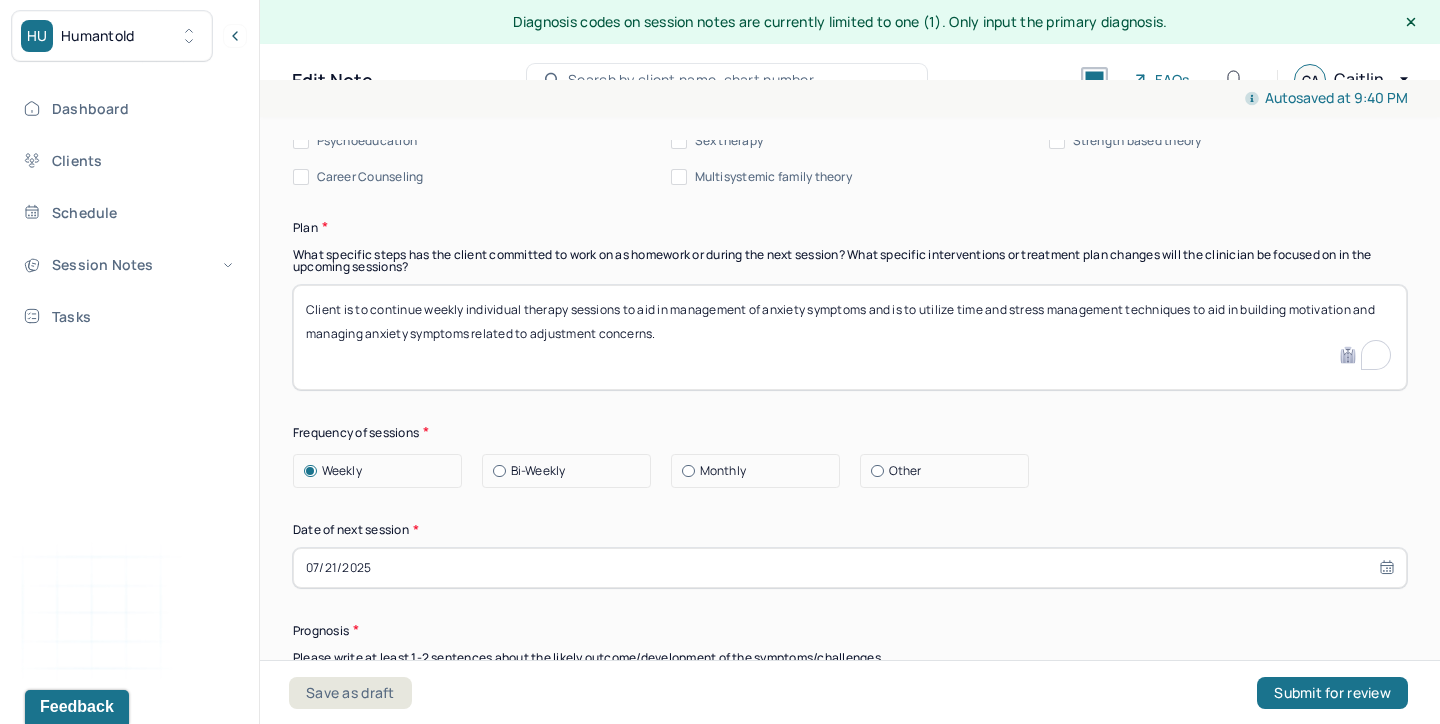 drag, startPoint x: 1356, startPoint y: 310, endPoint x: 1295, endPoint y: 312, distance: 61.03278 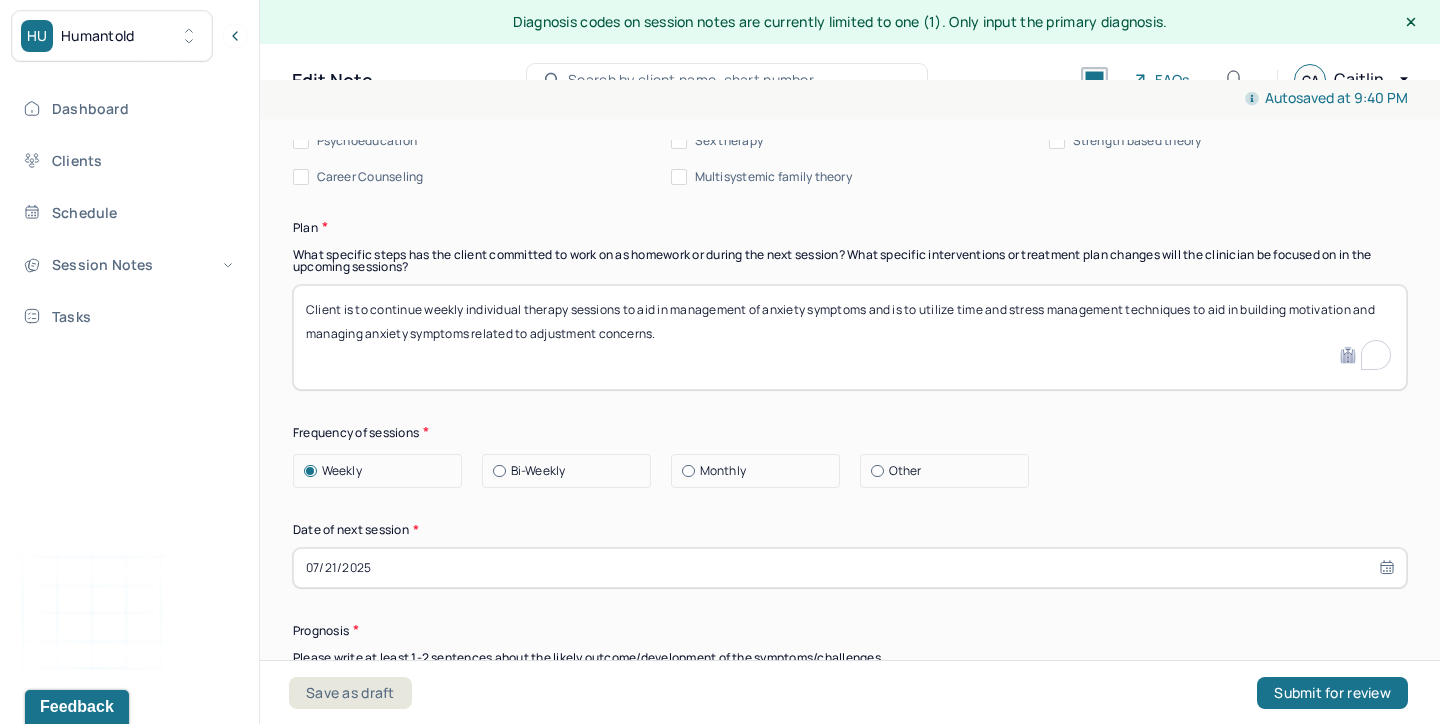 click on "Client is to continue weekly individual therapy sessions to aid in management of anxiety symptoms and is to utilize time and stress management techniques to aid in building motivation and managing anxiety symptoms related to adjustment concerns." at bounding box center [850, 337] 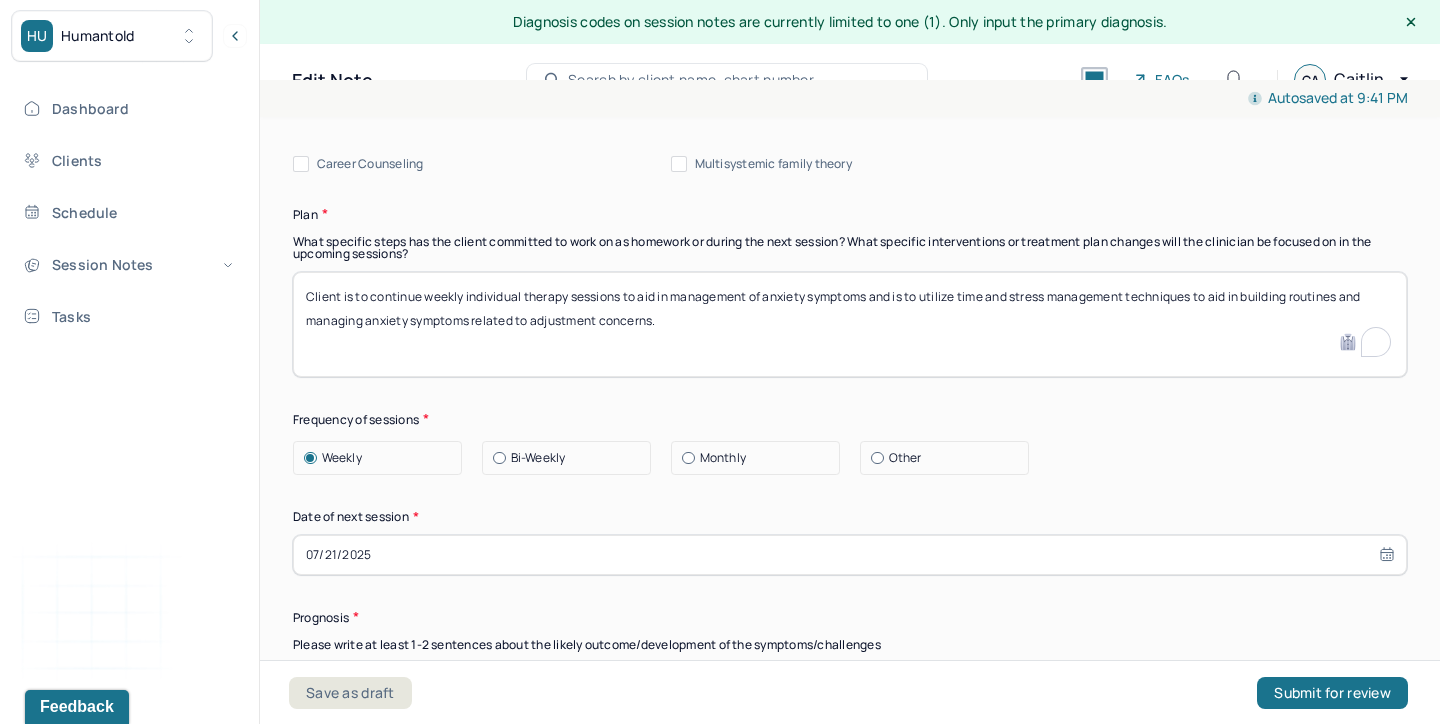 scroll, scrollTop: 2542, scrollLeft: 0, axis: vertical 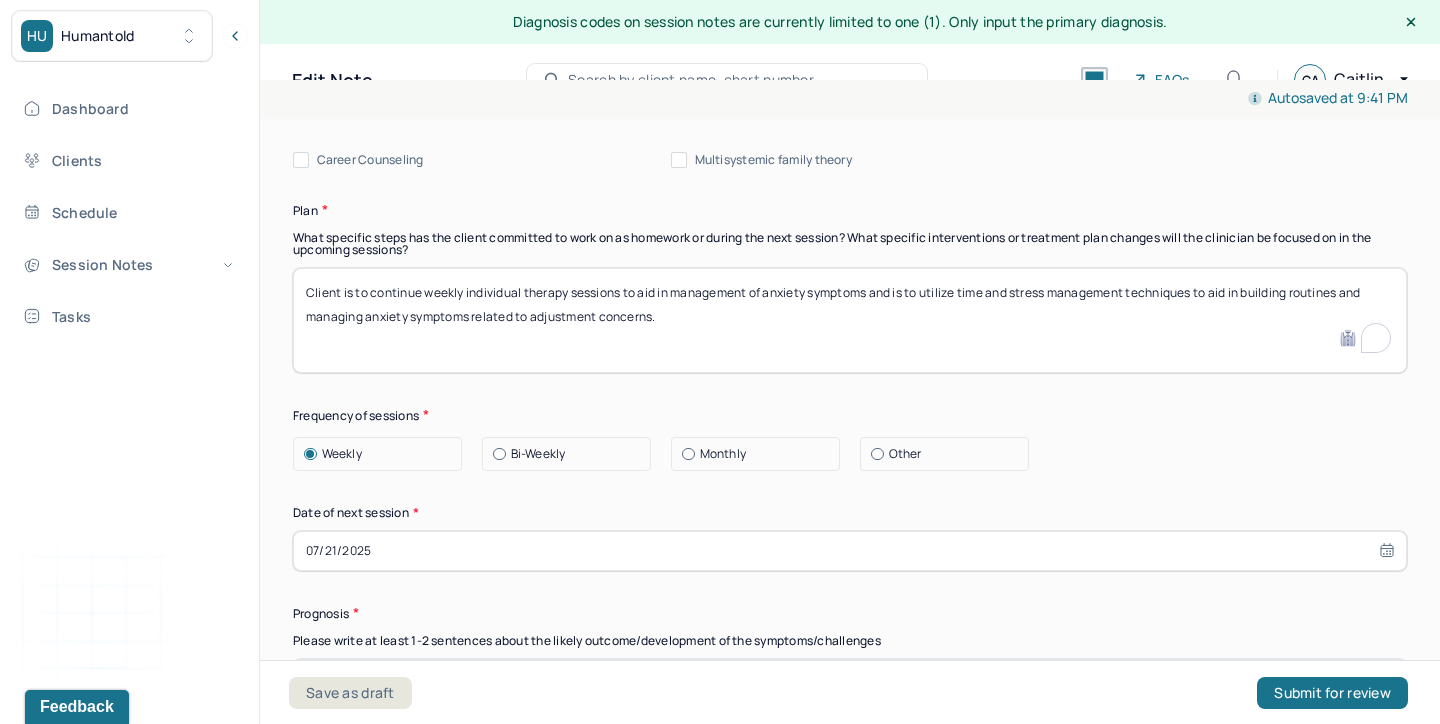 drag, startPoint x: 652, startPoint y: 313, endPoint x: 600, endPoint y: 312, distance: 52.009613 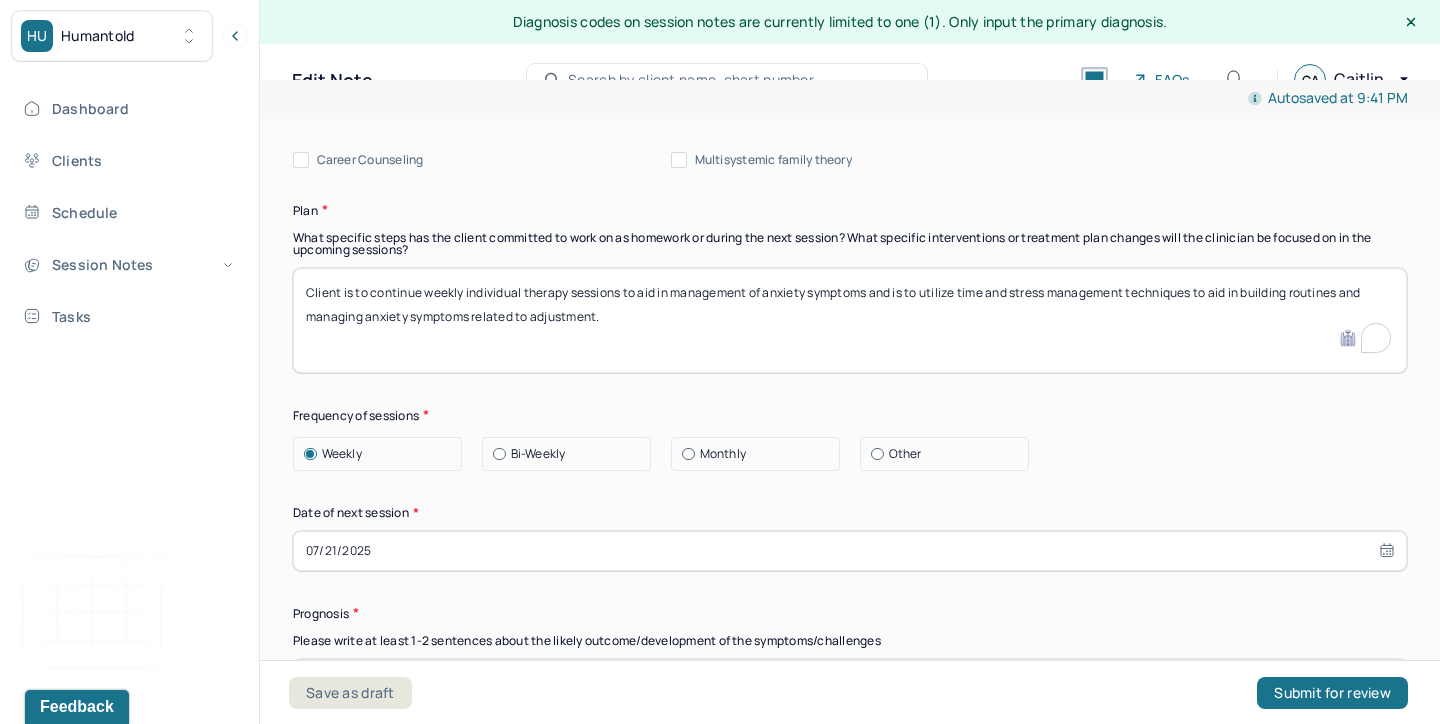 click on "Client is to continue weekly individual therapy sessions to aid in management of anxiety symptoms and is to utilize time and stress management techniques to aid in building routines and managing anxiety symptoms related to adjustment ." at bounding box center [850, 320] 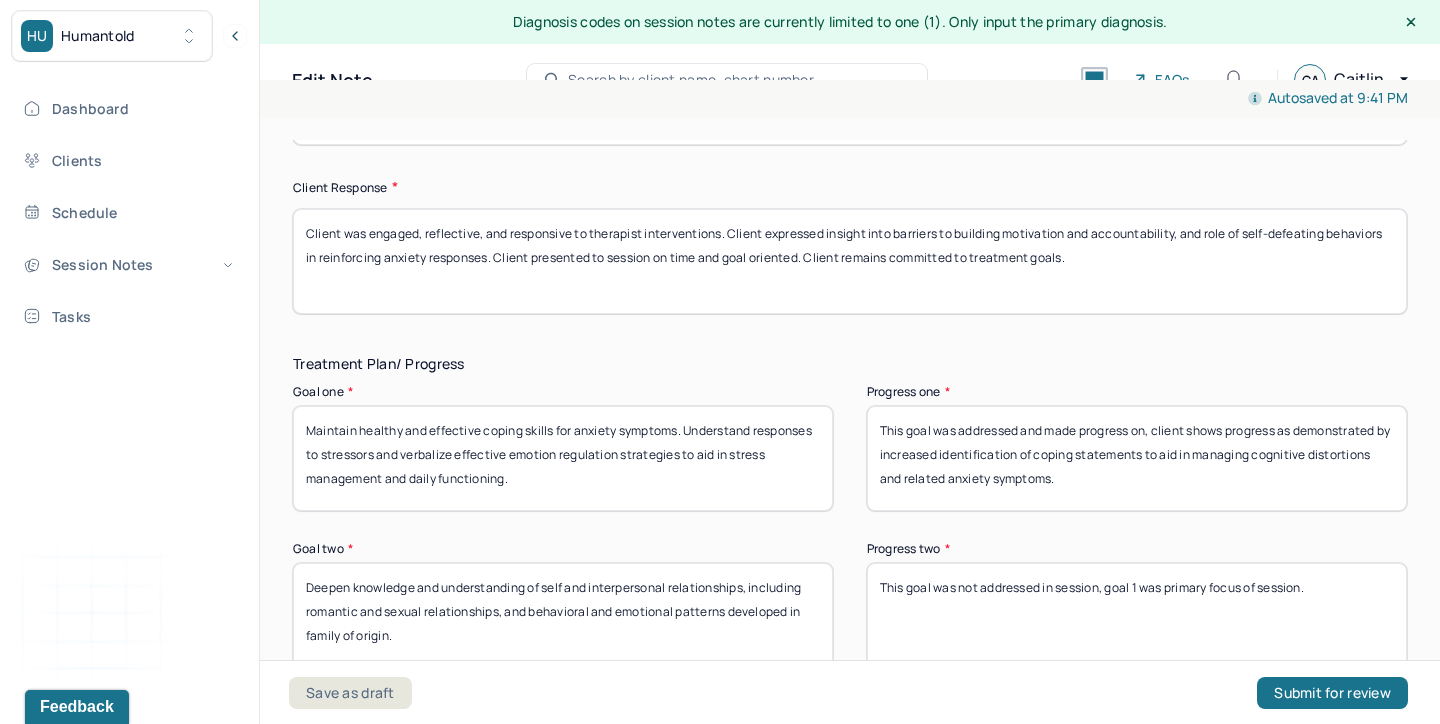 scroll, scrollTop: 3159, scrollLeft: 0, axis: vertical 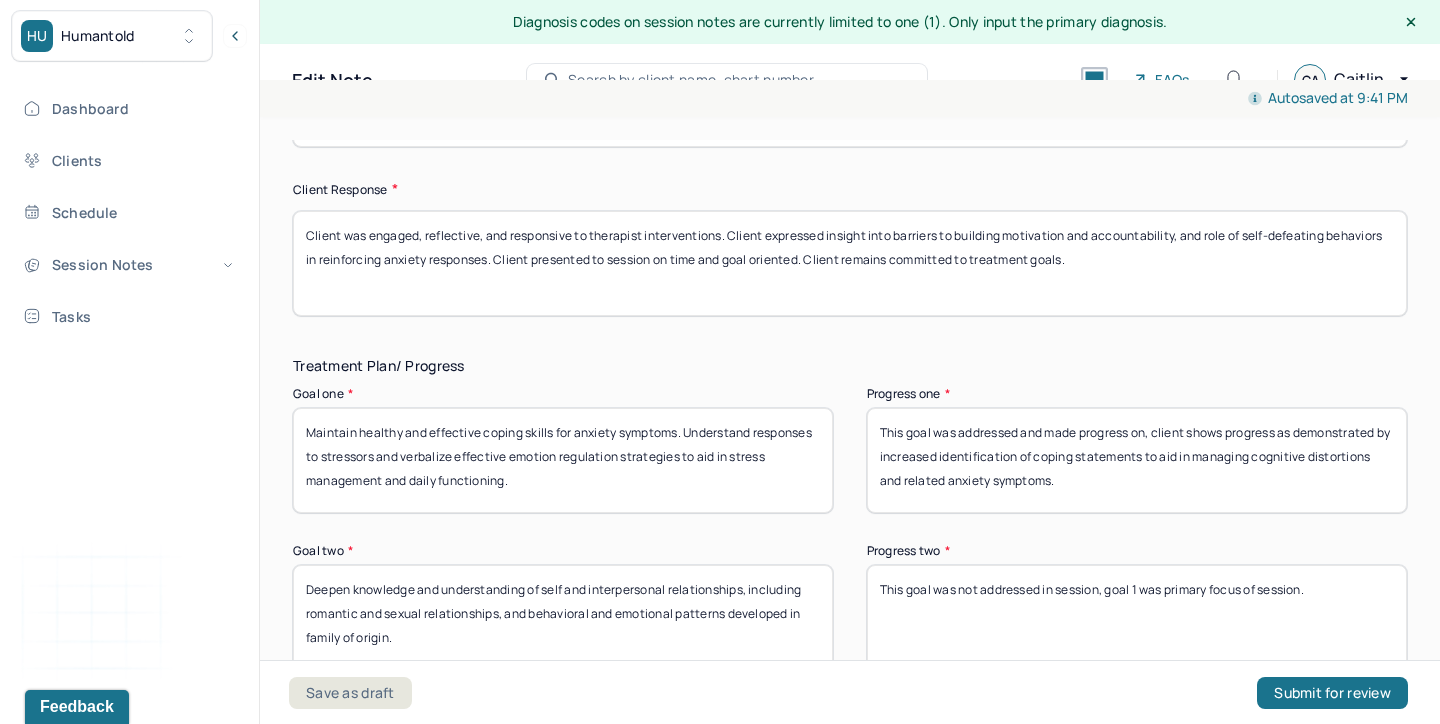 type on "Client is to continue weekly individual therapy sessions to aid in management of anxiety symptoms and is to utilize time and stress management techniques to aid in building routines and managing anxiety symptoms related to vocational adjustment." 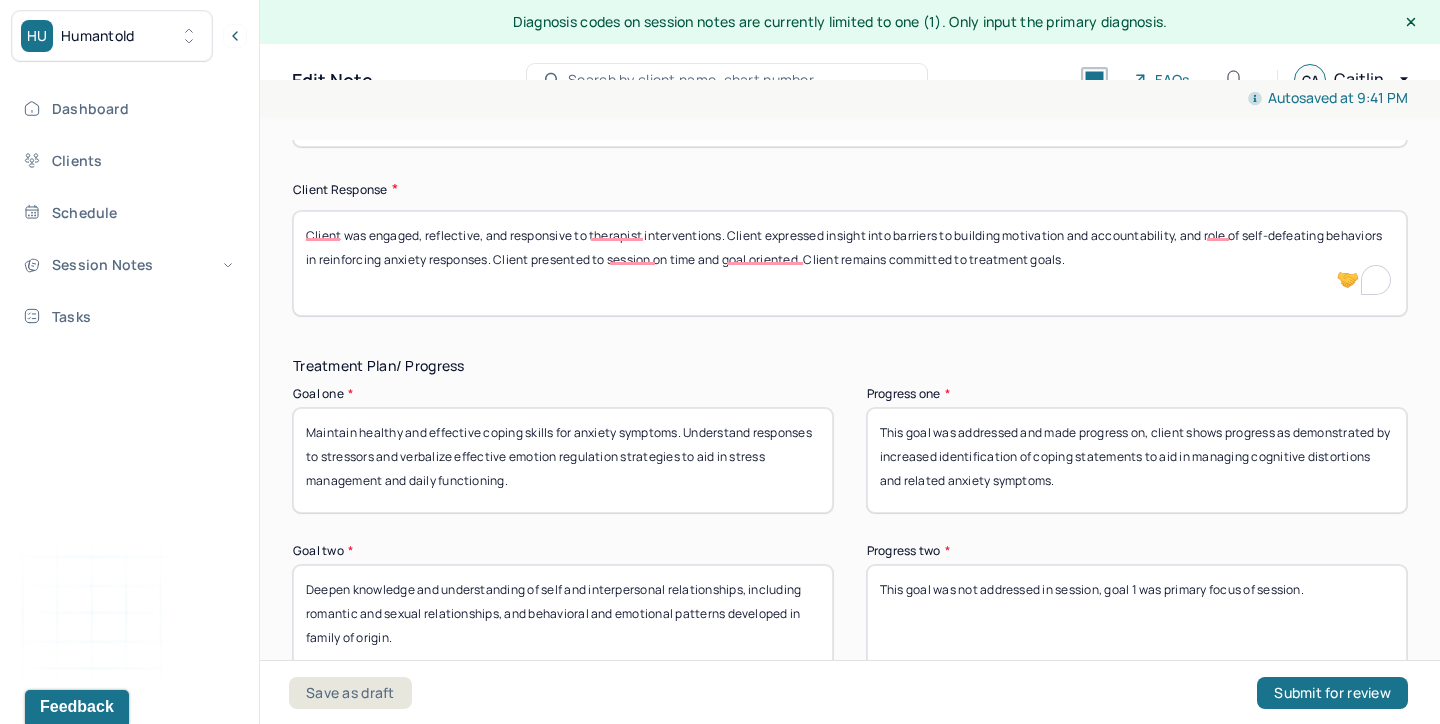 drag, startPoint x: 1003, startPoint y: 235, endPoint x: 959, endPoint y: 228, distance: 44.553337 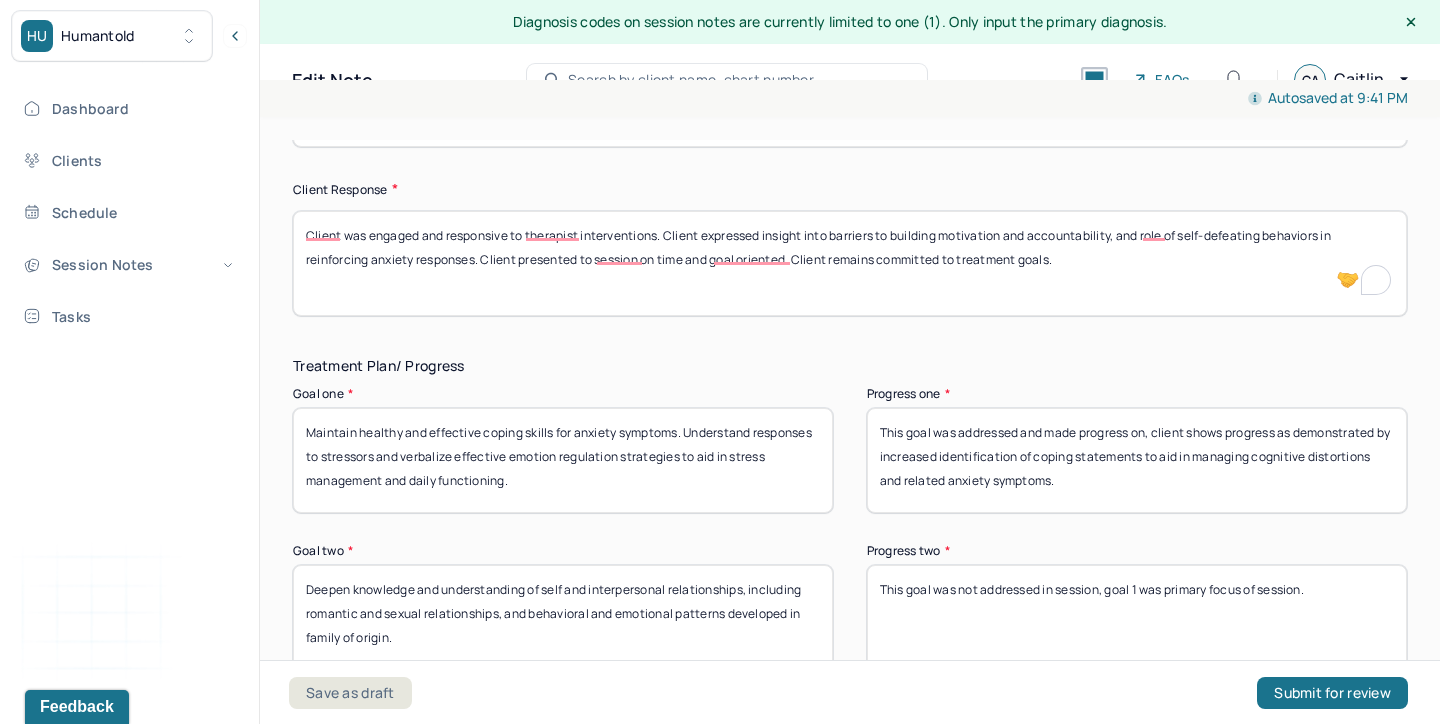 drag, startPoint x: 662, startPoint y: 235, endPoint x: 444, endPoint y: 232, distance: 218.02065 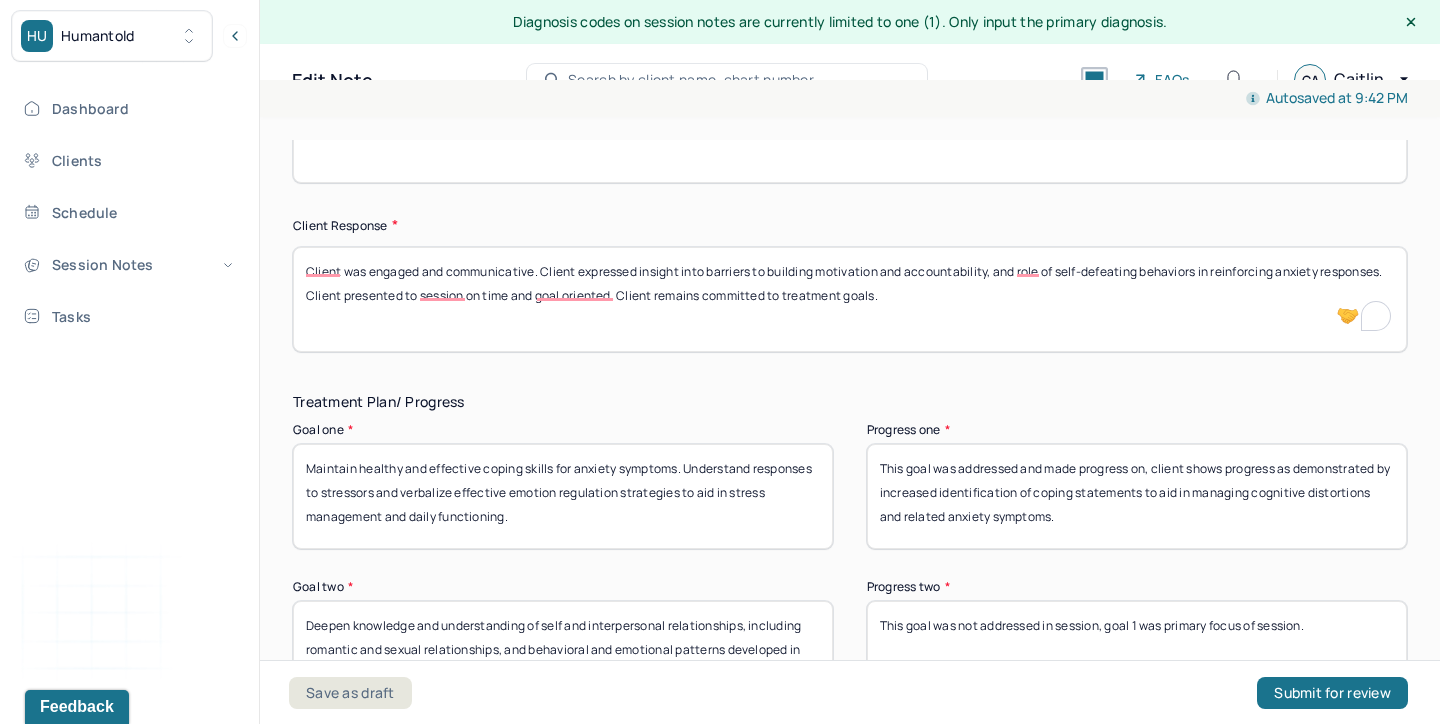 scroll, scrollTop: 3116, scrollLeft: 0, axis: vertical 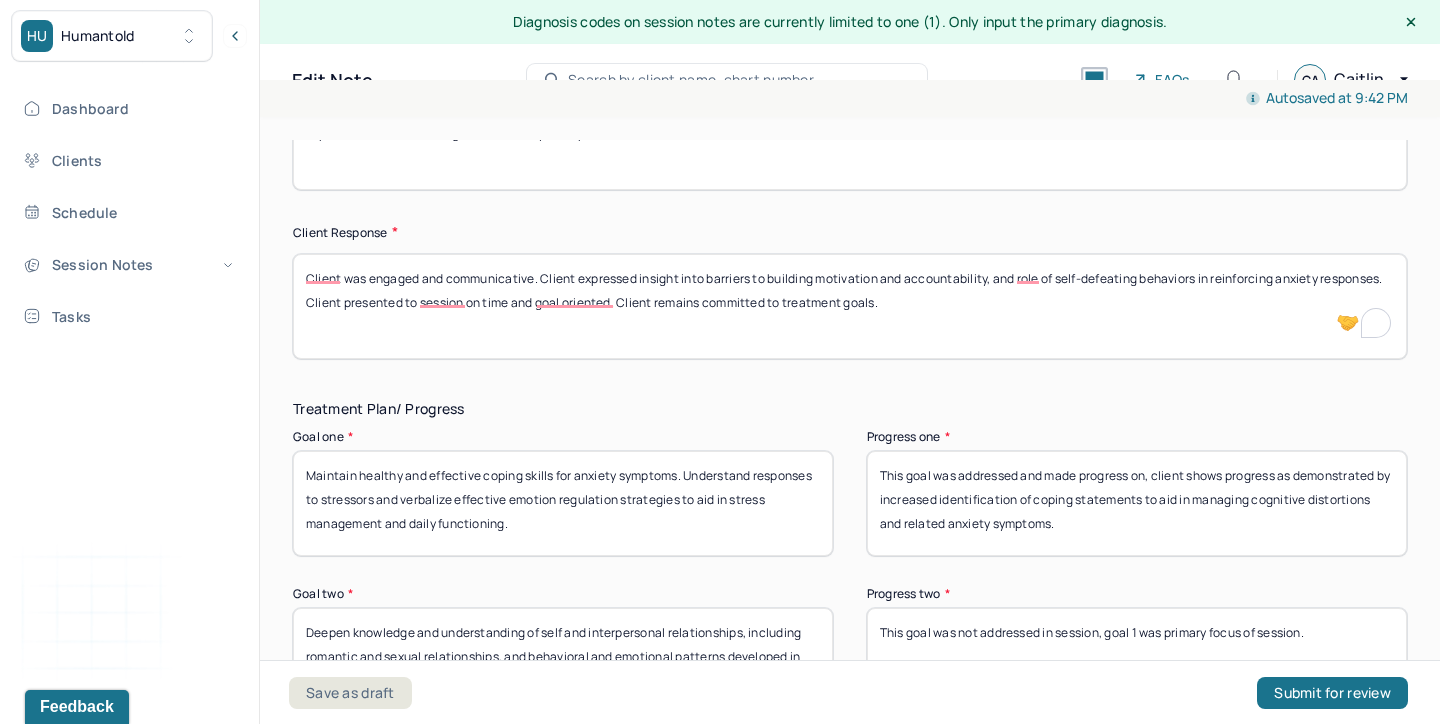 drag, startPoint x: 993, startPoint y: 229, endPoint x: 1372, endPoint y: 272, distance: 381.43152 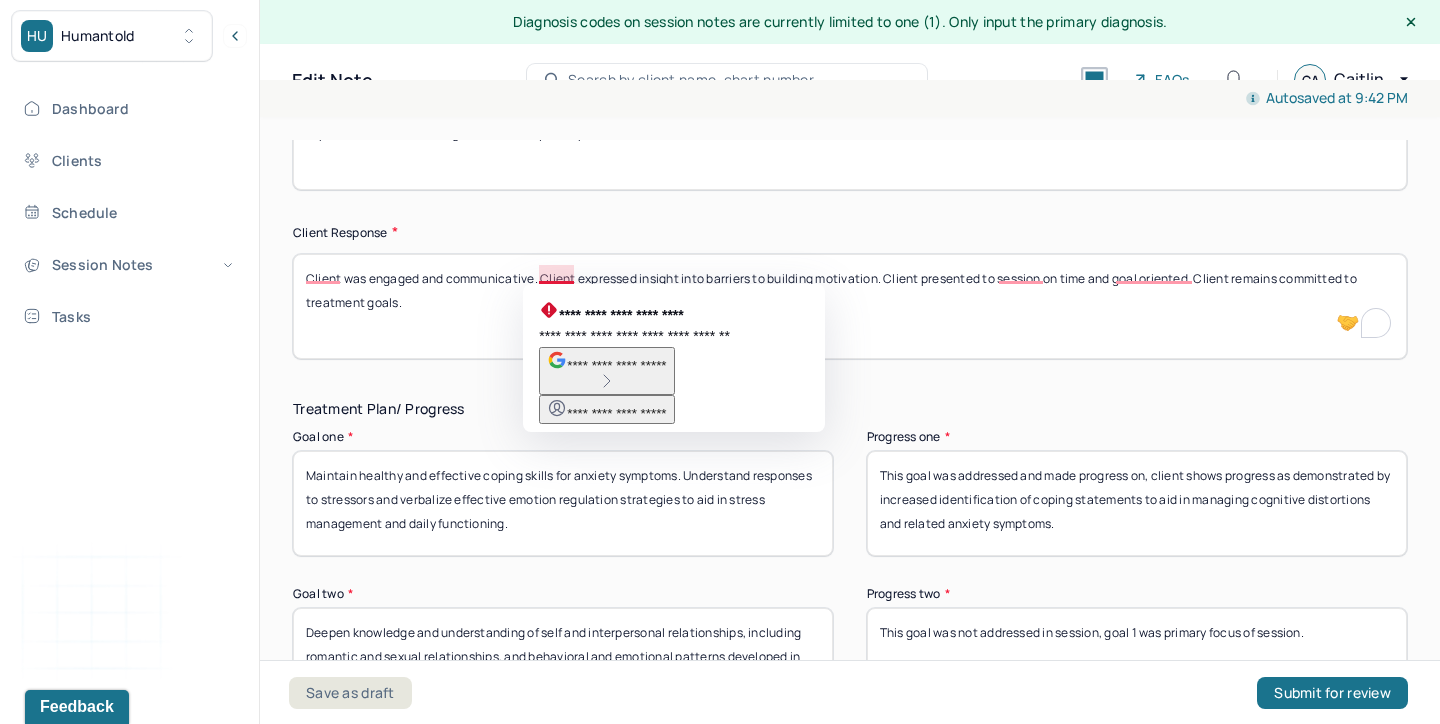 drag, startPoint x: 880, startPoint y: 277, endPoint x: 539, endPoint y: 276, distance: 341.00146 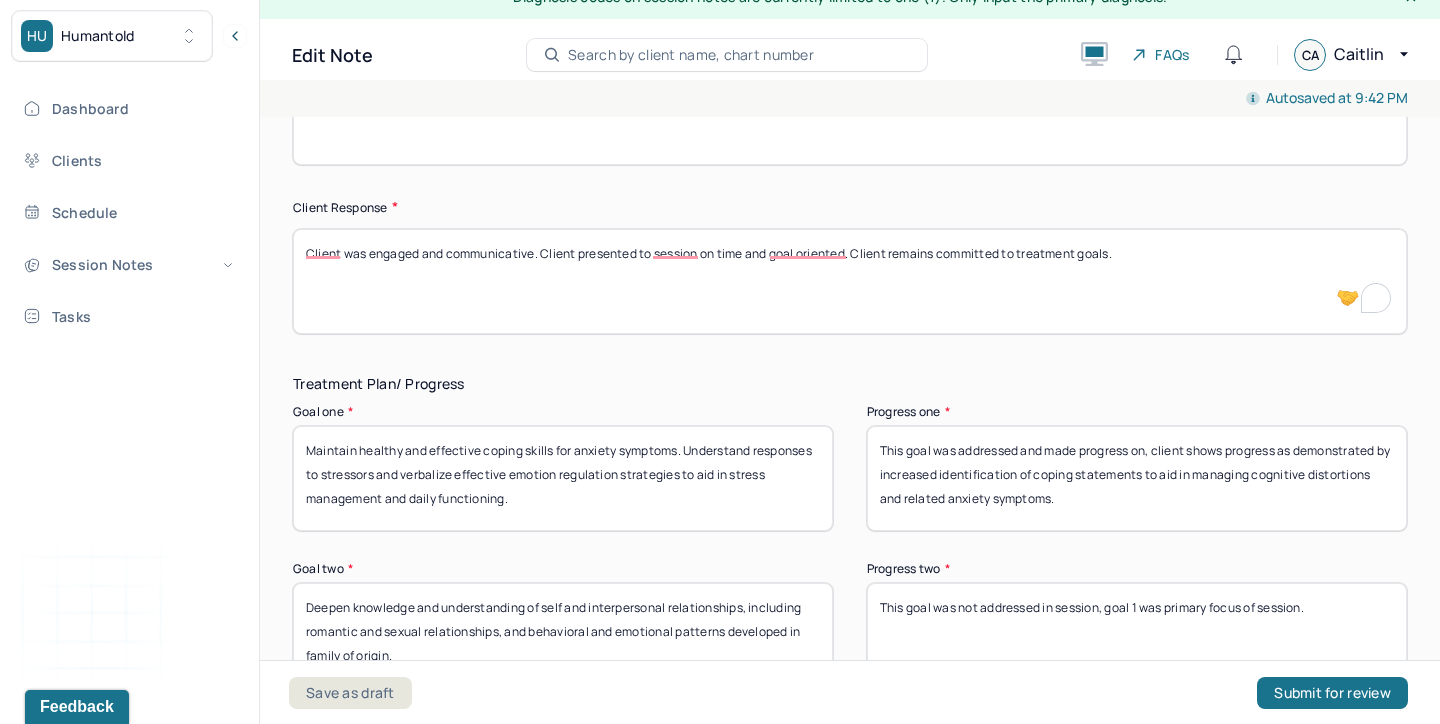 scroll, scrollTop: 30, scrollLeft: 0, axis: vertical 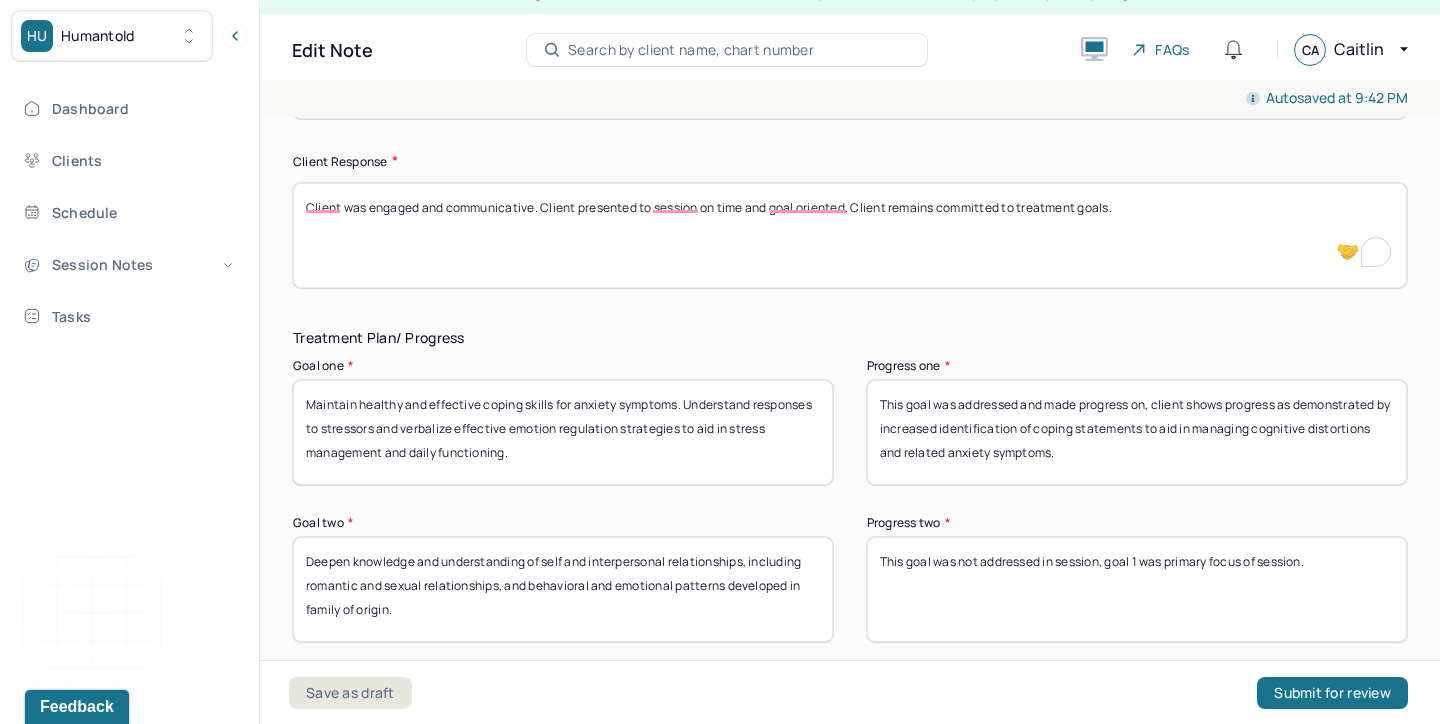click on "Client was engaged and communicative. Client presented to session on time and goal oriented. Client remains committed to treatment goals." at bounding box center [850, 235] 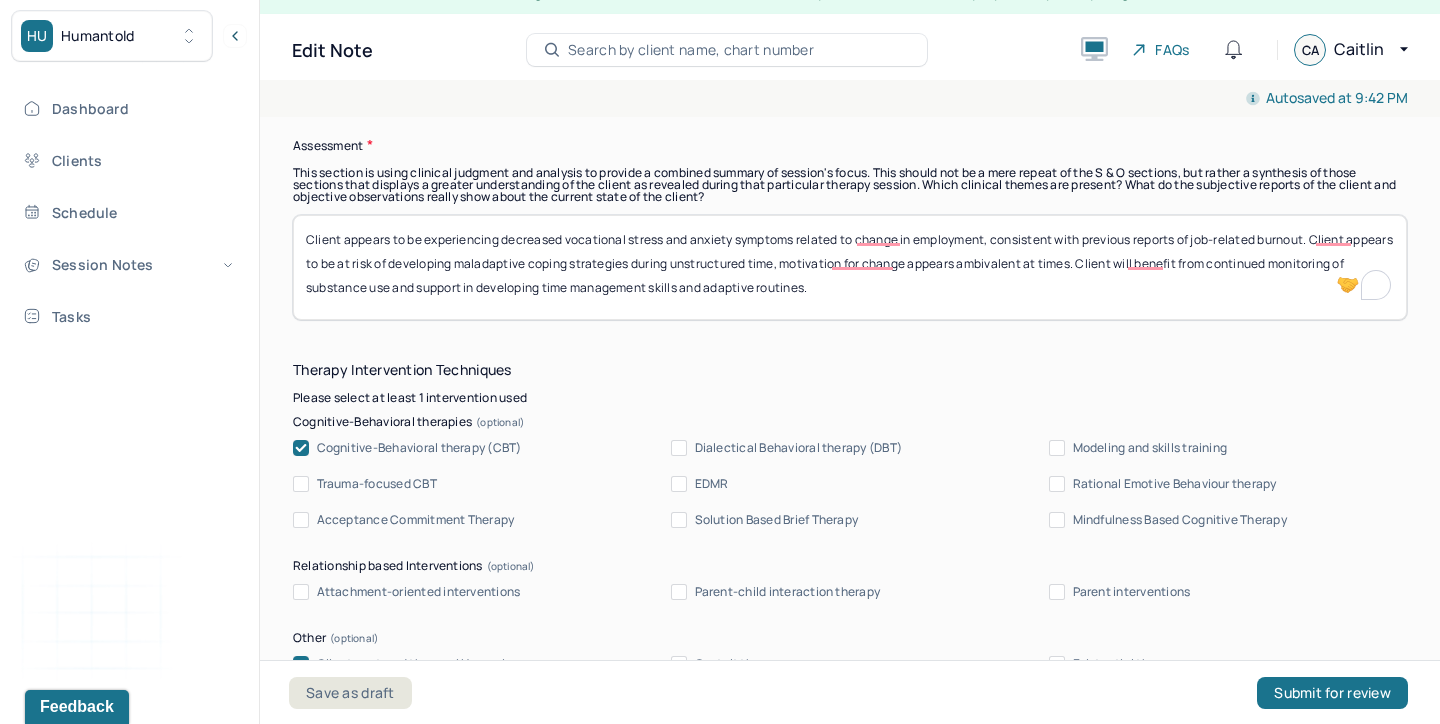 scroll, scrollTop: 1813, scrollLeft: 0, axis: vertical 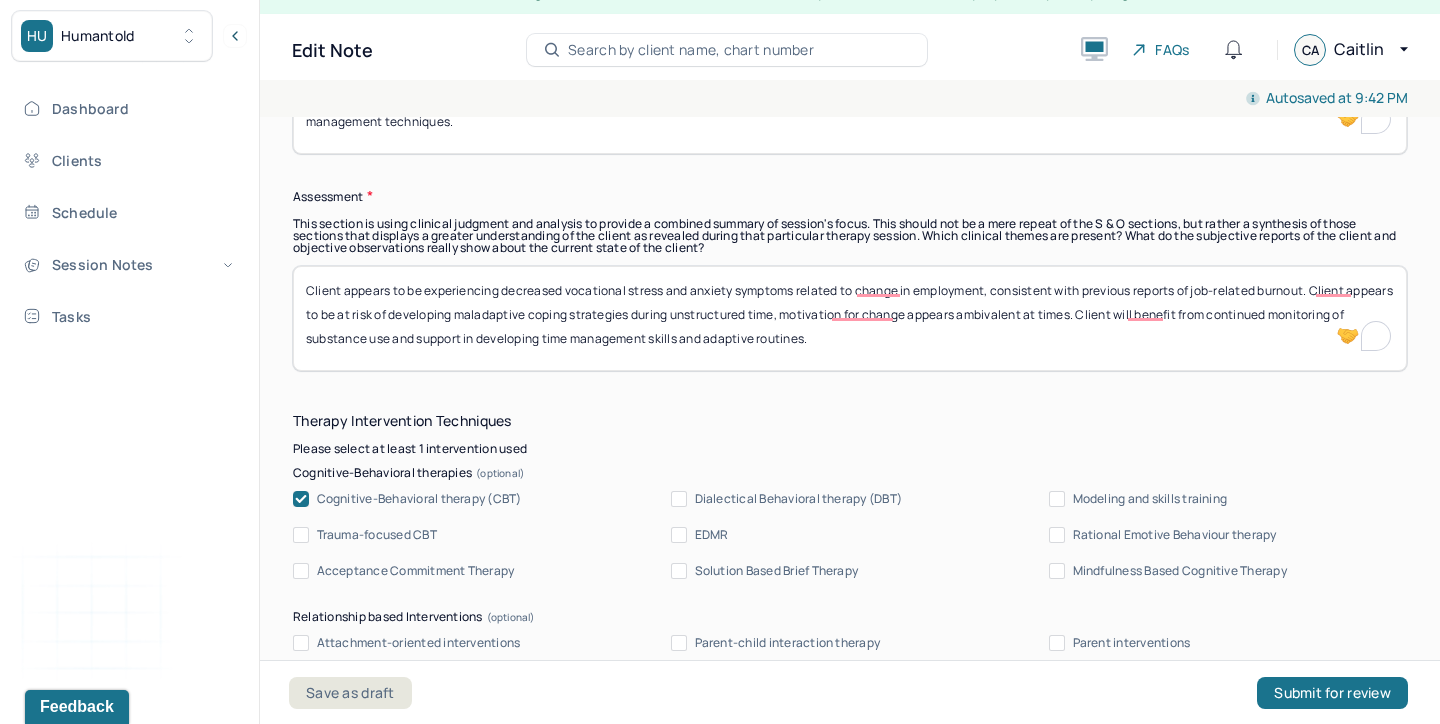 type on "Client was engaged and communicative. Client presented to session on time and goal oriented. Client remains committed to treatment goals." 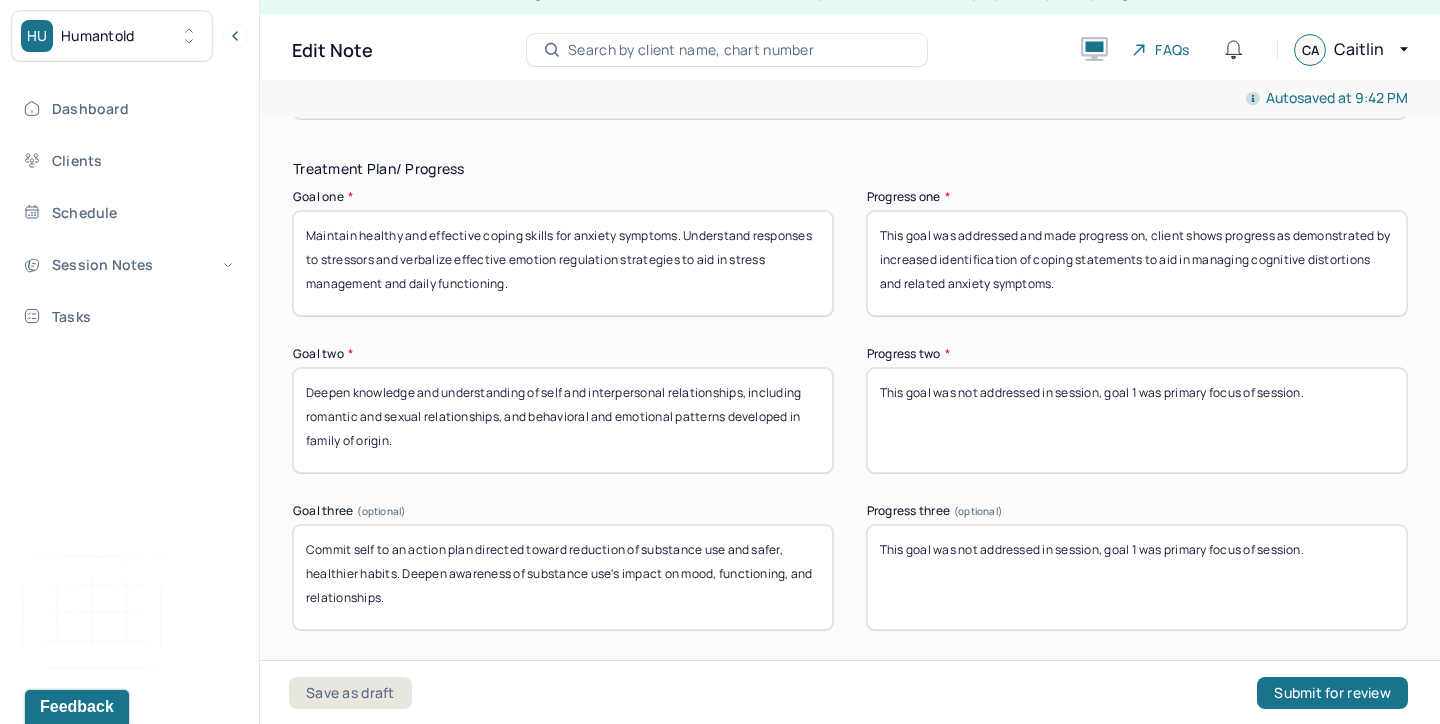 scroll, scrollTop: 3325, scrollLeft: 0, axis: vertical 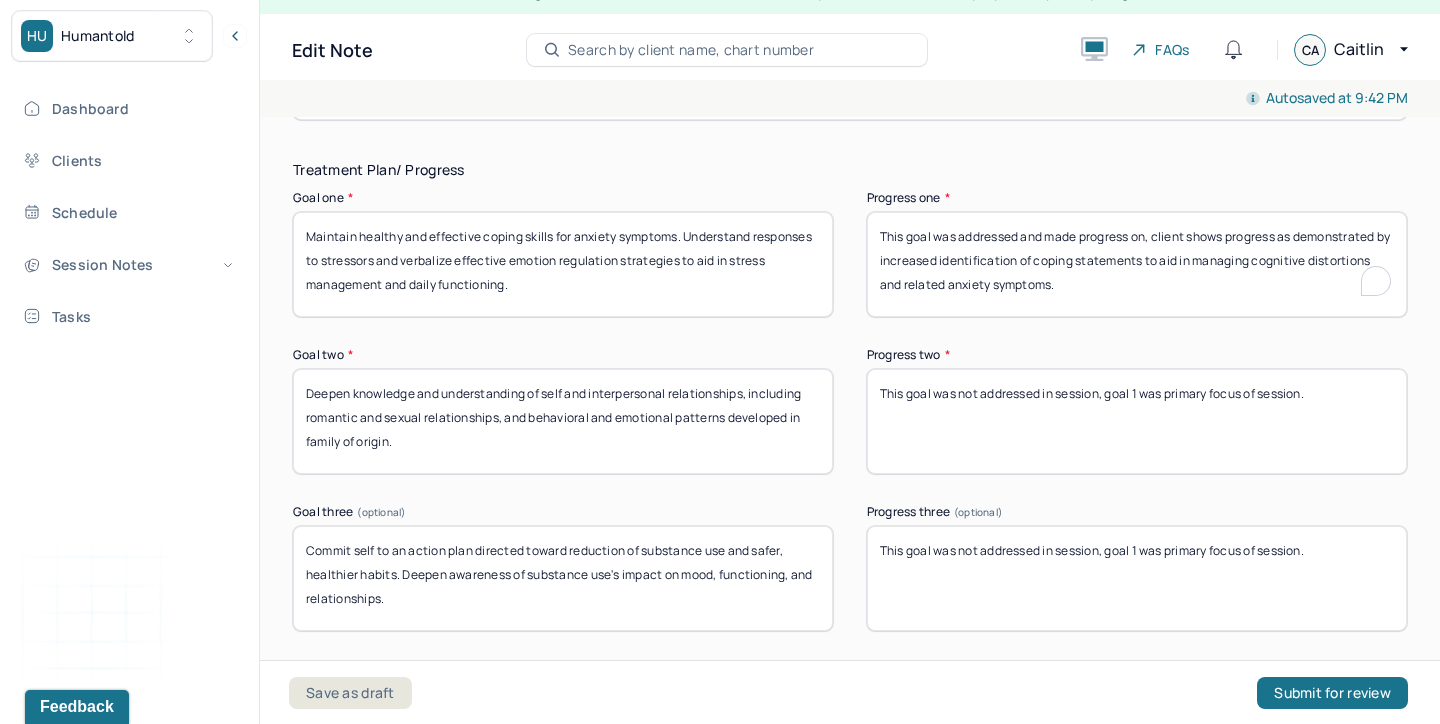 click on "This goal was addressed and made progress on, client shows progress as demonstrated by increased identification of coping statements to aid in managing cognitive distortions and related anxiety symptoms." at bounding box center [1137, 264] 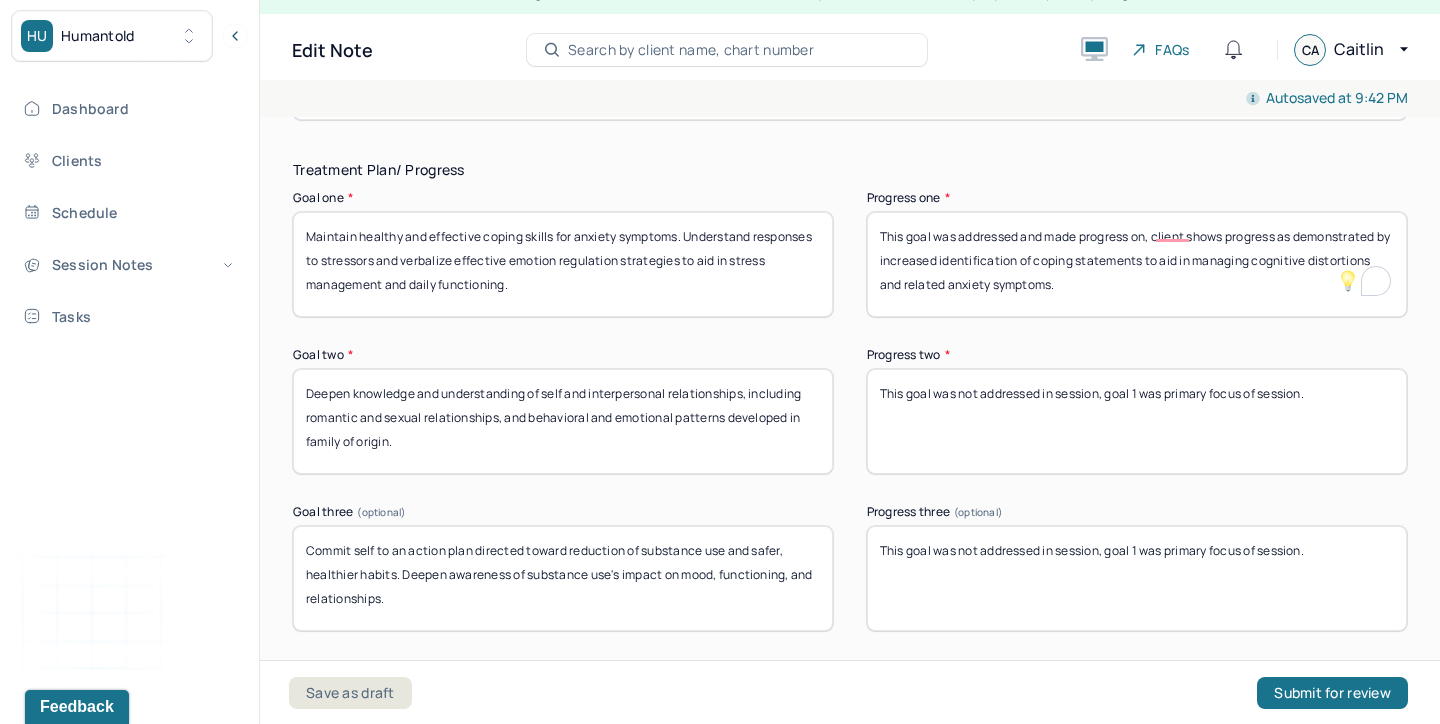 drag, startPoint x: 895, startPoint y: 255, endPoint x: 1175, endPoint y: 400, distance: 315.3173 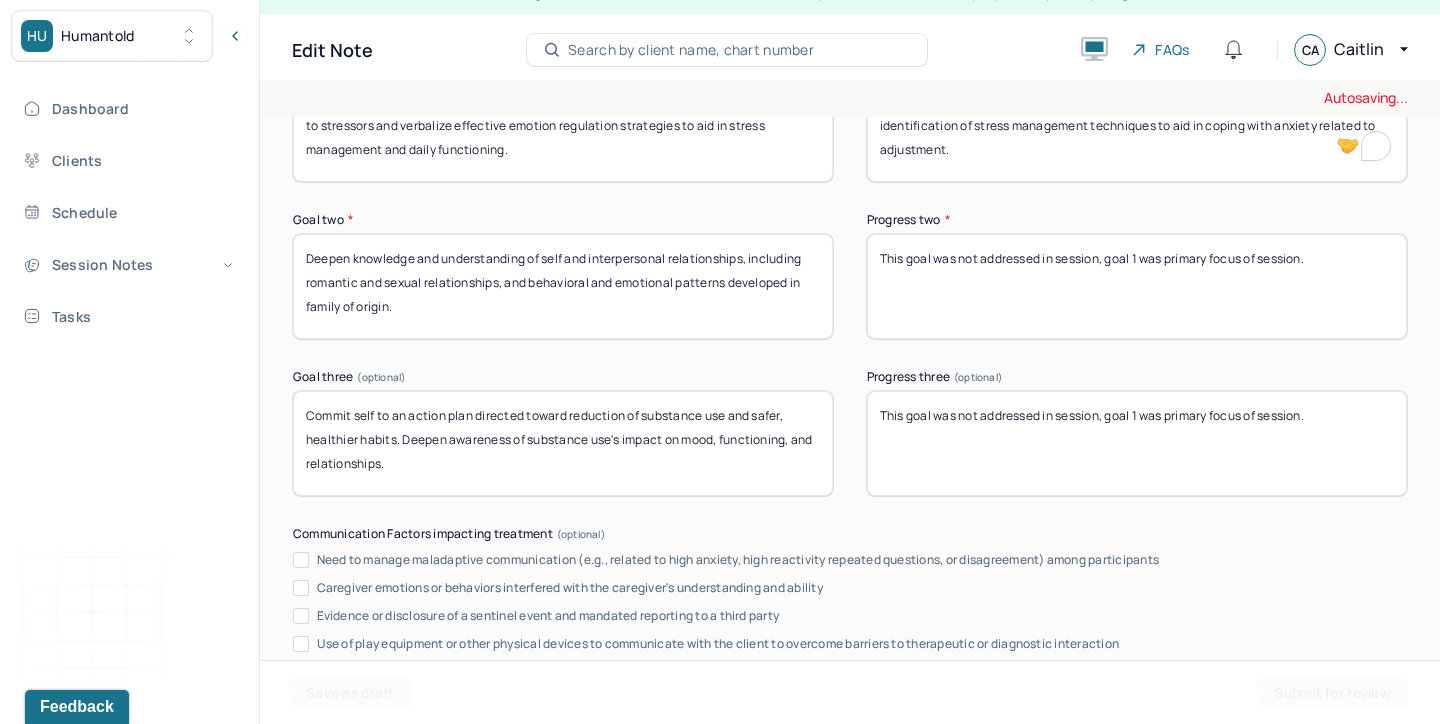 scroll, scrollTop: 3464, scrollLeft: 0, axis: vertical 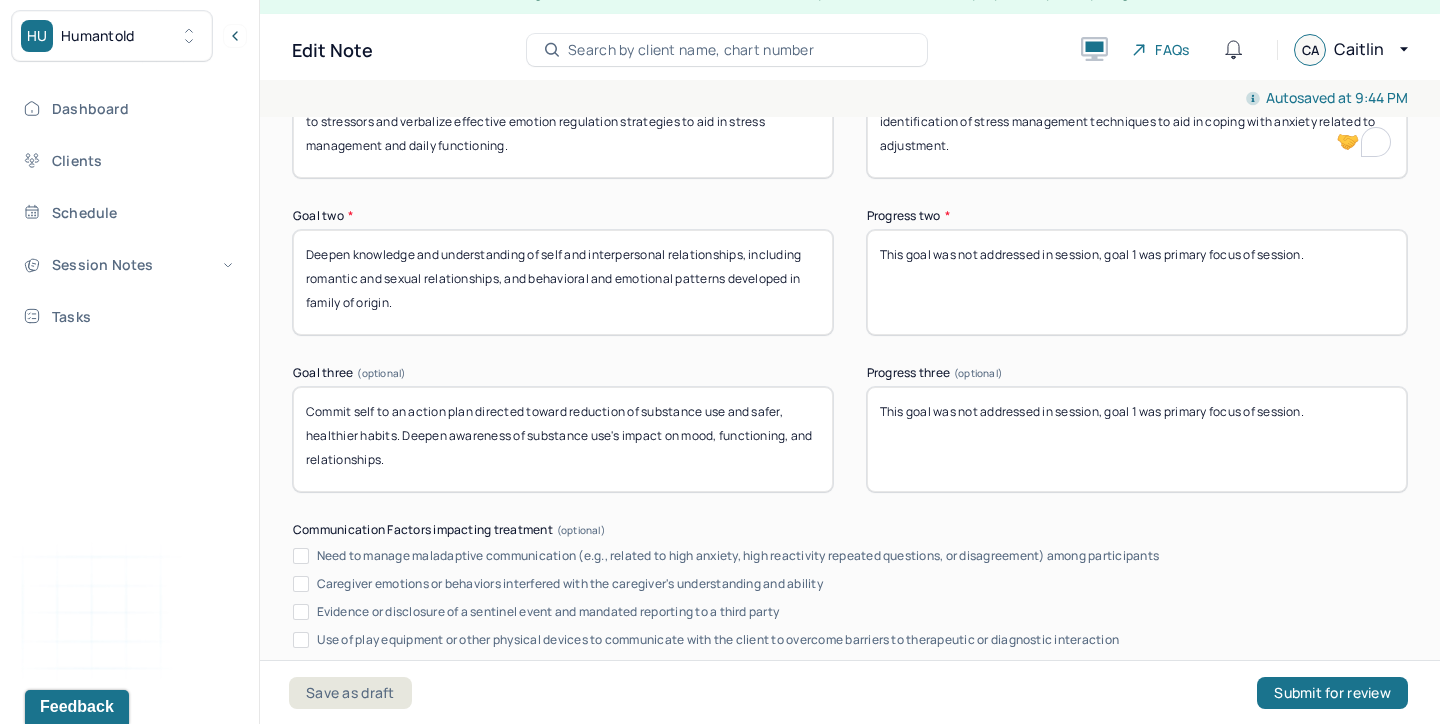 type on "This goal was addressed and made progress on, client shows progress as demonstrated by identification of stress management techniques to aid in coping with anxiety related to adjustment." 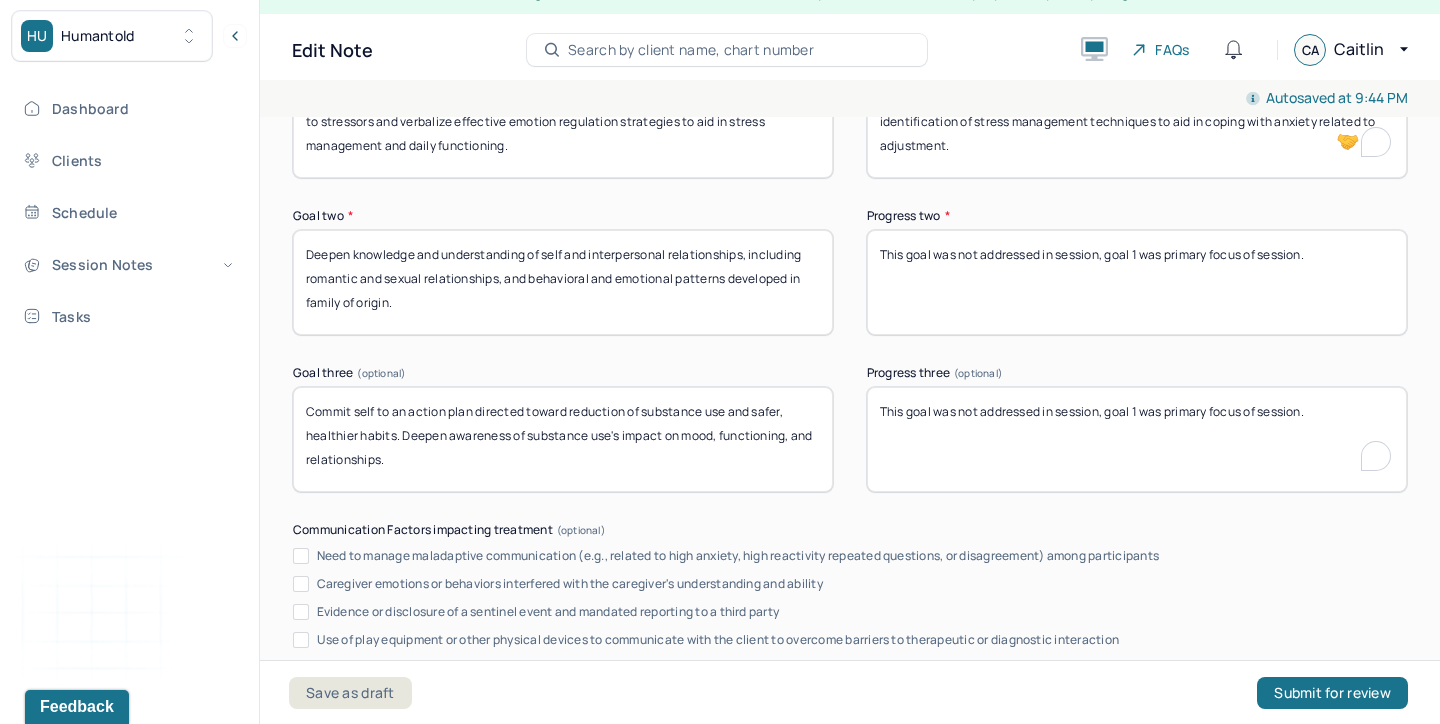 click on "This goal was not addressed in session, goal 1 was primary focus of session." at bounding box center [1137, 439] 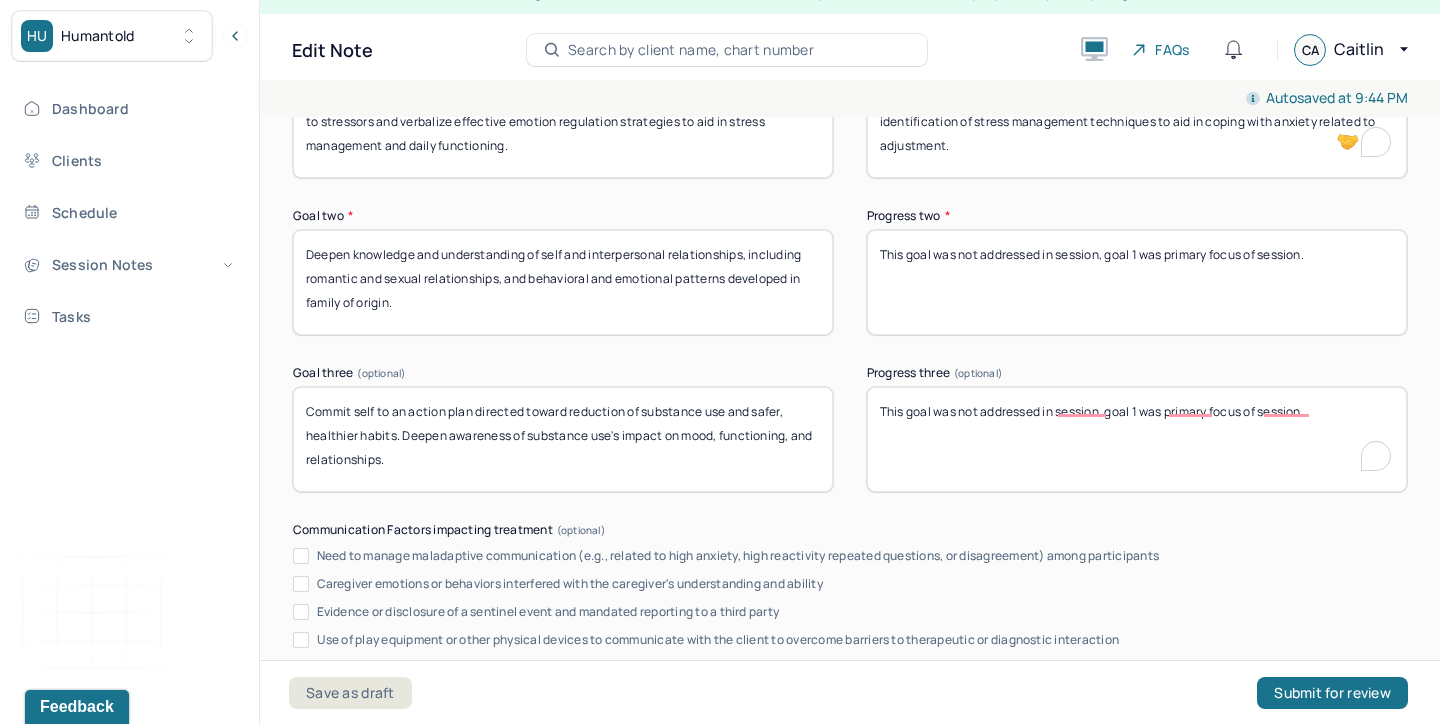 drag, startPoint x: 1343, startPoint y: 419, endPoint x: 1112, endPoint y: 406, distance: 231.36551 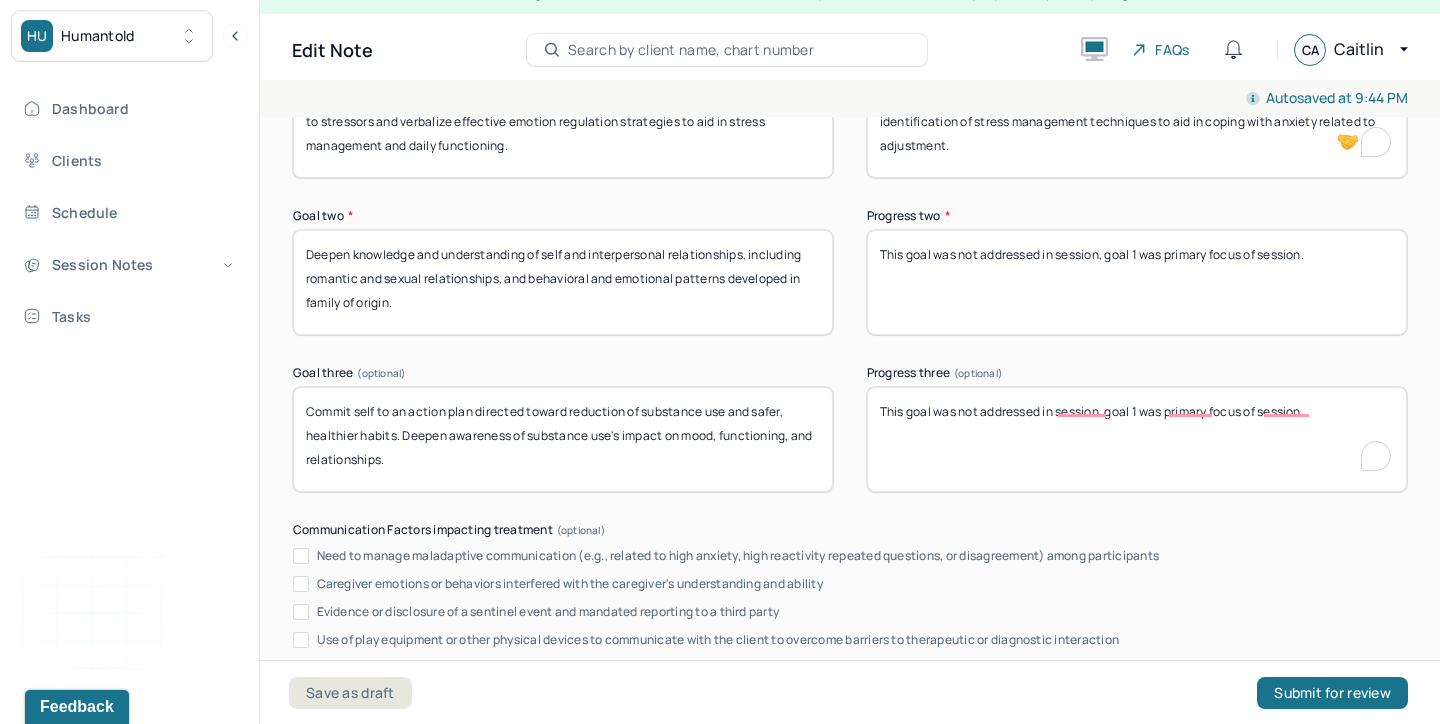 click on "This goal was not addressed in session, goal 1 was primary focus of session." at bounding box center [1137, 439] 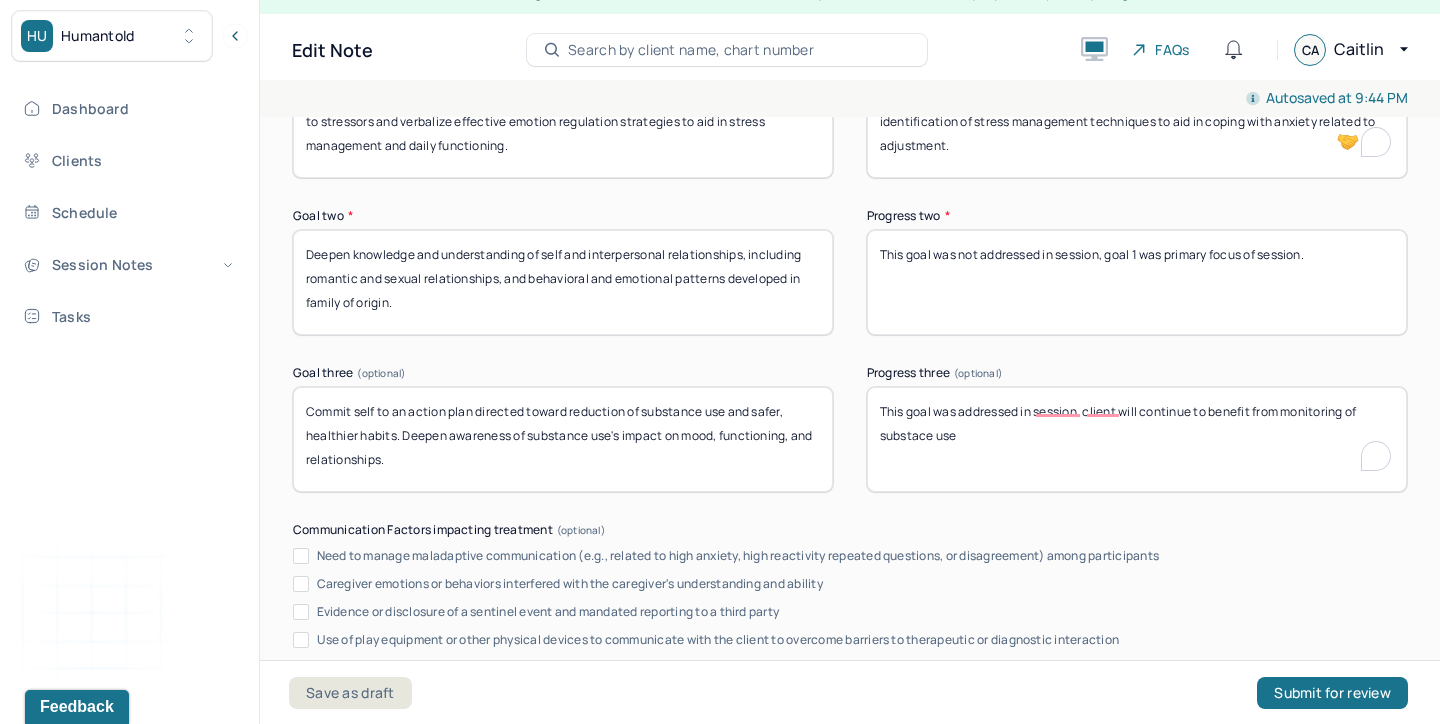click on "This goal was addressed in session, client will continue to benefit from monitoring of substace use" at bounding box center [1137, 439] 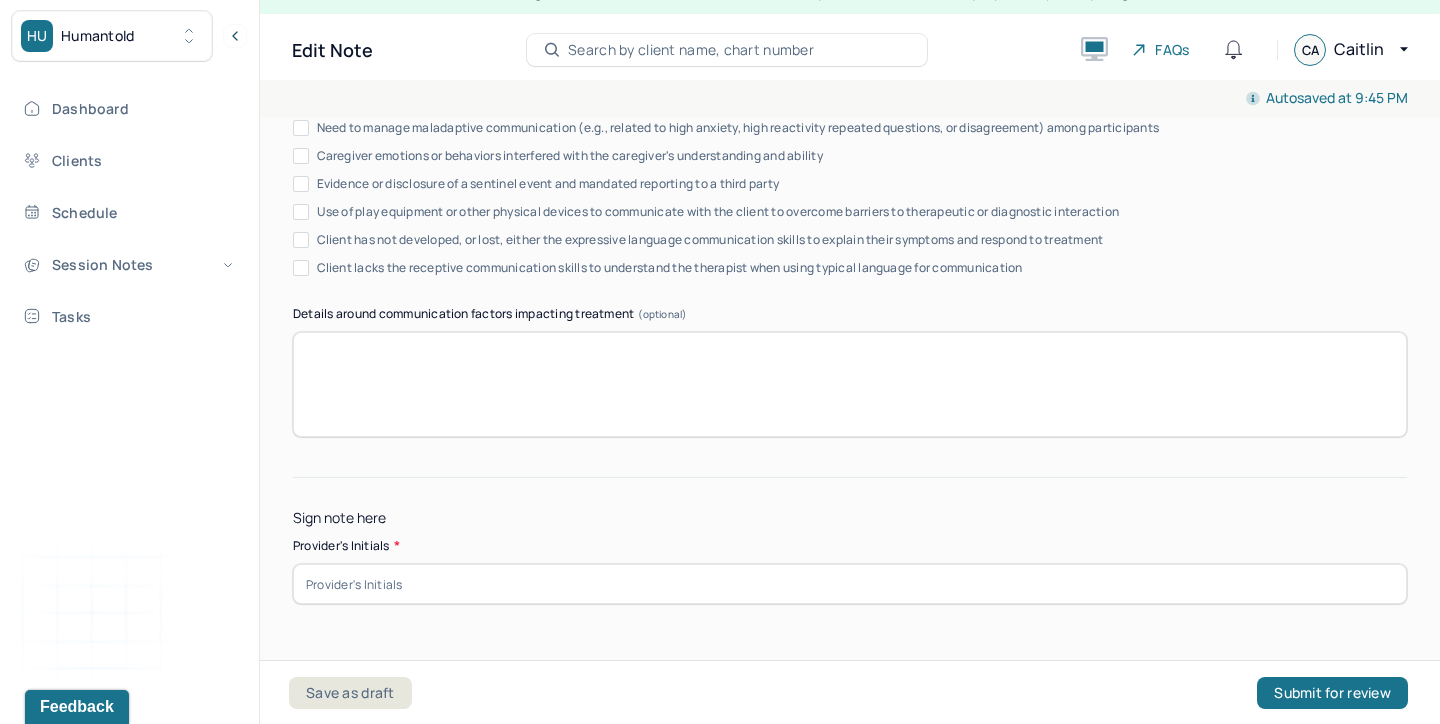 scroll, scrollTop: 3935, scrollLeft: 0, axis: vertical 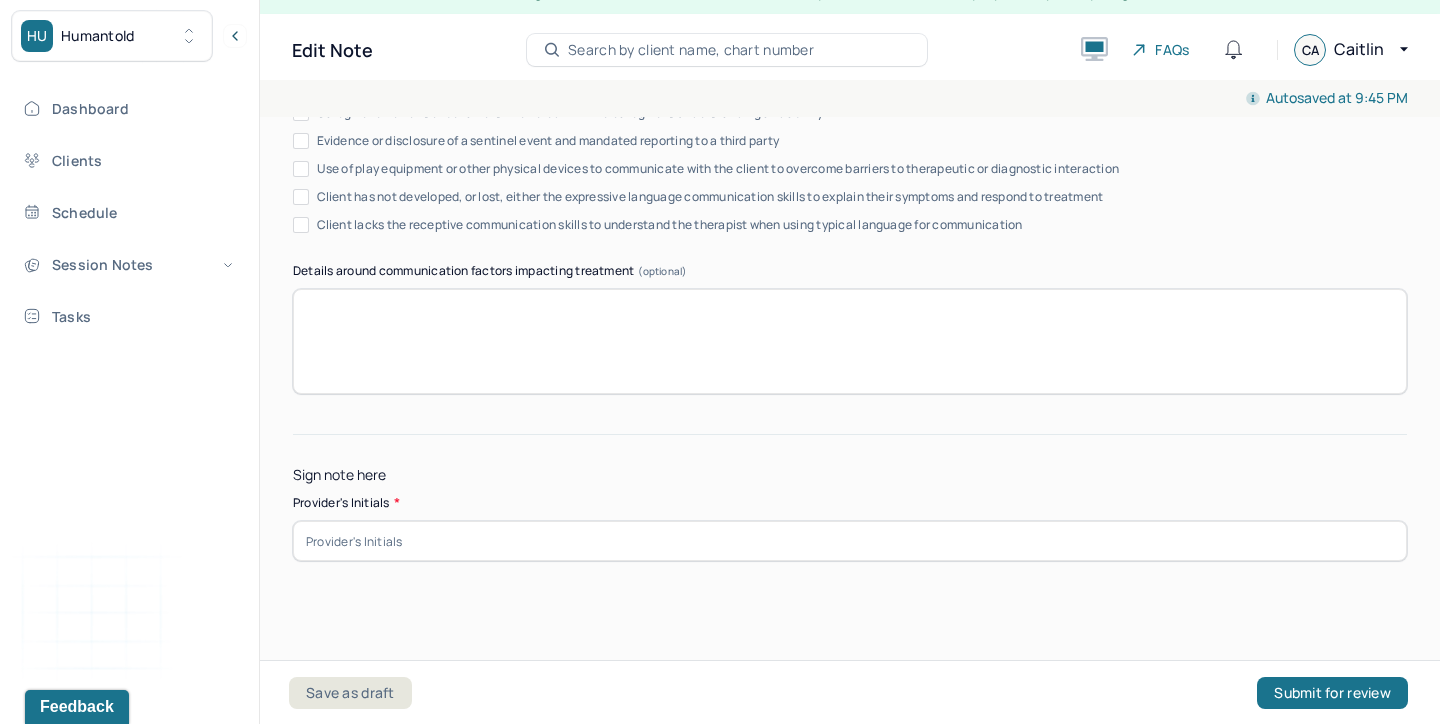 type on "This goal was addressed in session, client will continue to benefit from monitoring of substance use and building motivation for healthier habits." 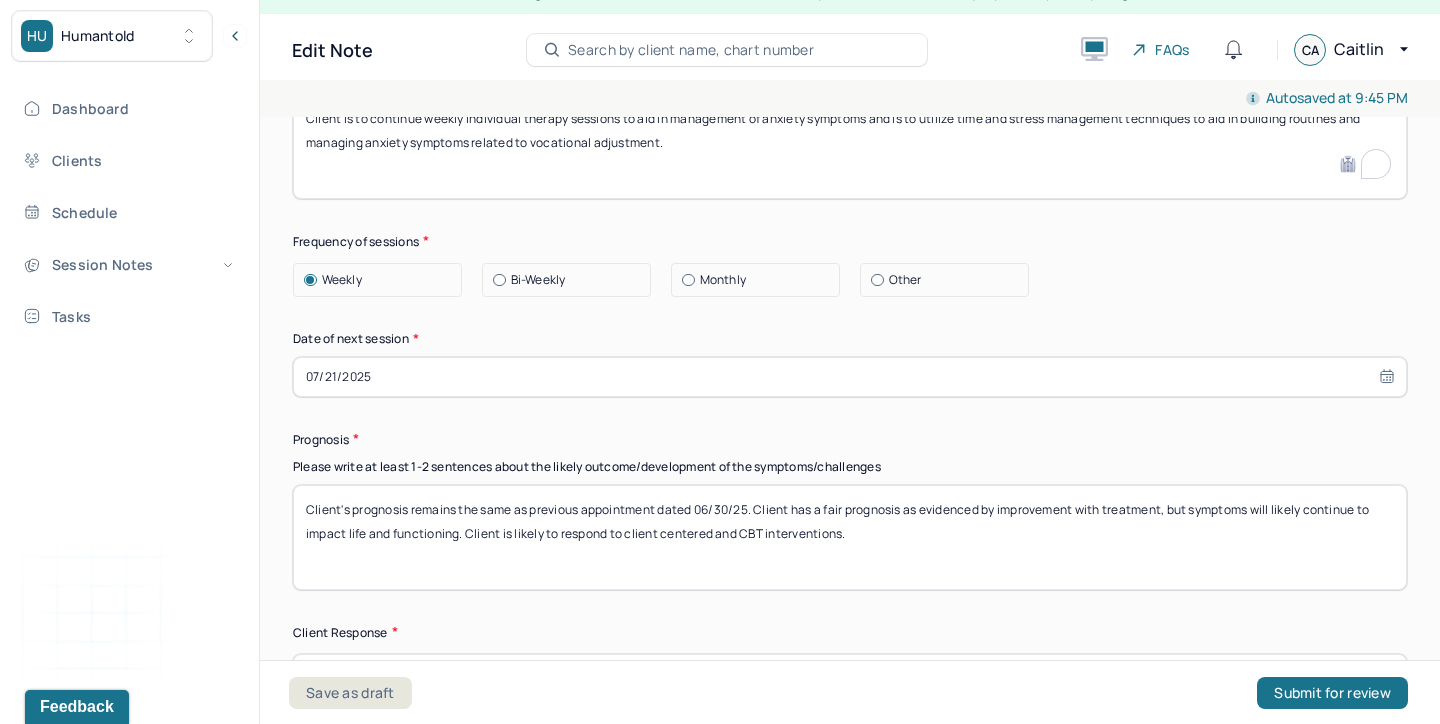 scroll, scrollTop: 2434, scrollLeft: 0, axis: vertical 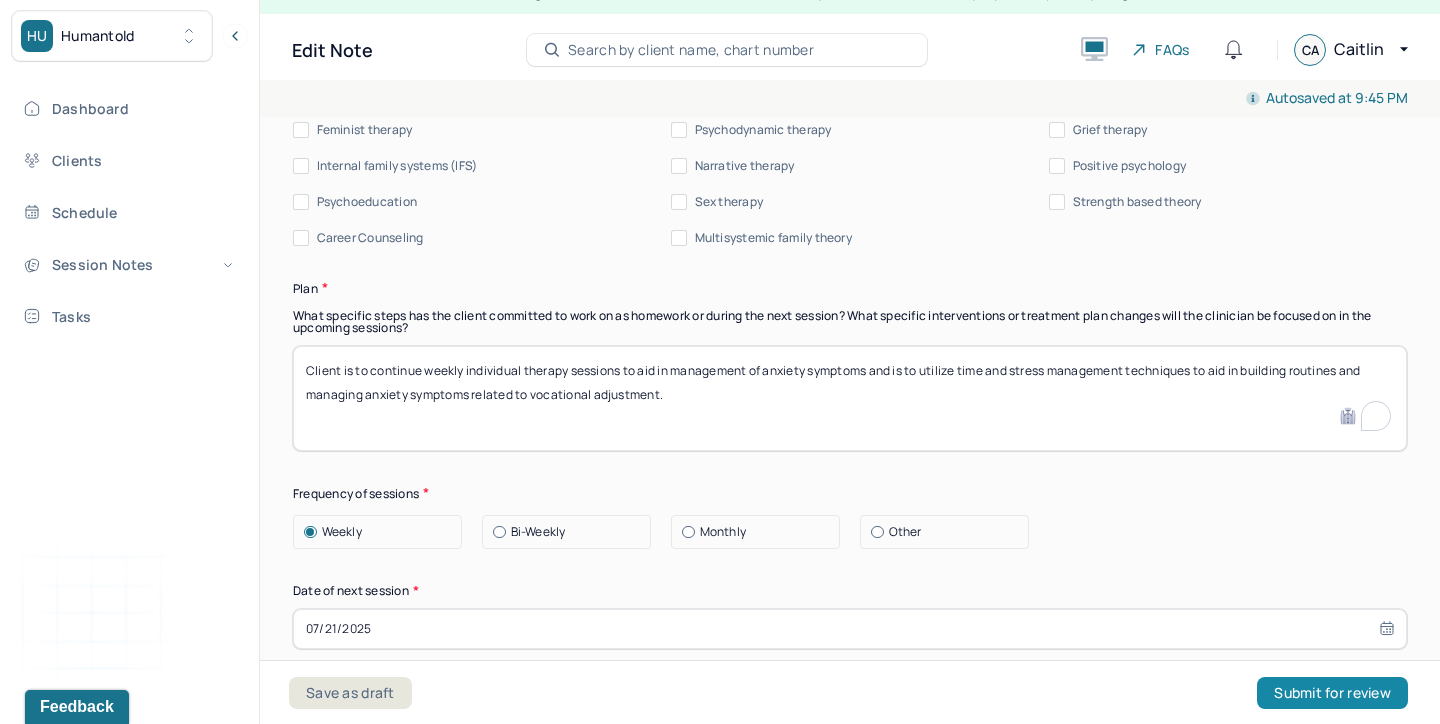 type on "CA1" 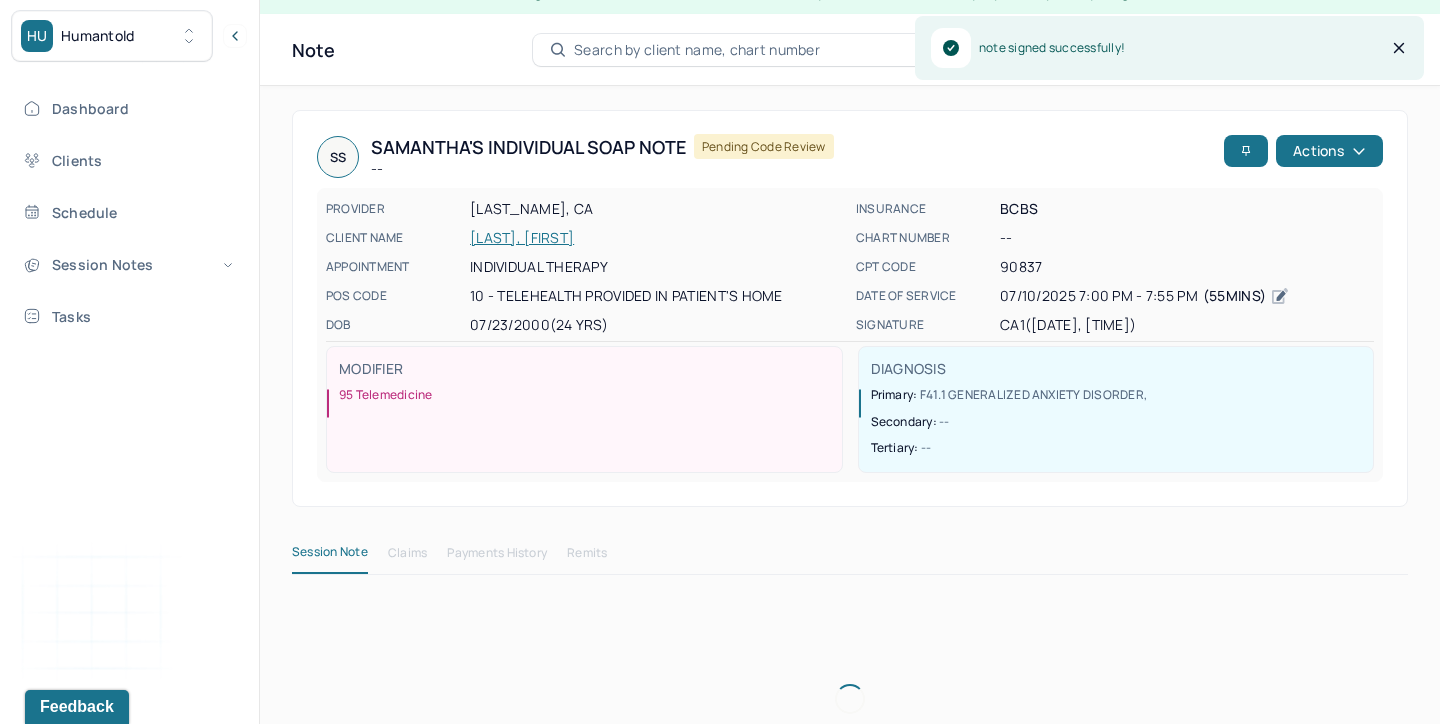 scroll, scrollTop: 0, scrollLeft: 0, axis: both 